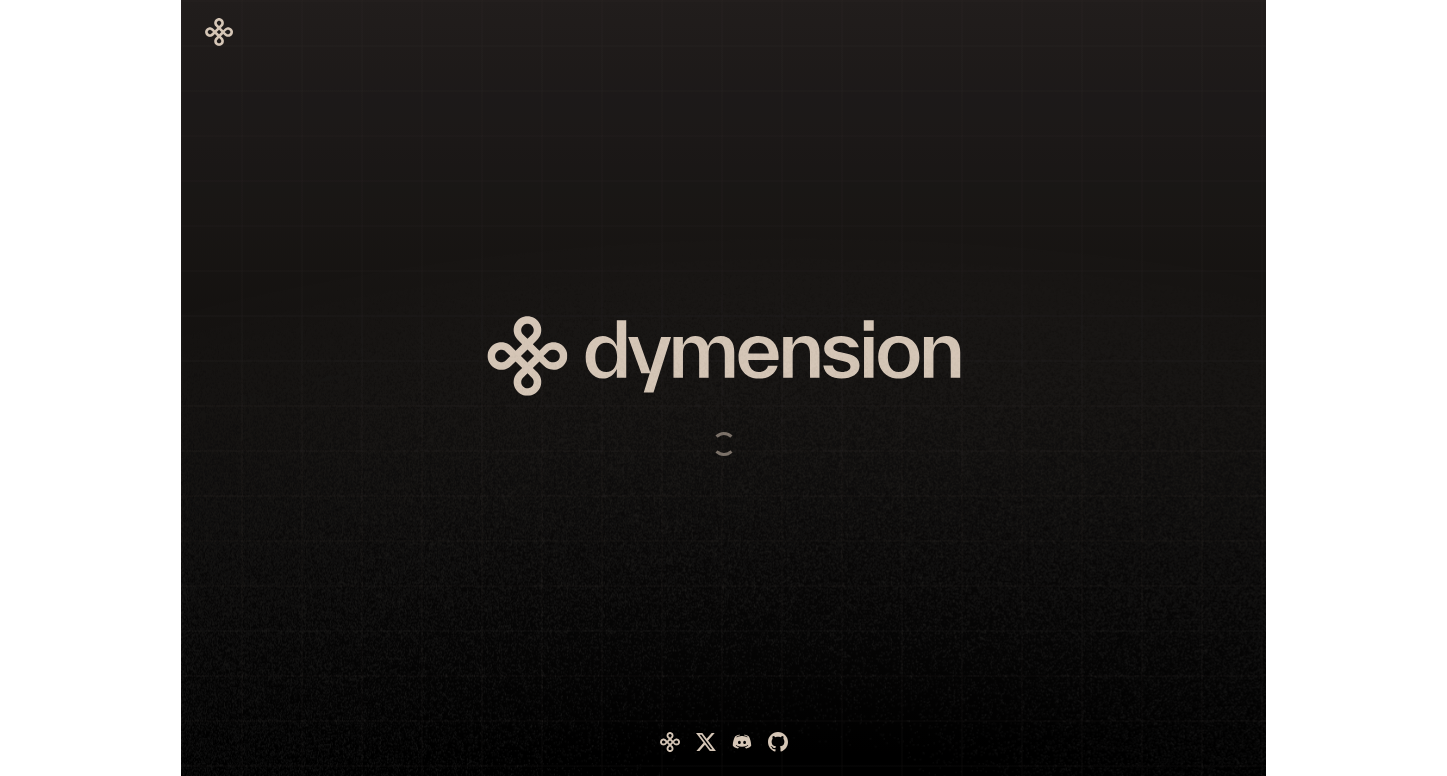 scroll, scrollTop: 0, scrollLeft: 0, axis: both 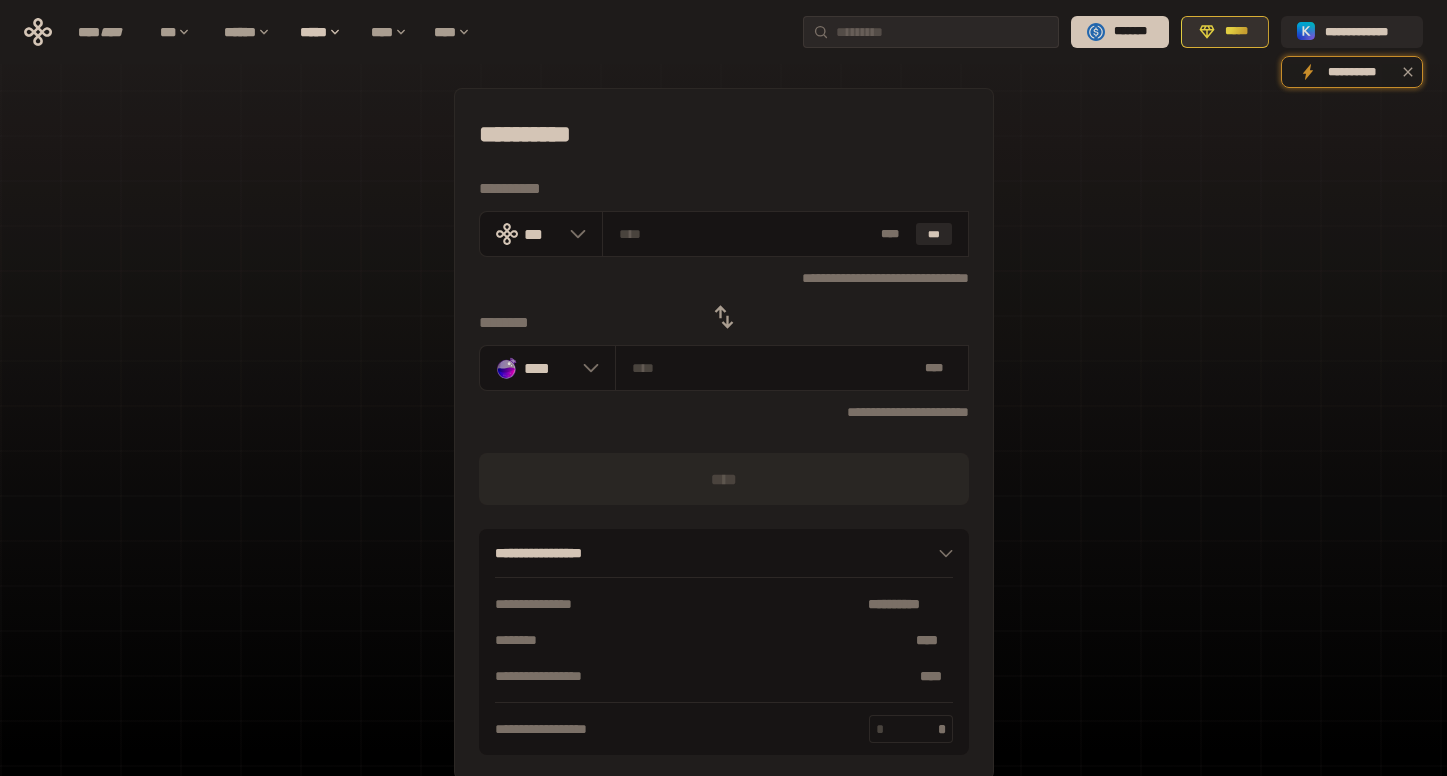 click on "*****" at bounding box center [1236, 32] 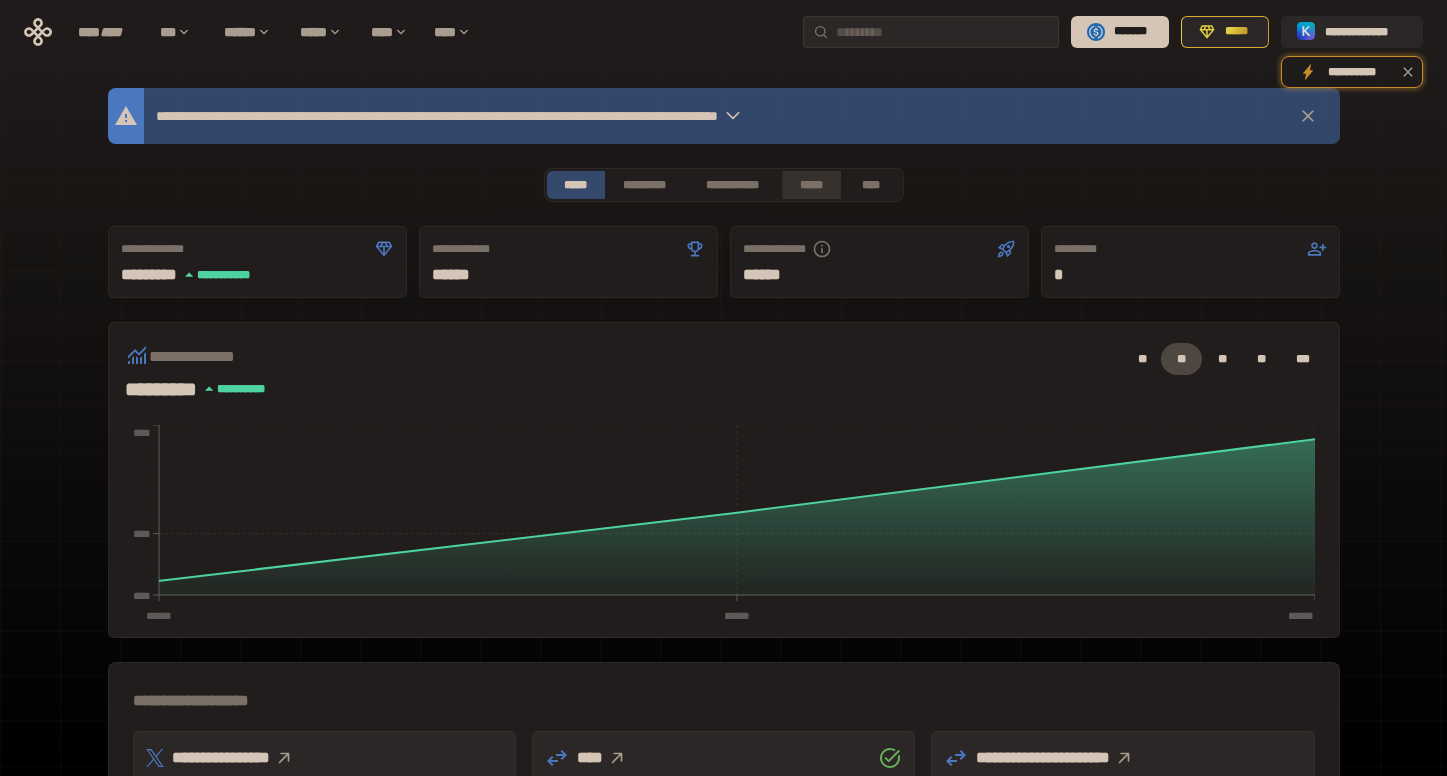click on "*****" at bounding box center [811, 185] 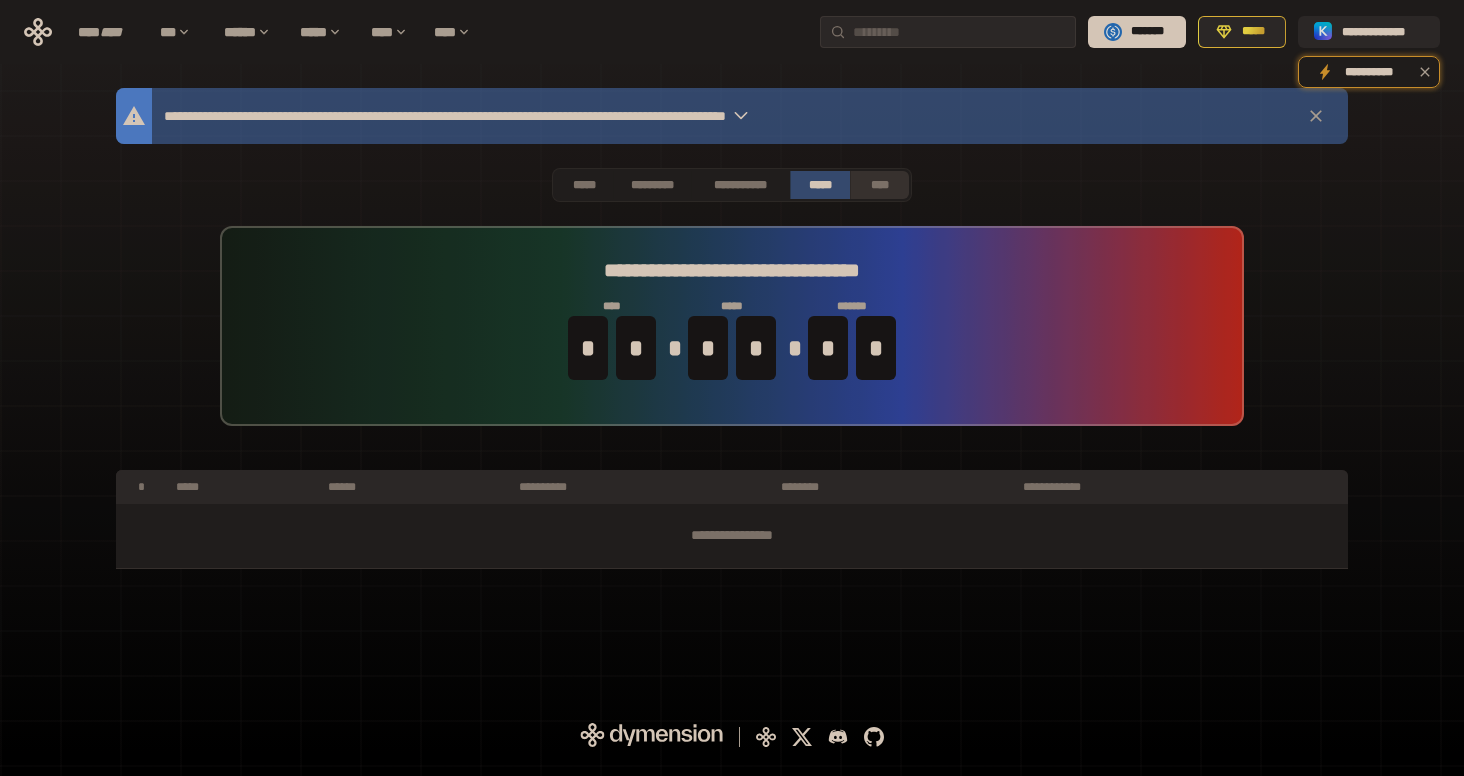click on "****" at bounding box center (879, 185) 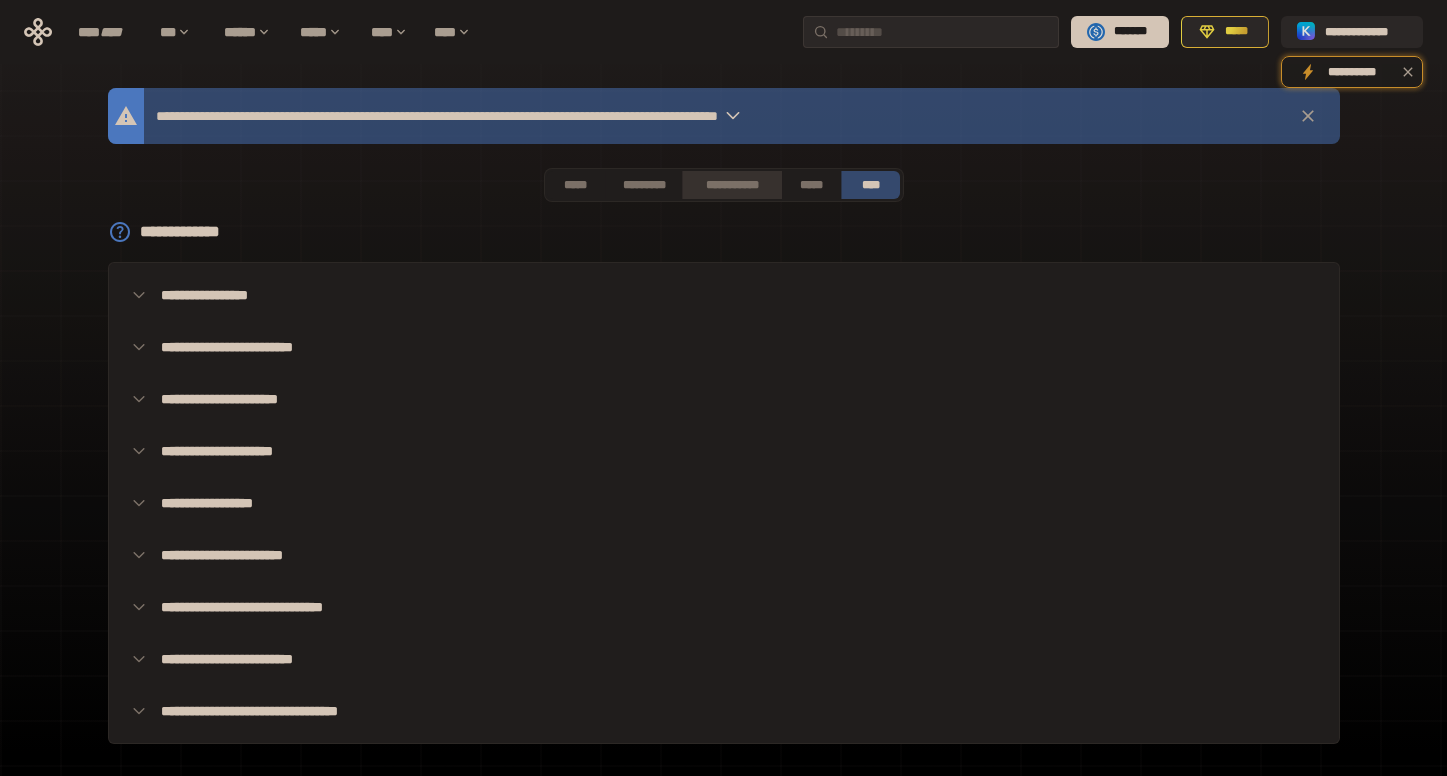 click on "**********" at bounding box center (731, 185) 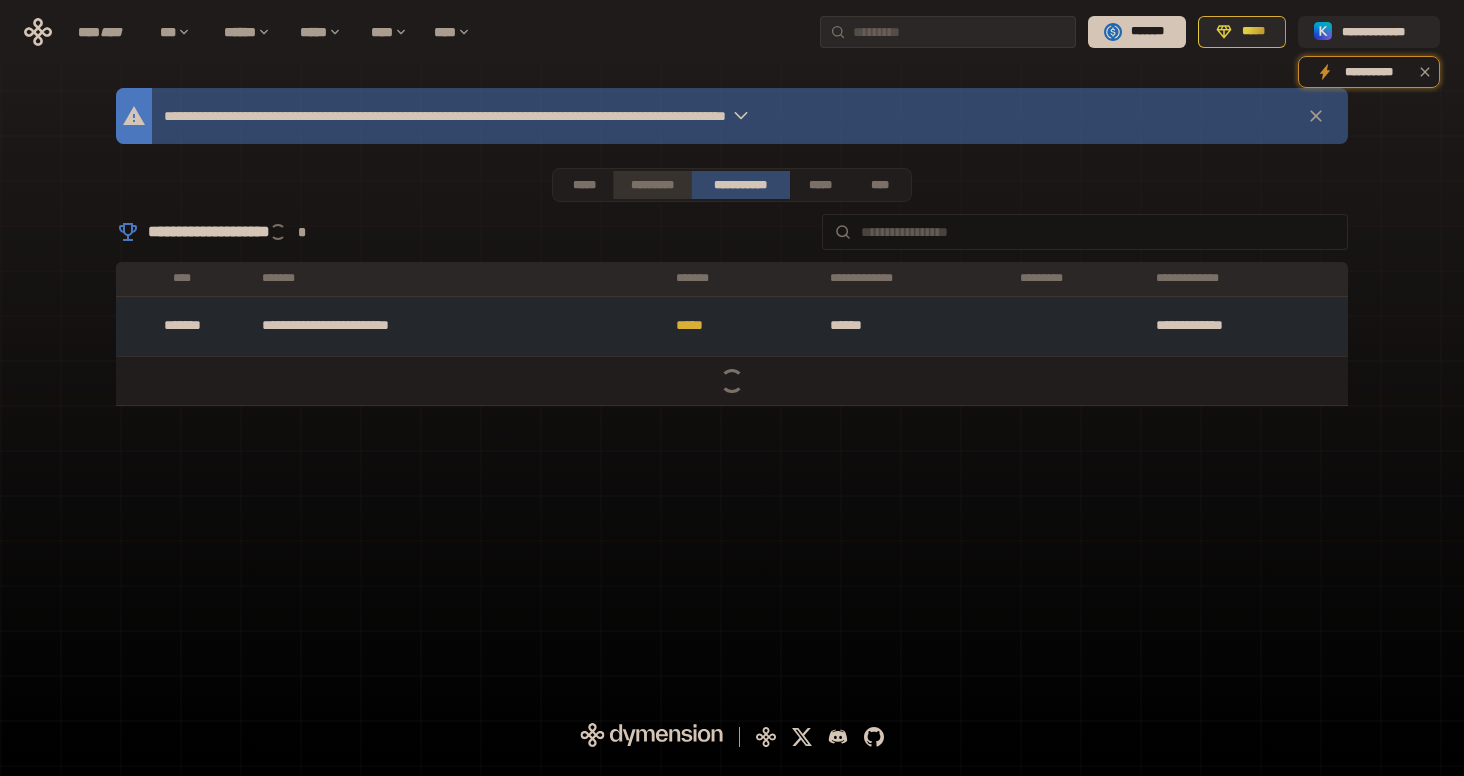 click on "*********" at bounding box center [651, 185] 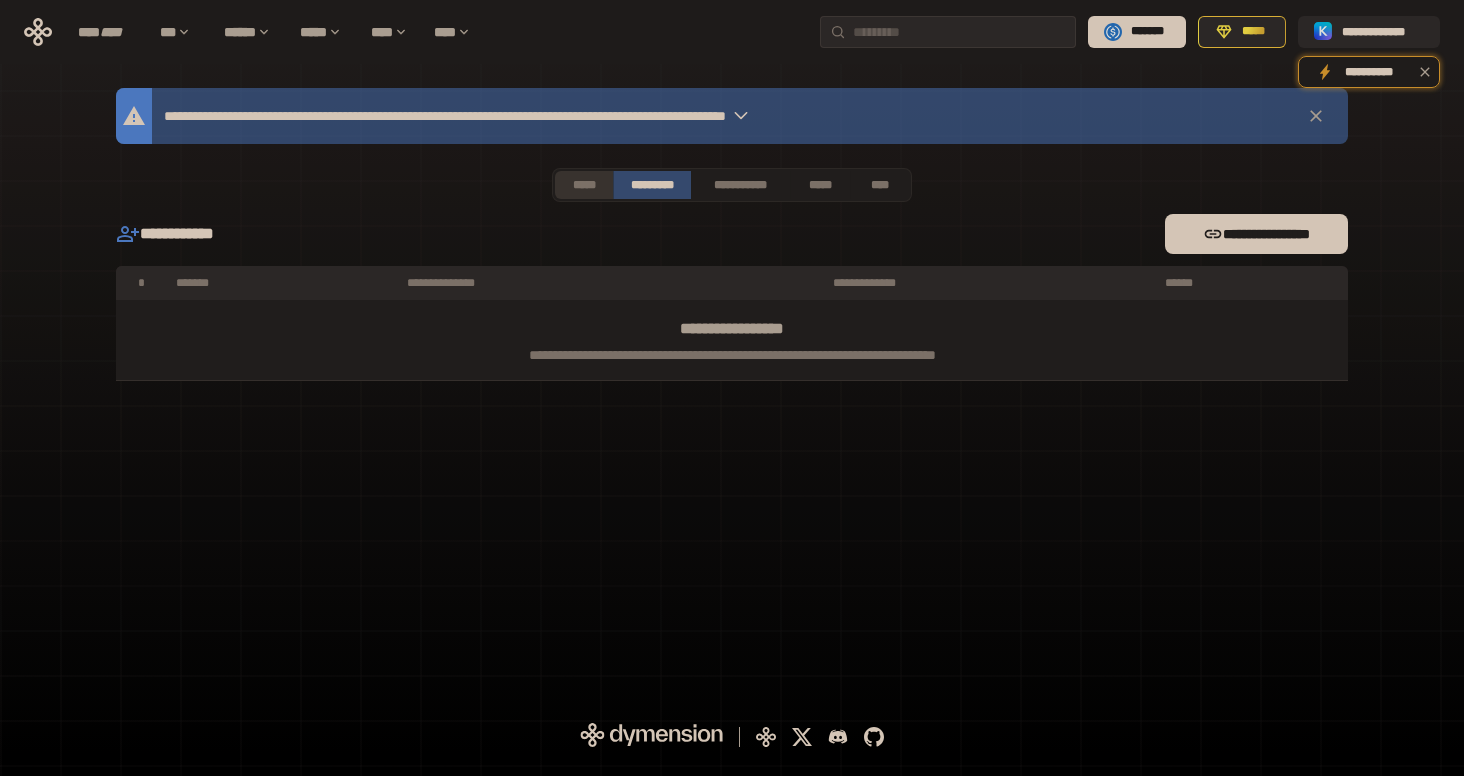 click on "*****" at bounding box center (584, 185) 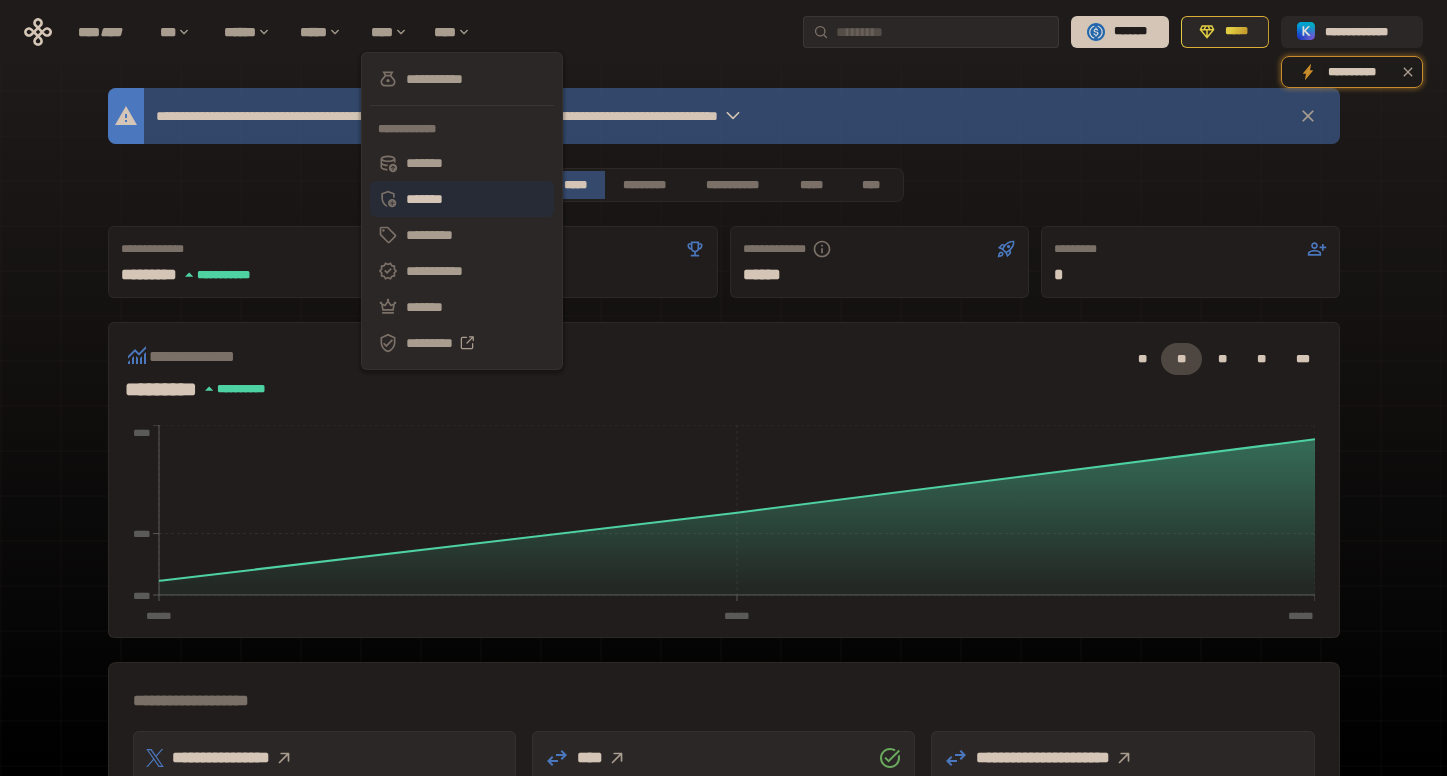 click on "*******" at bounding box center [462, 199] 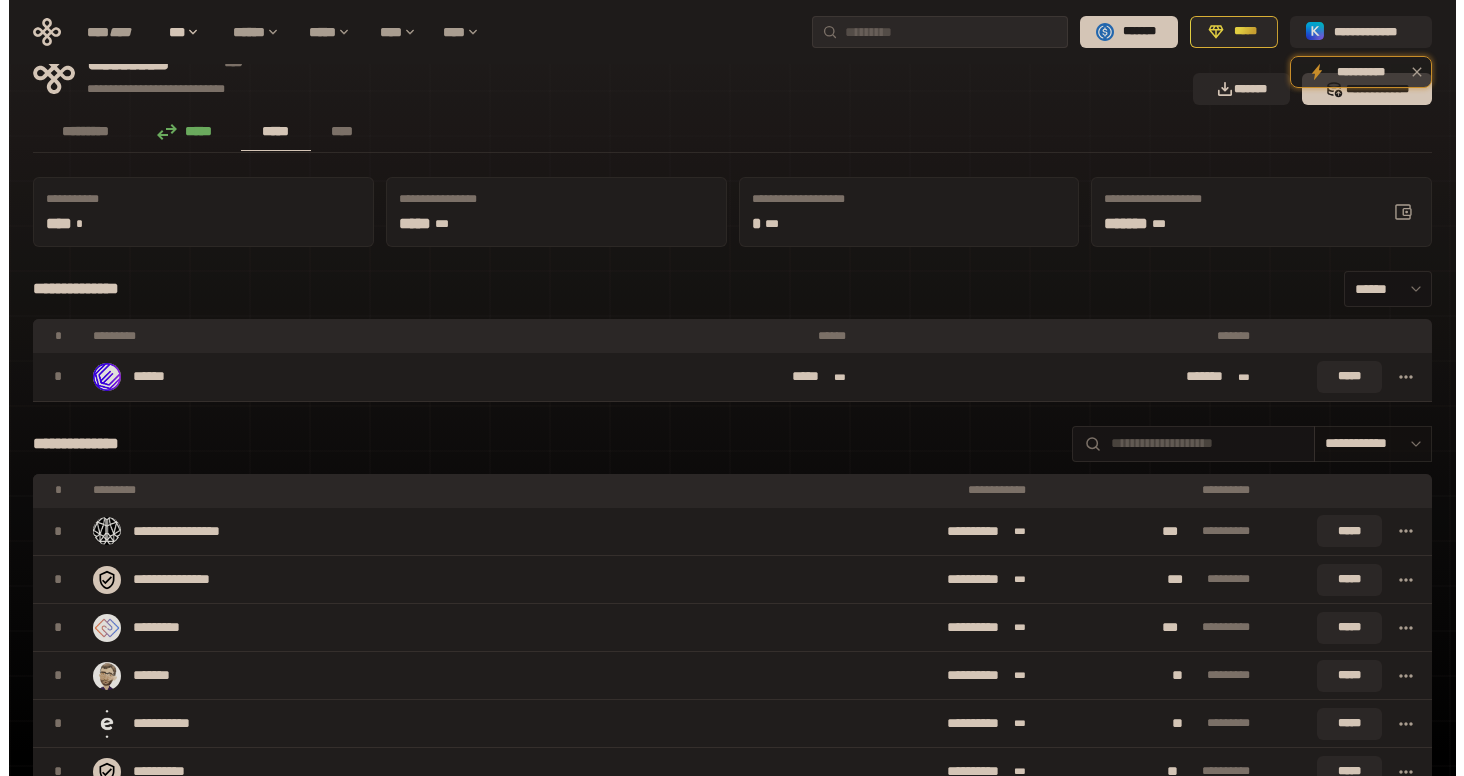 scroll, scrollTop: 0, scrollLeft: 0, axis: both 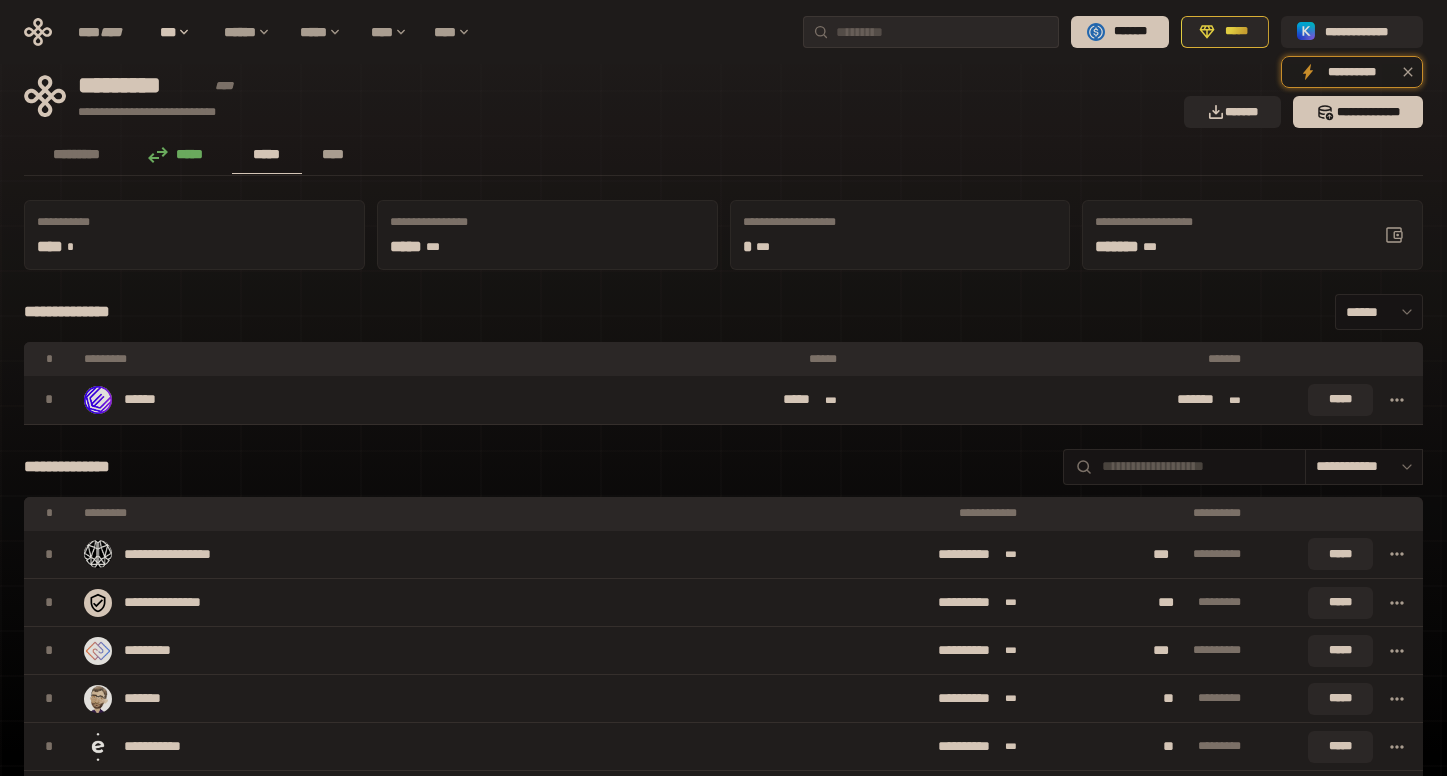 click on "****" at bounding box center [333, 154] 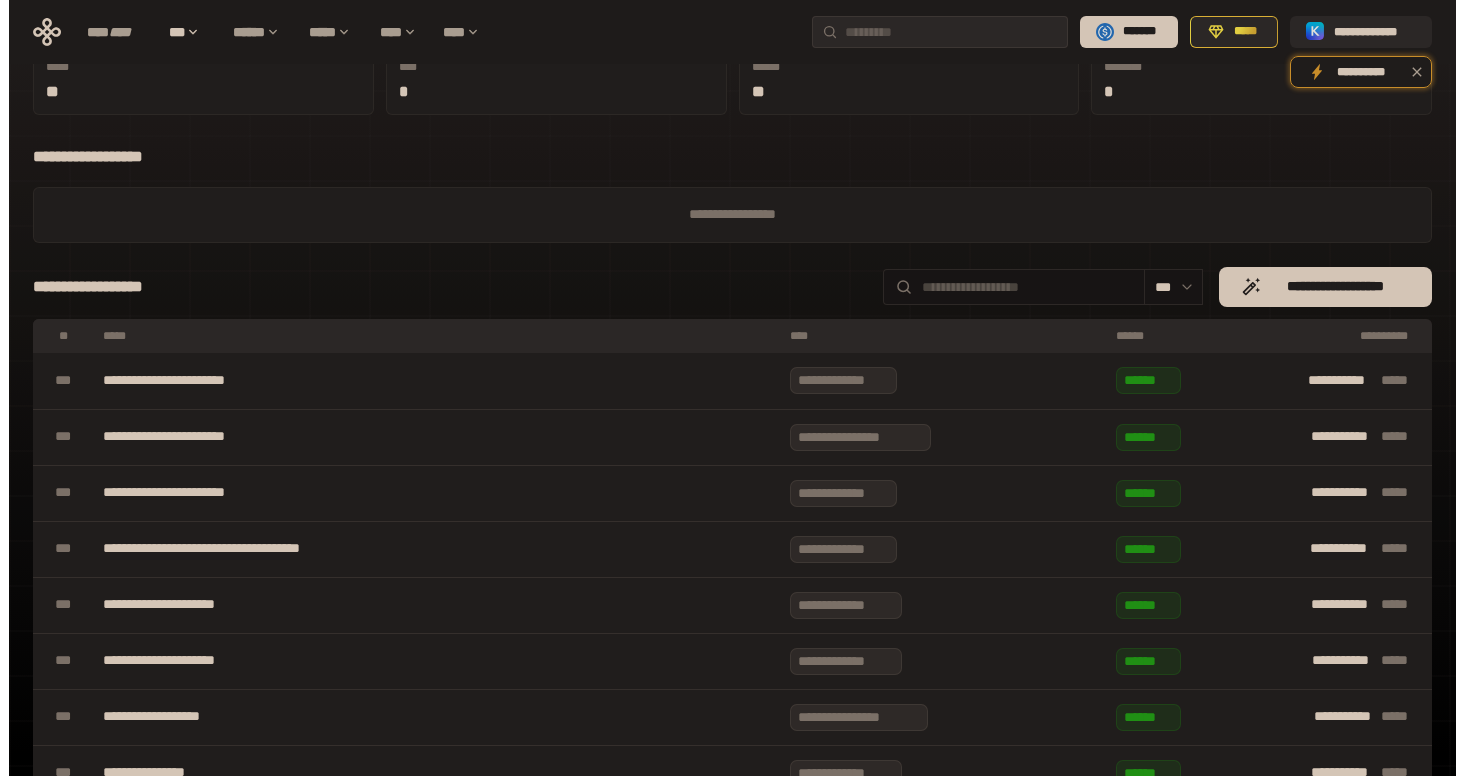 scroll, scrollTop: 0, scrollLeft: 0, axis: both 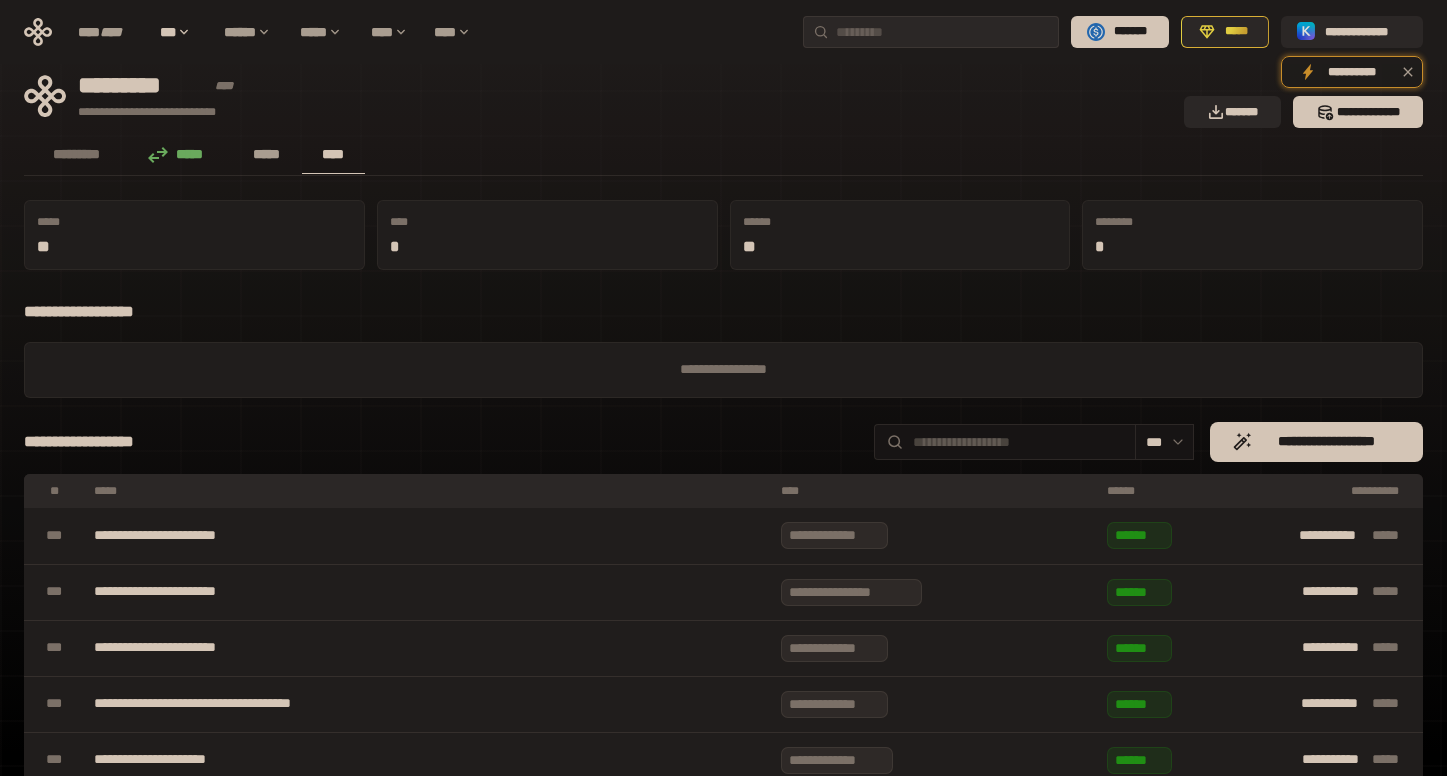 click on "*****" at bounding box center (267, 155) 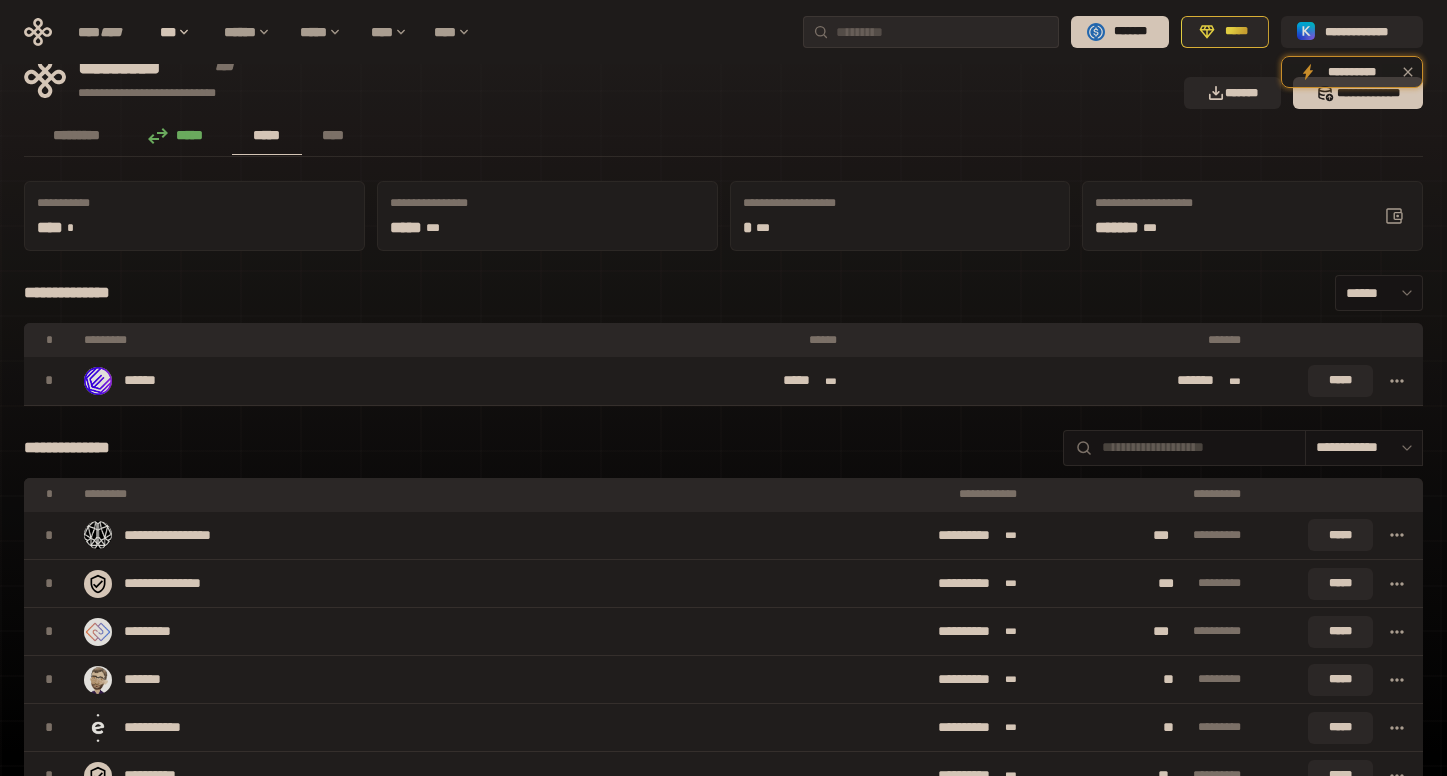scroll, scrollTop: 0, scrollLeft: 0, axis: both 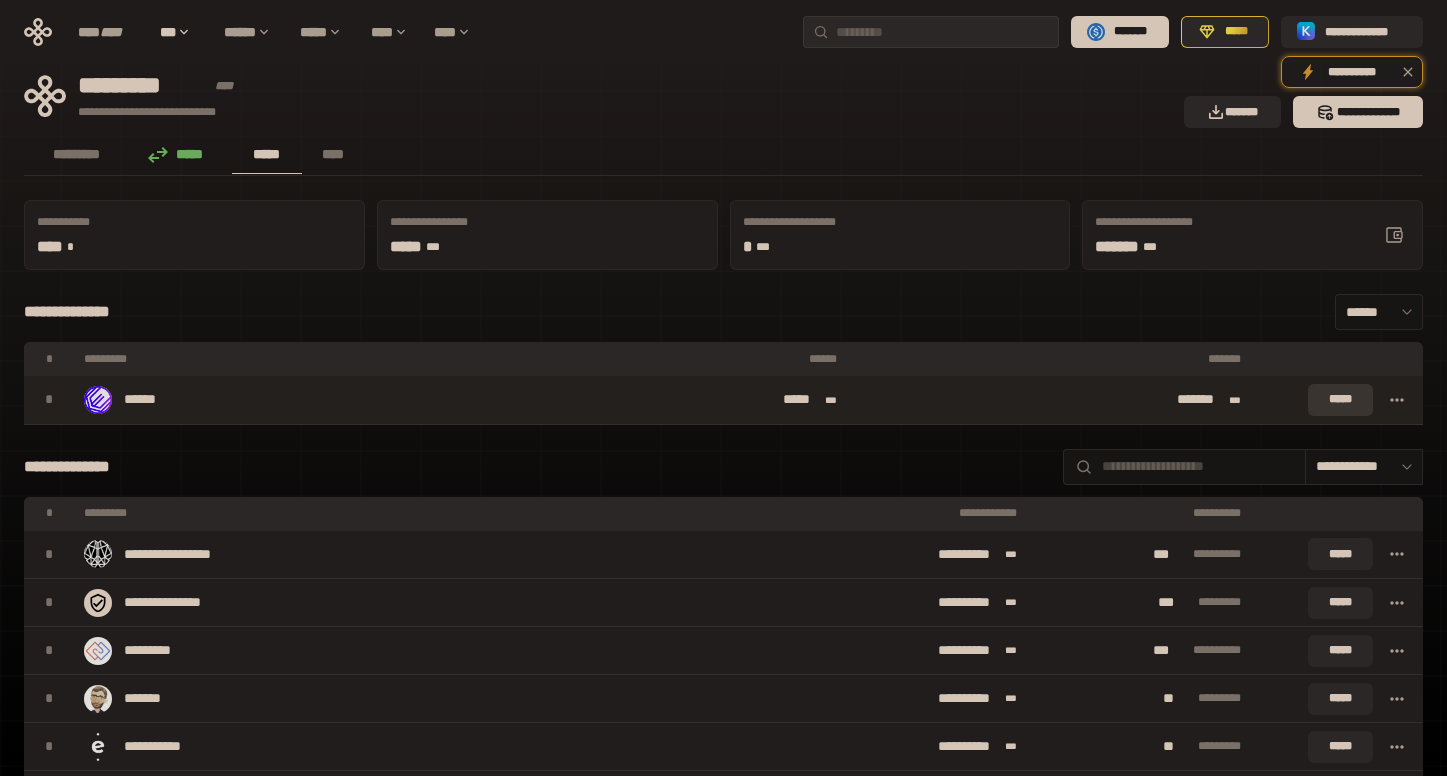 click on "*****" at bounding box center (1340, 400) 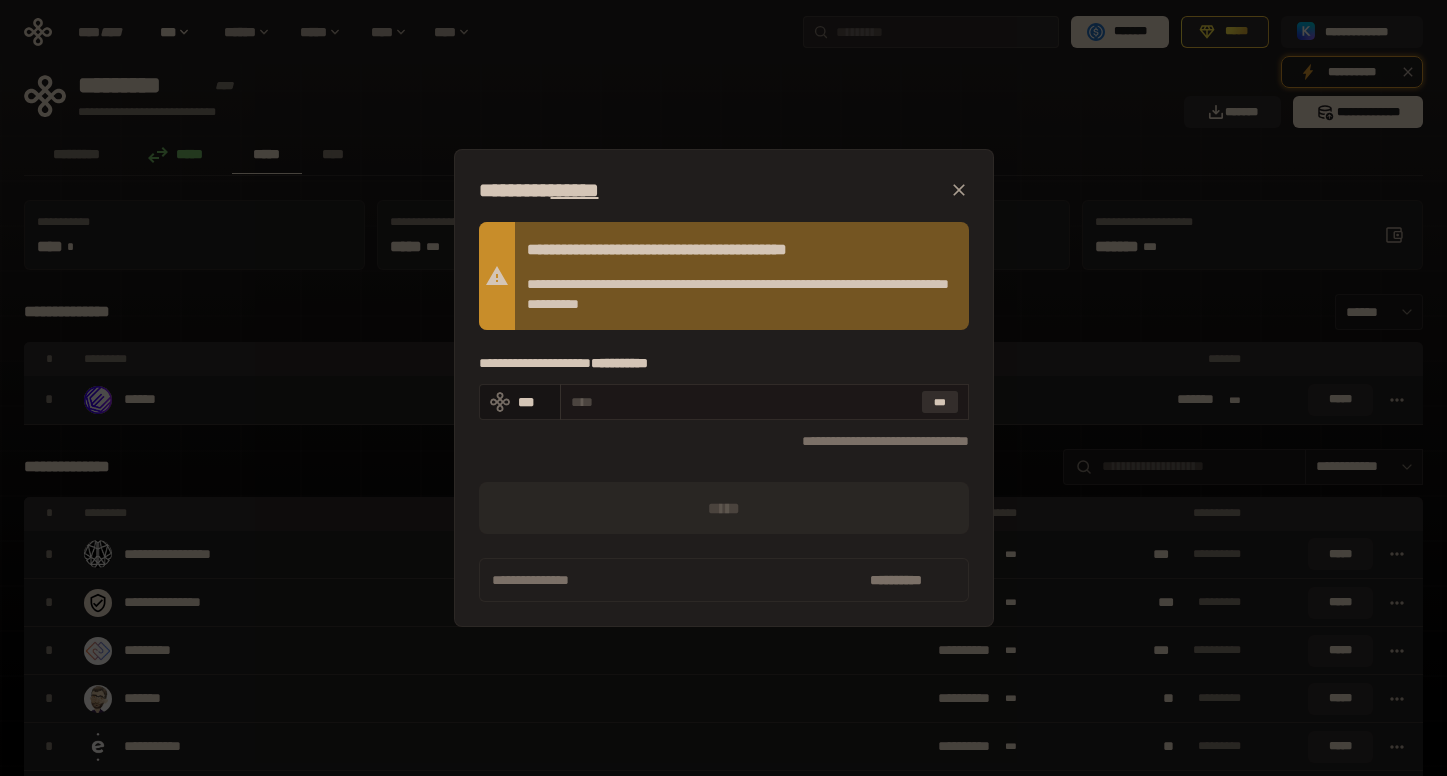 click on "***" at bounding box center [940, 402] 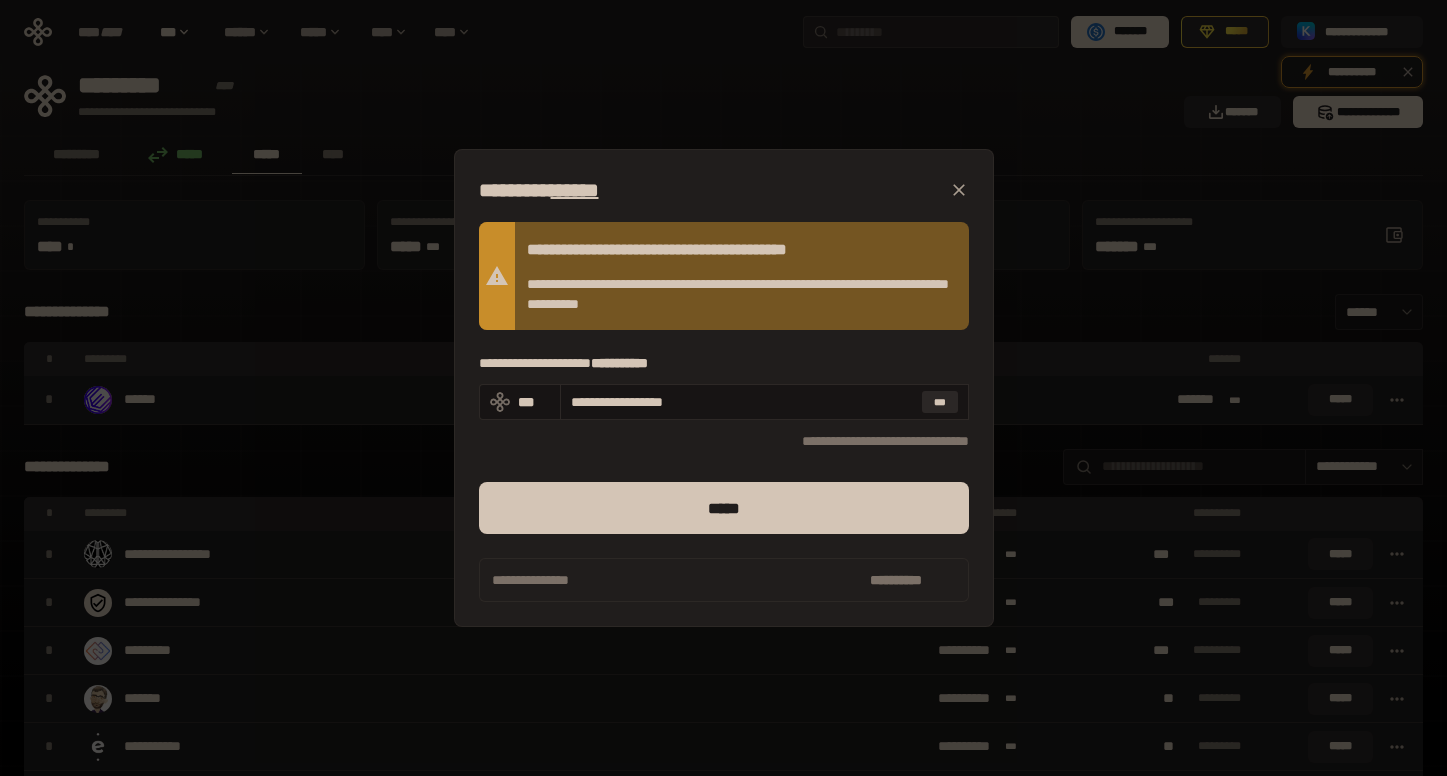 click on "[FIRST] [LAST] [ADDRESS] [CITY] [STATE] [ZIP] [COUNTRY] [PHONE]" at bounding box center (723, 388) 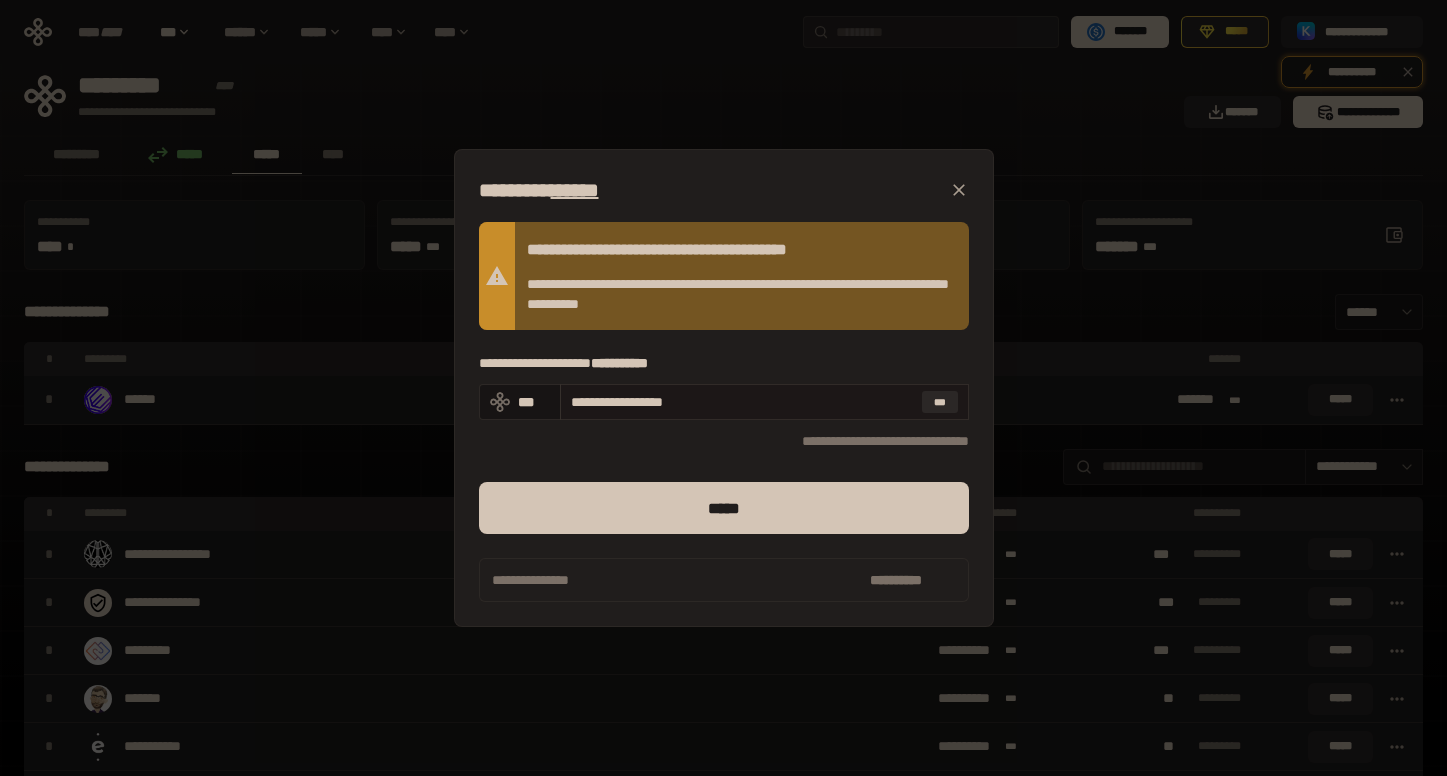 click on "**********" at bounding box center [742, 402] 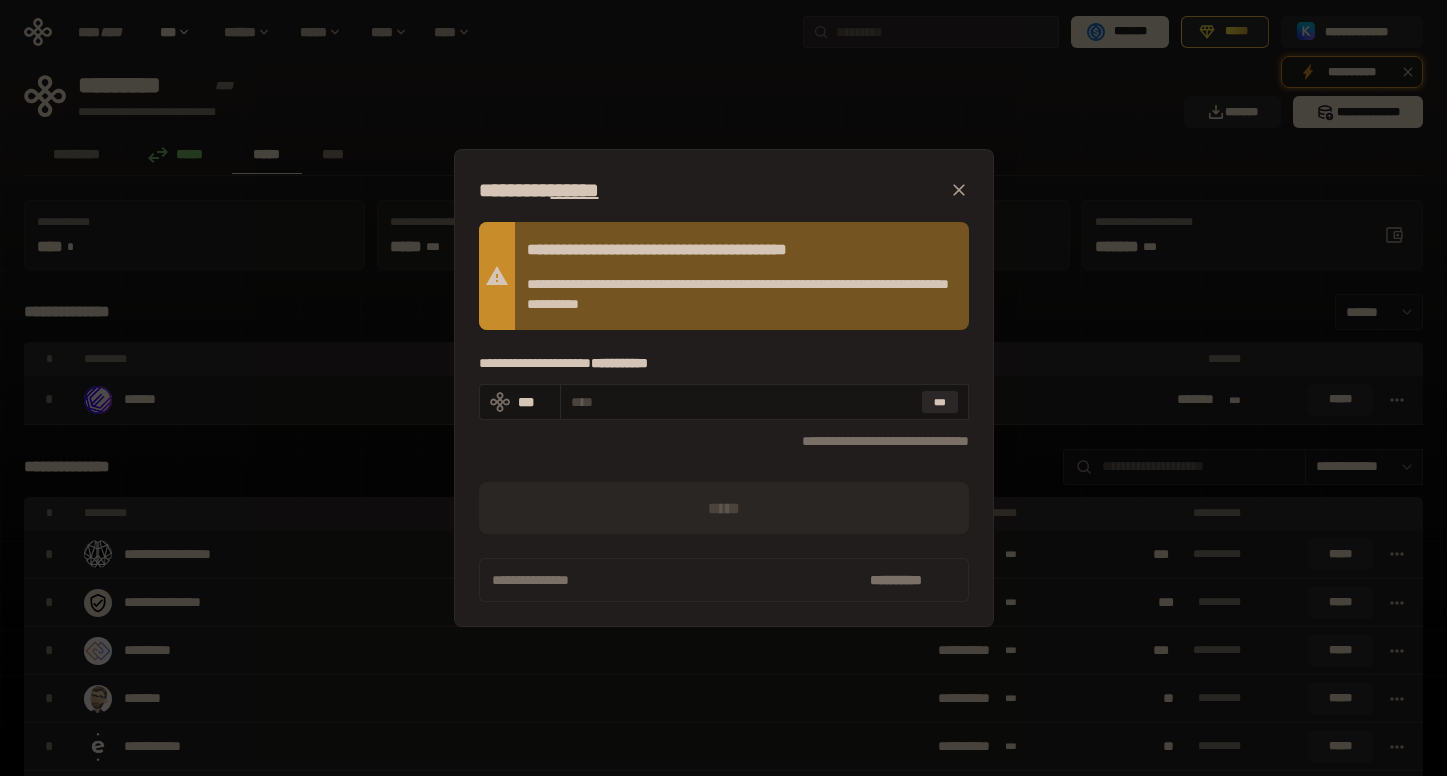 type 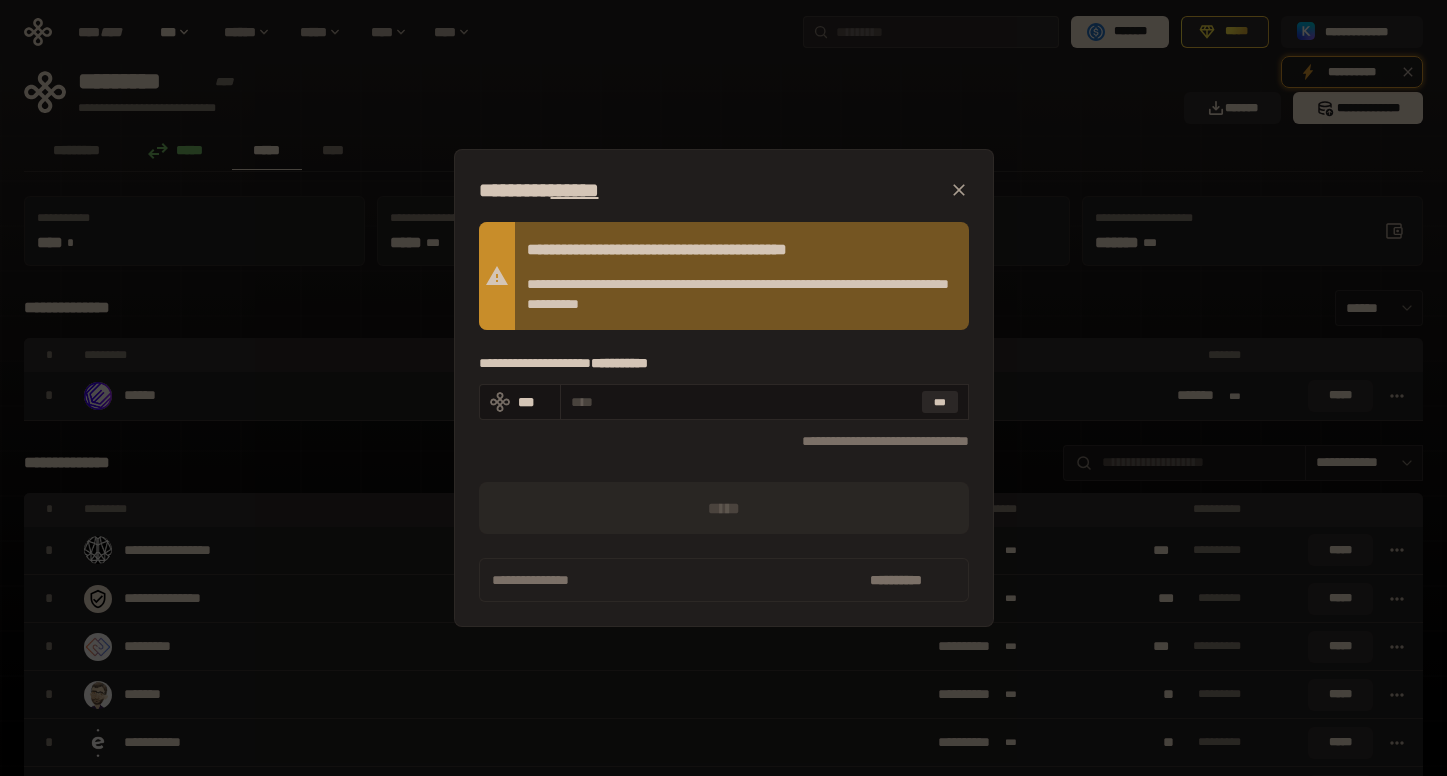 scroll, scrollTop: 0, scrollLeft: 0, axis: both 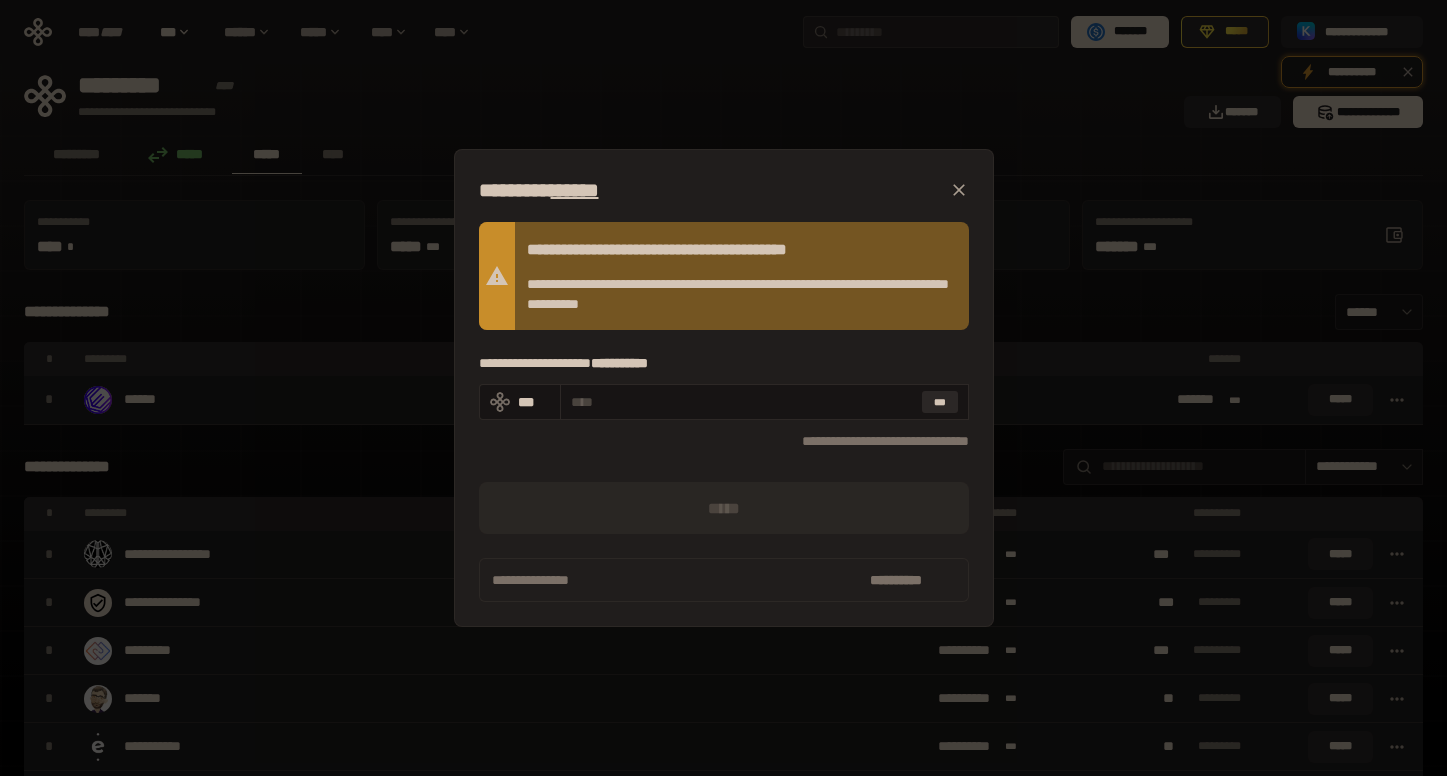 click on "[FIRST] [LAST] [ADDRESS] [CITY] [STATE] [ZIP] [COUNTRY] [PHONE]" at bounding box center [723, 388] 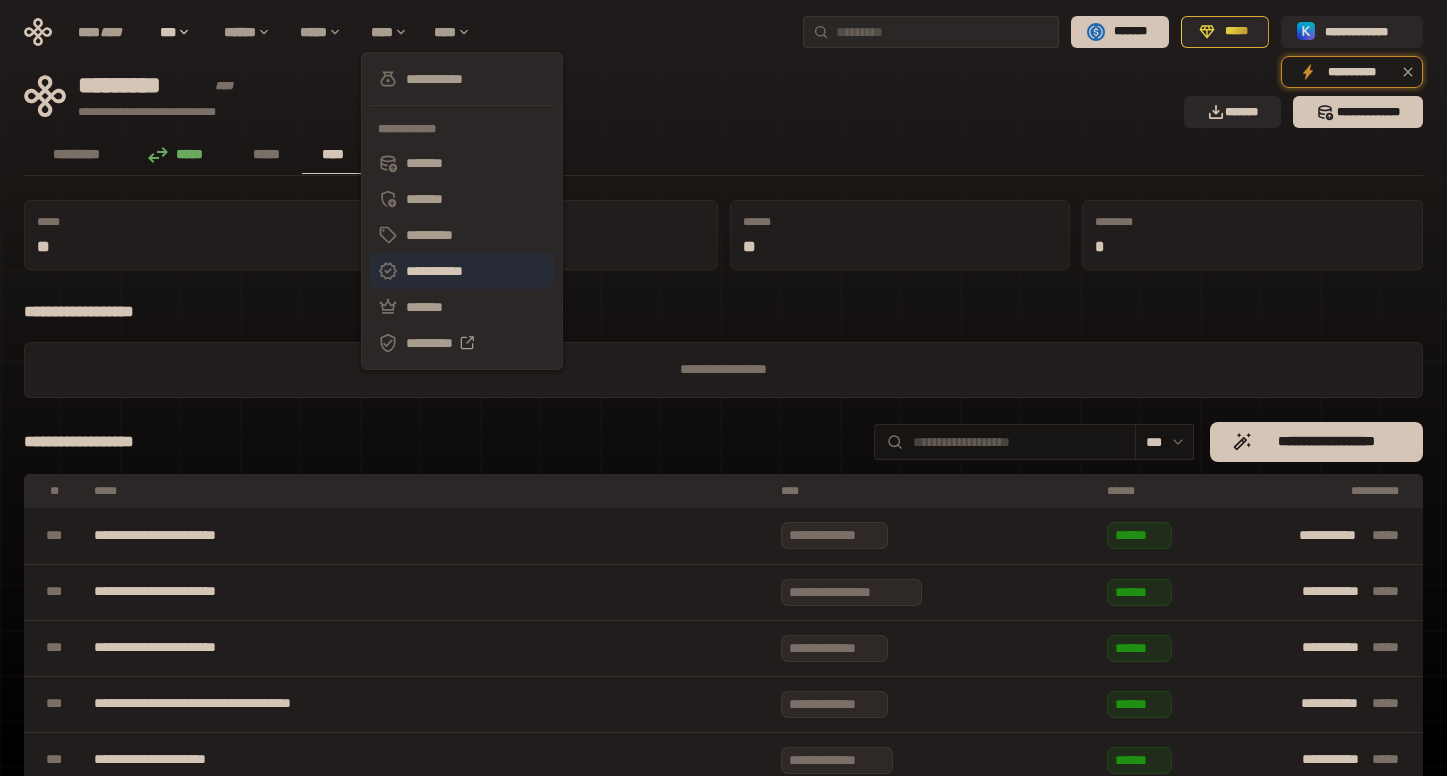 click on "**********" at bounding box center [462, 271] 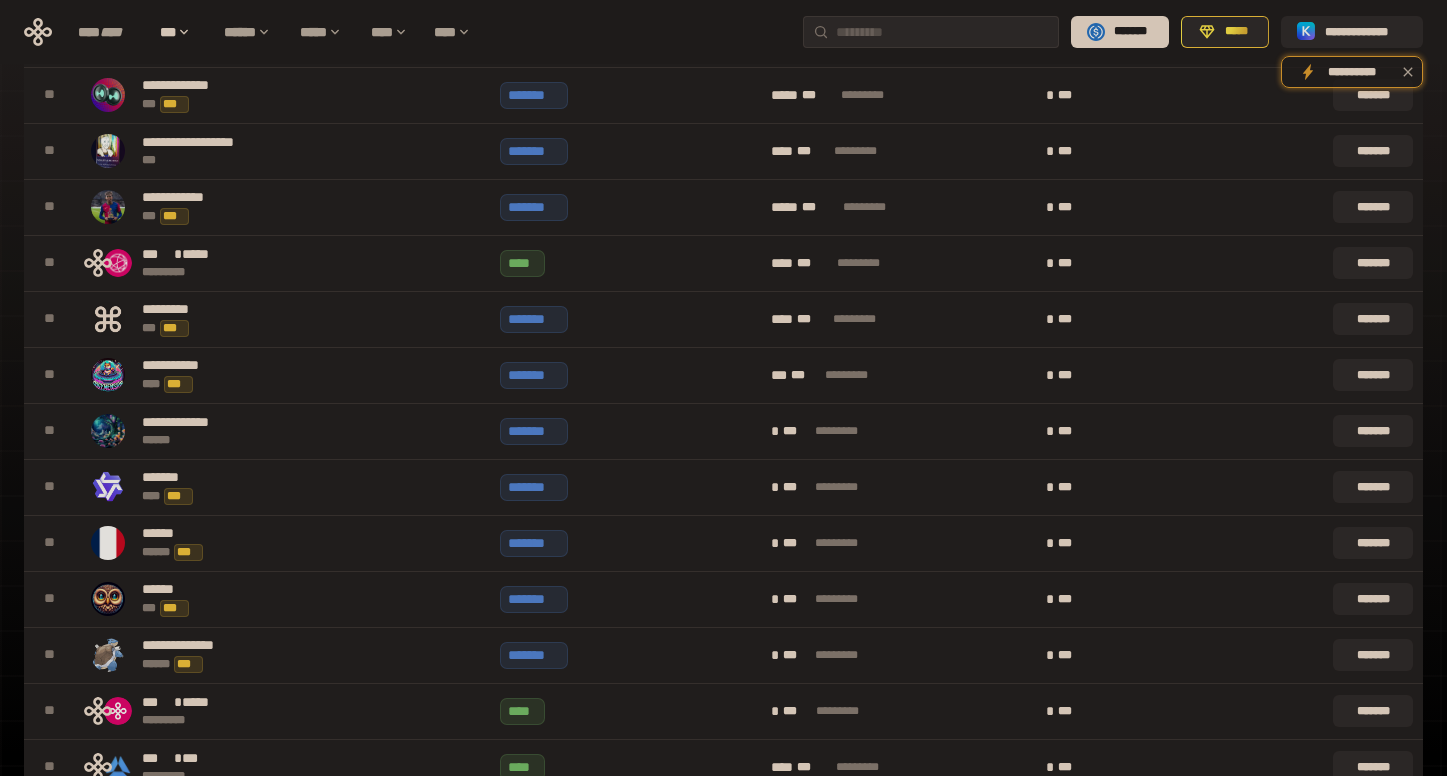 scroll, scrollTop: 5500, scrollLeft: 0, axis: vertical 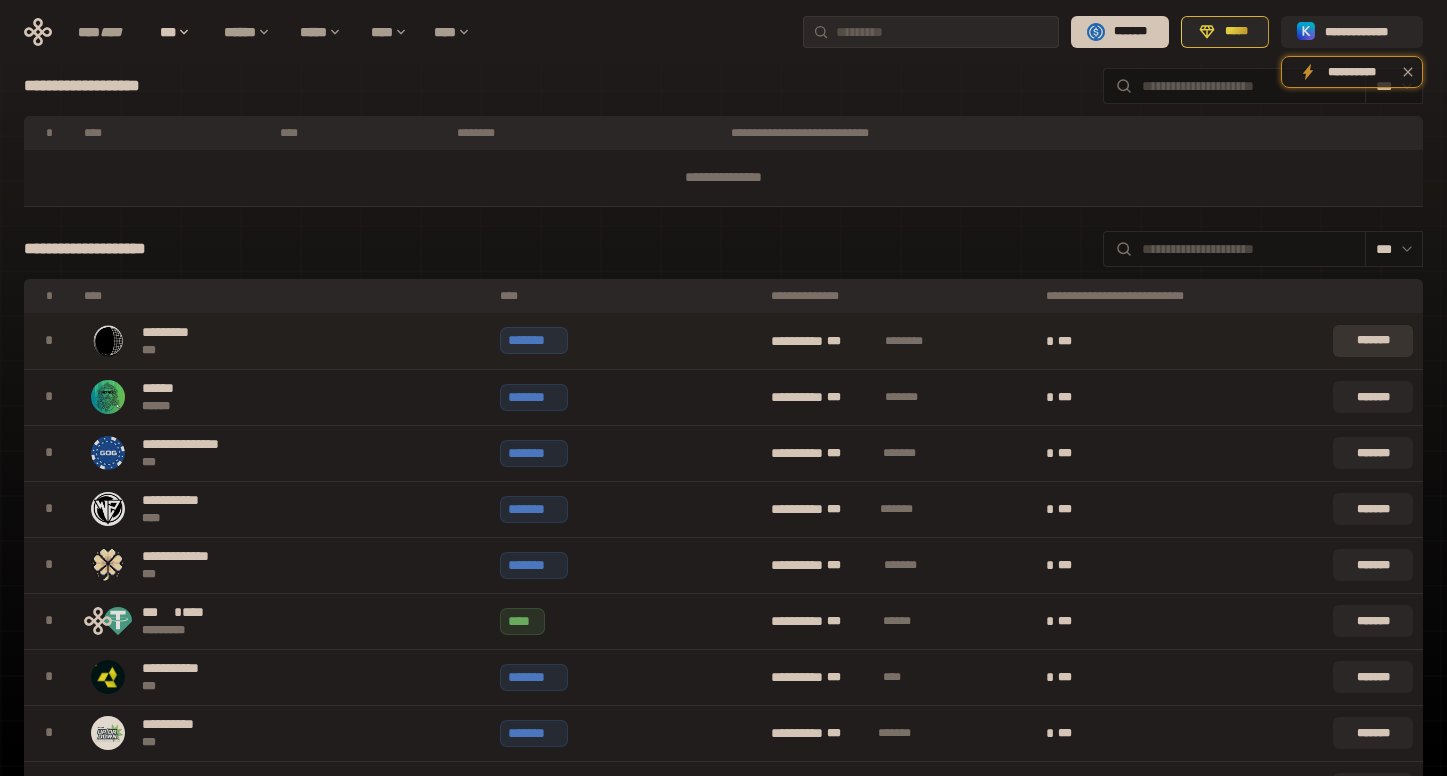 click on "*******" at bounding box center (1373, 341) 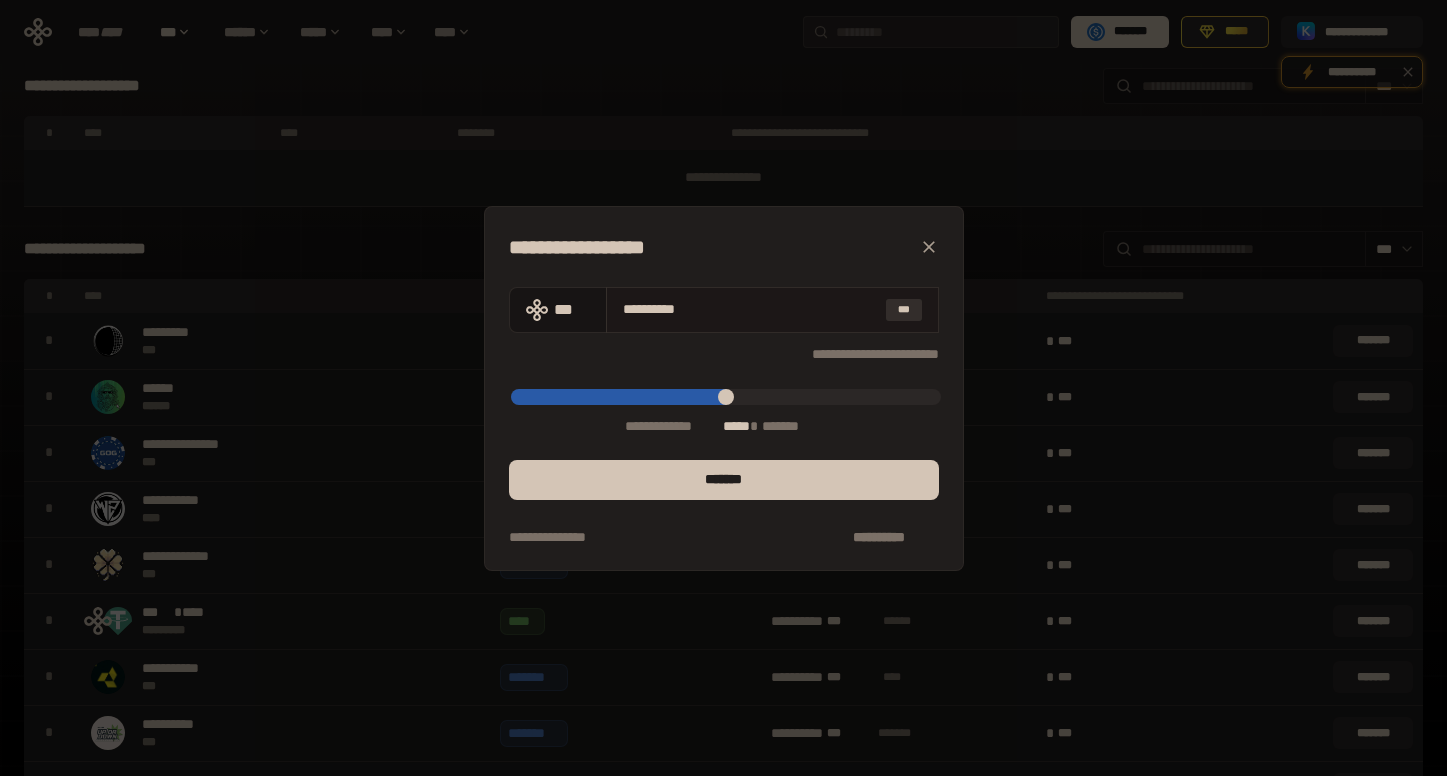 click on "***" at bounding box center [904, 310] 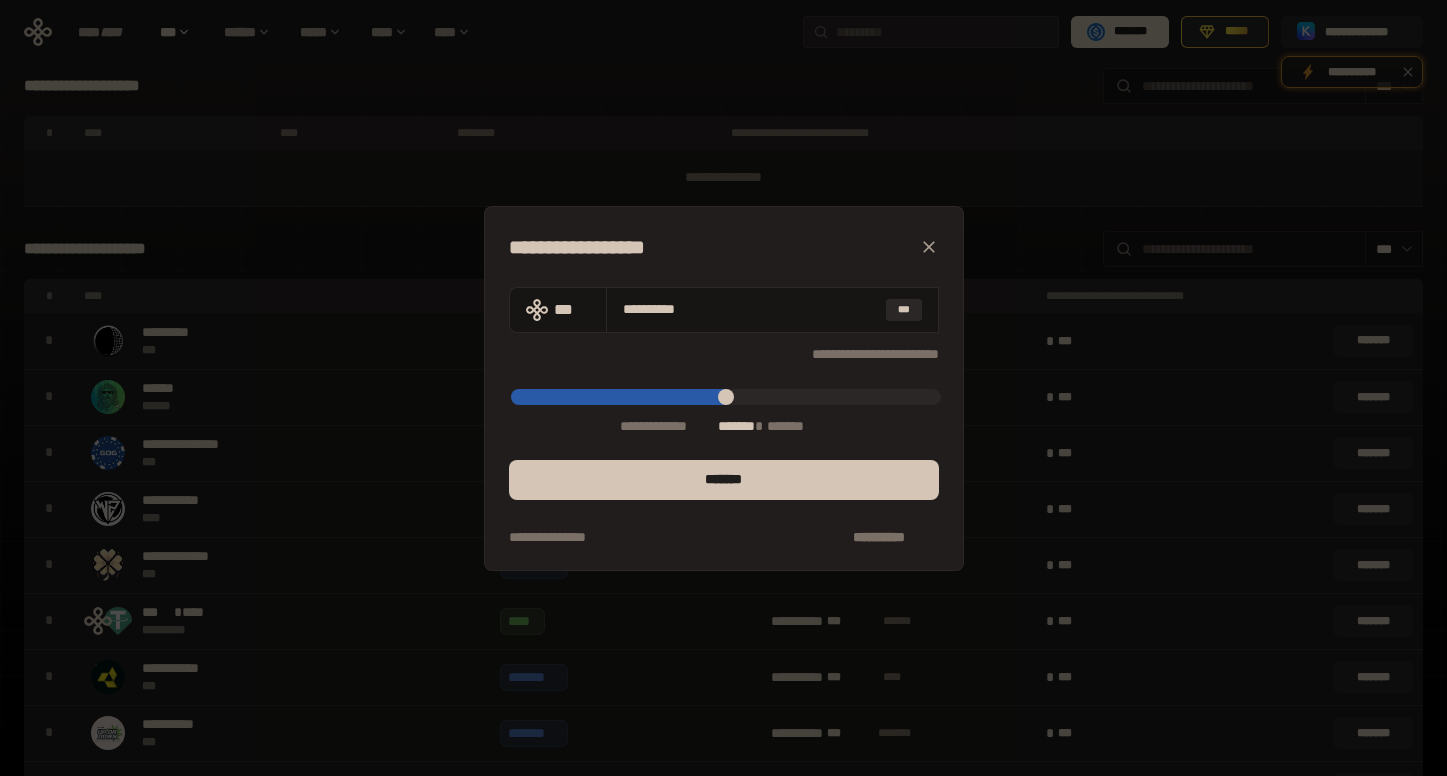 type on "*****" 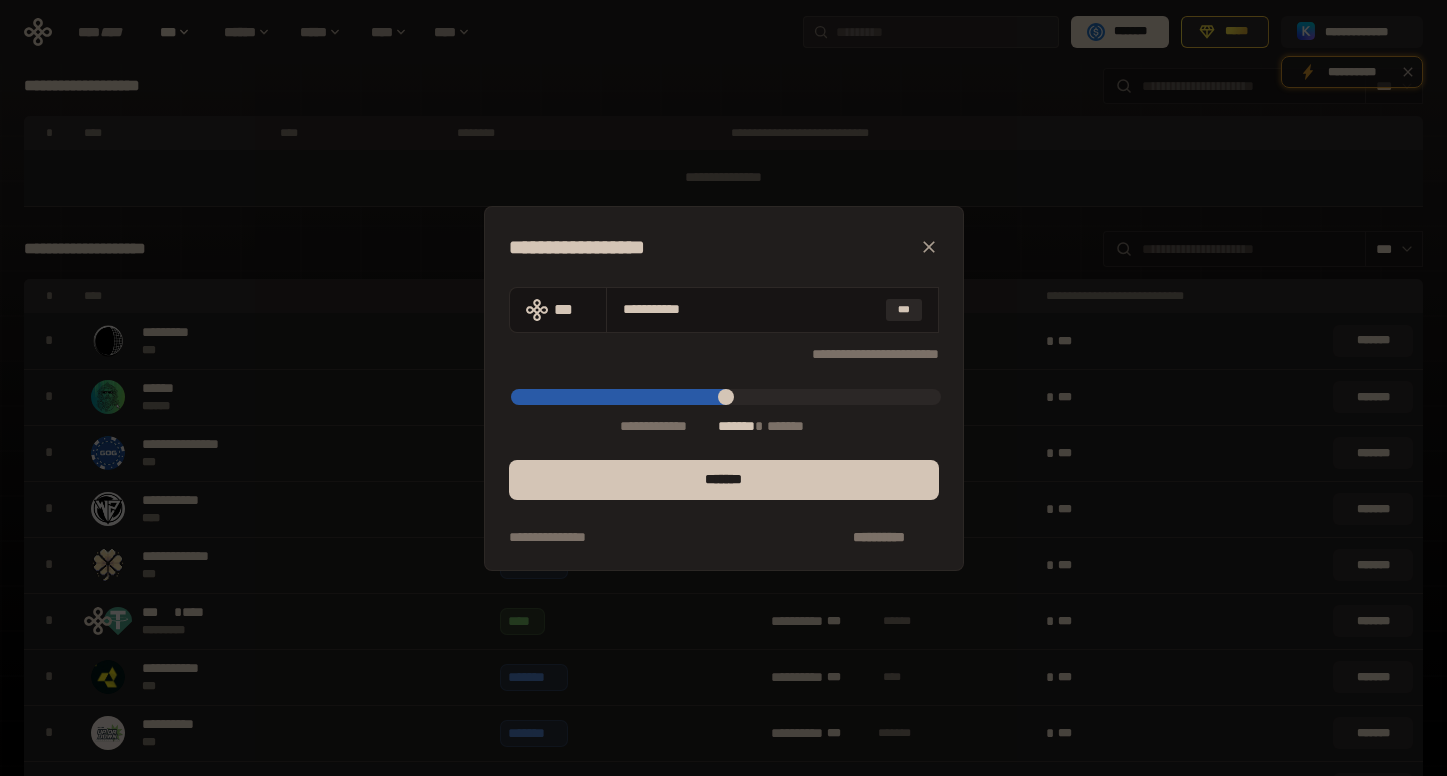 type on "**********" 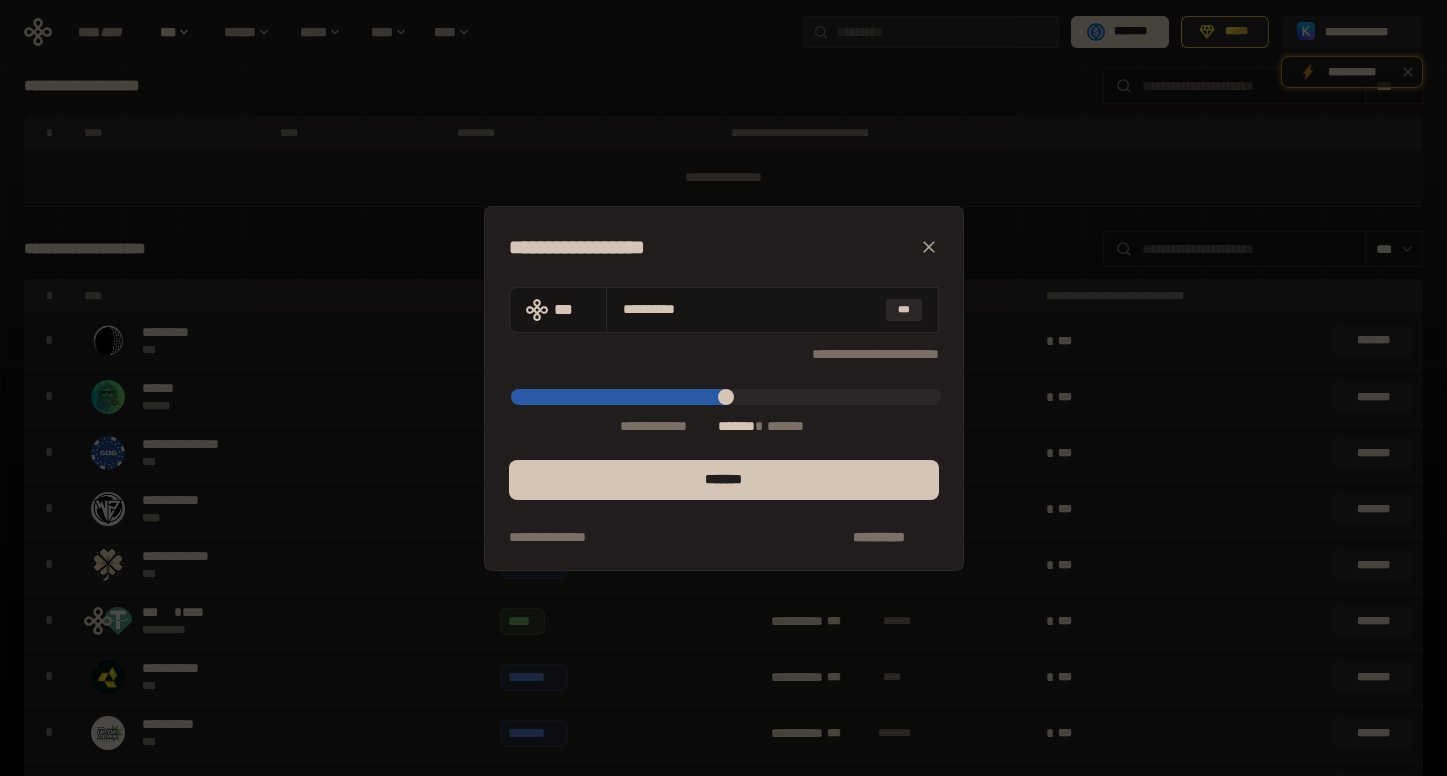 type on "*****" 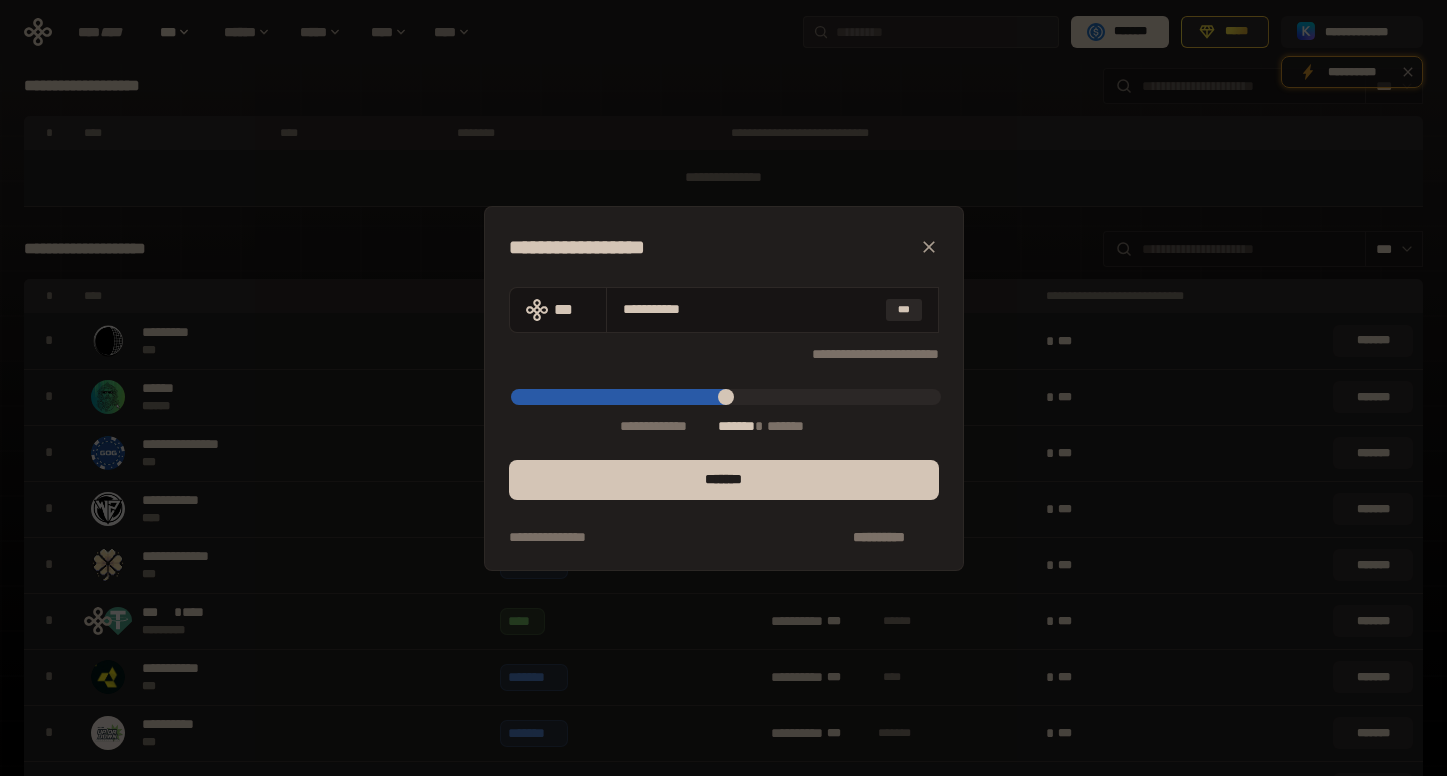 type on "*****" 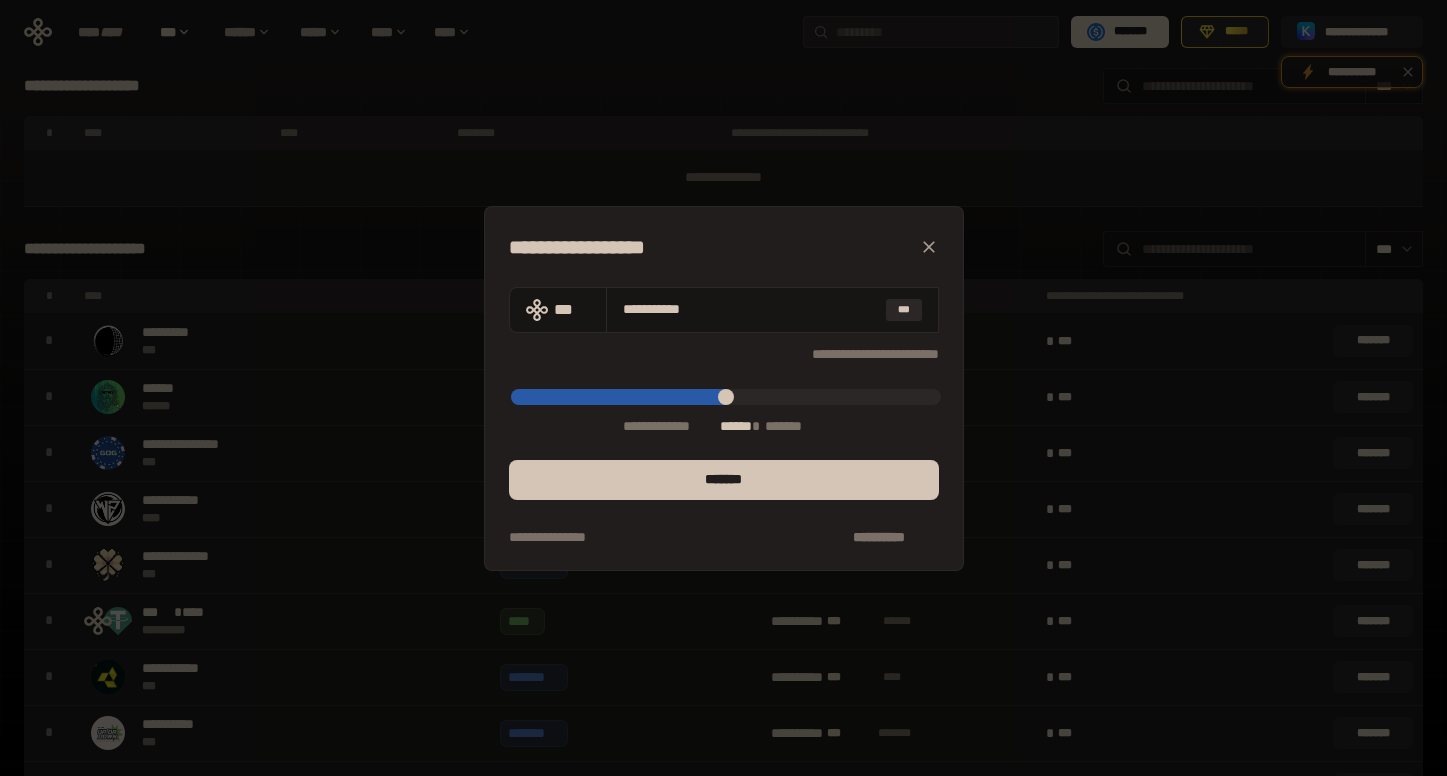 type on "**********" 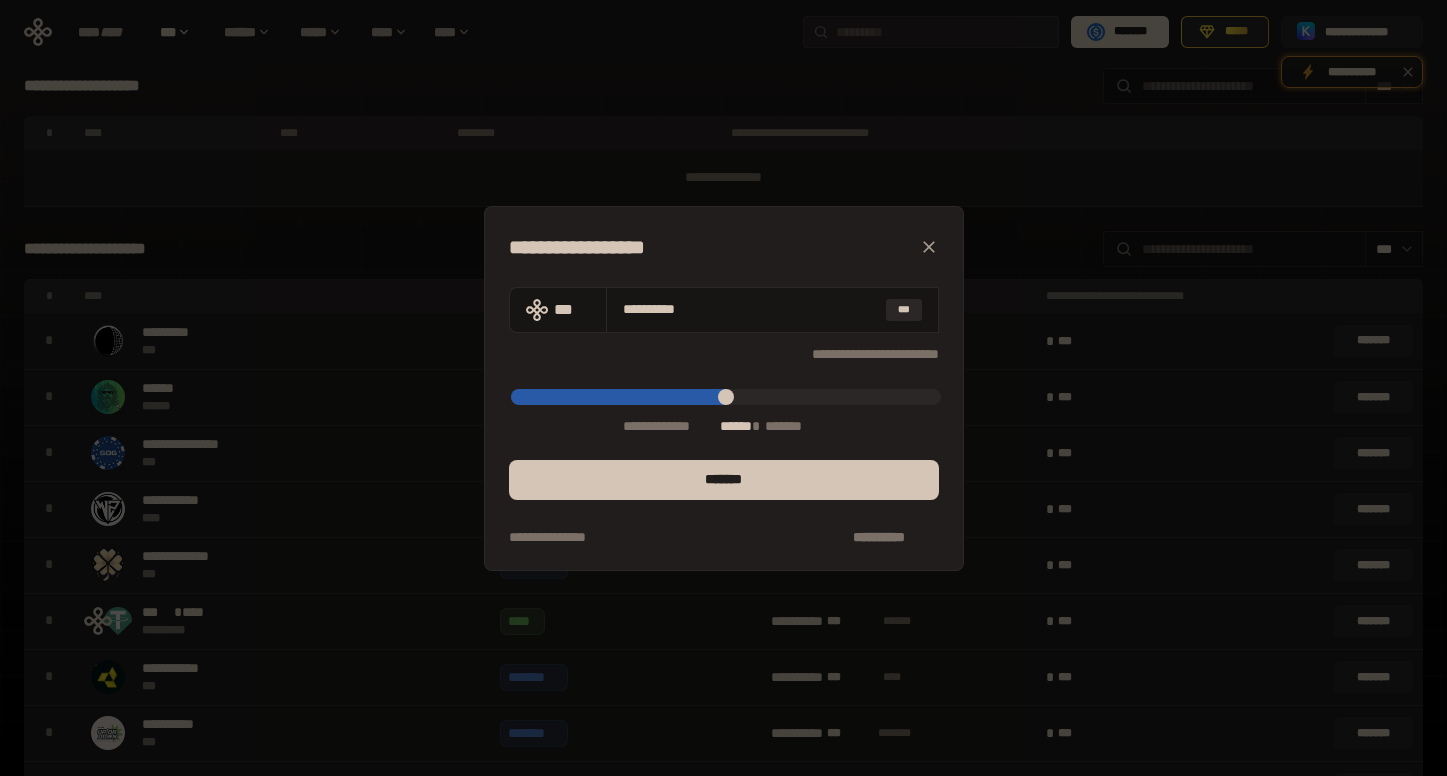 type on "*****" 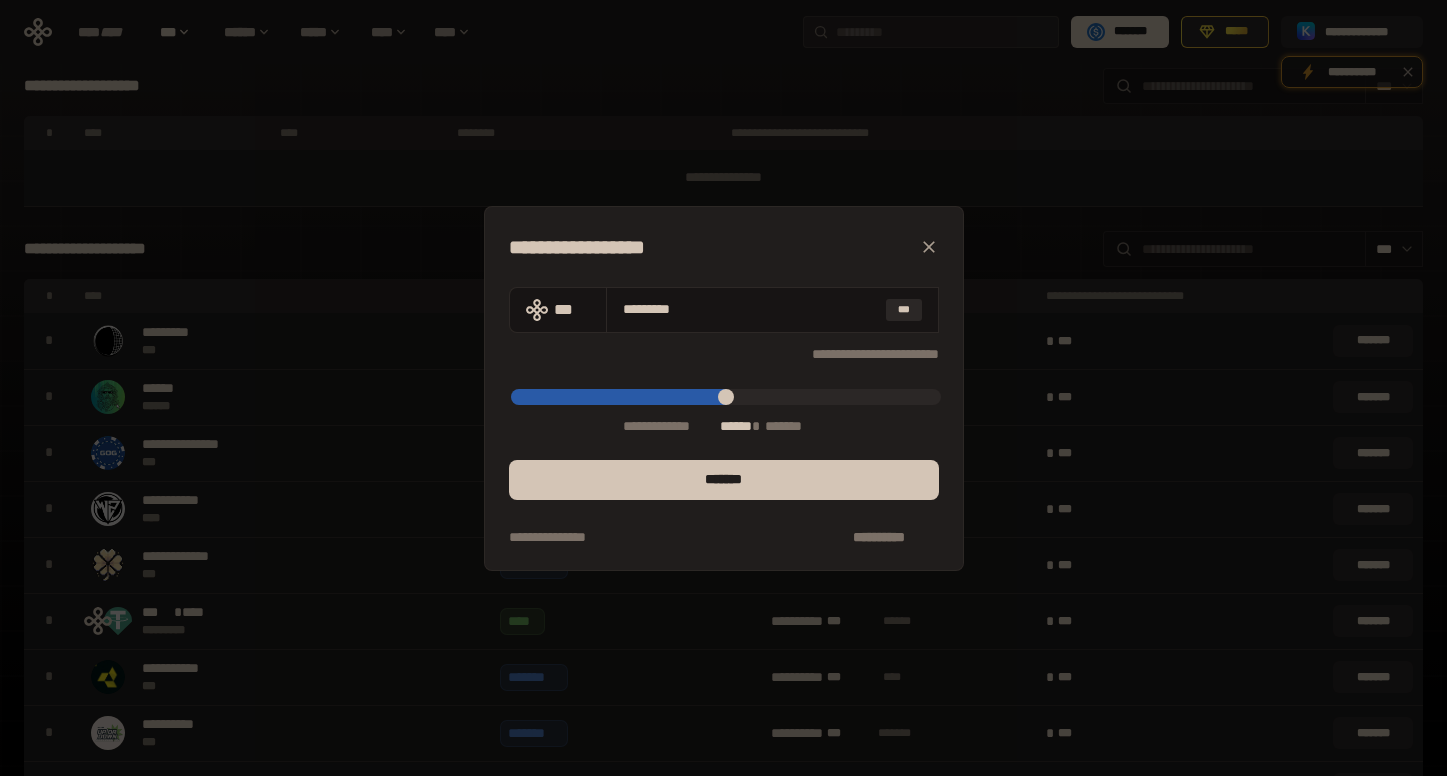 type on "*****" 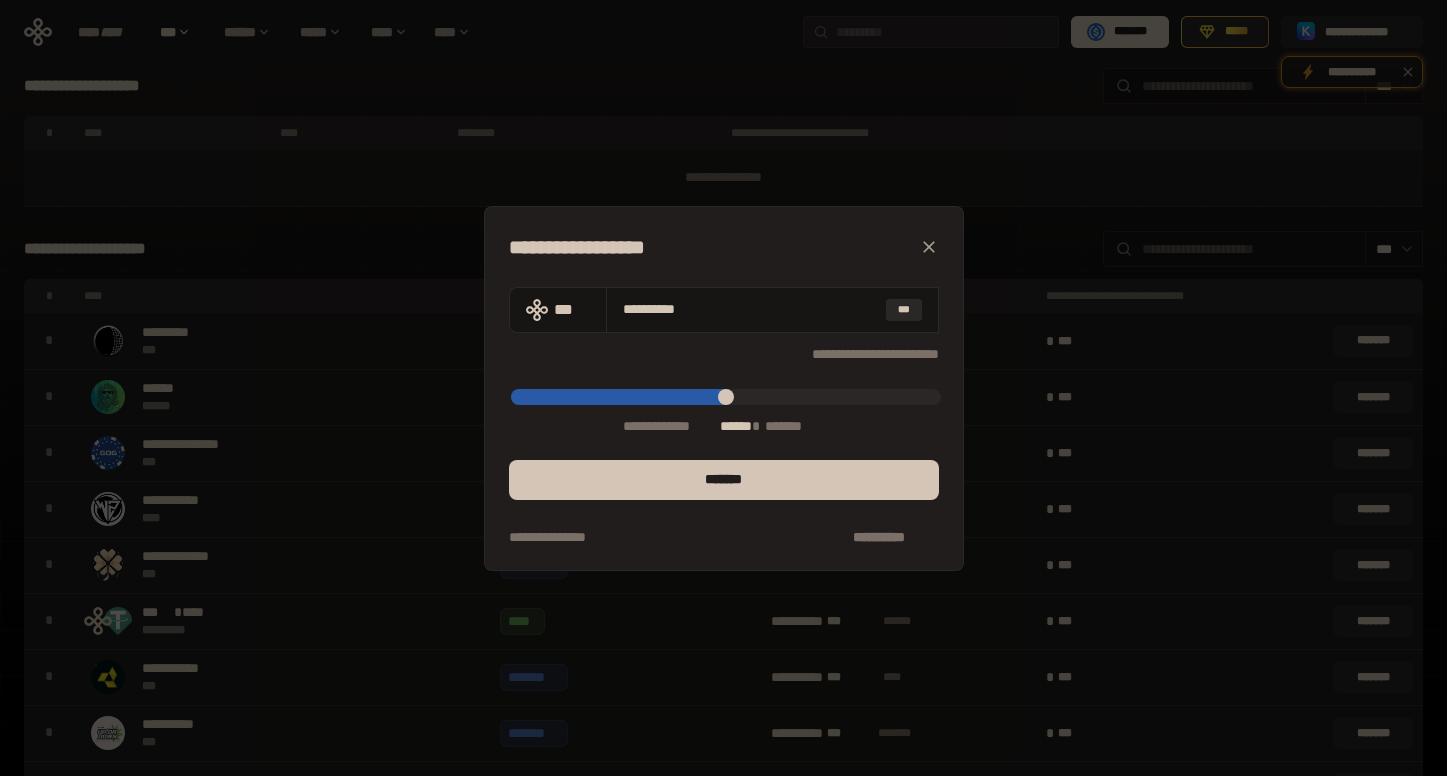 type on "*****" 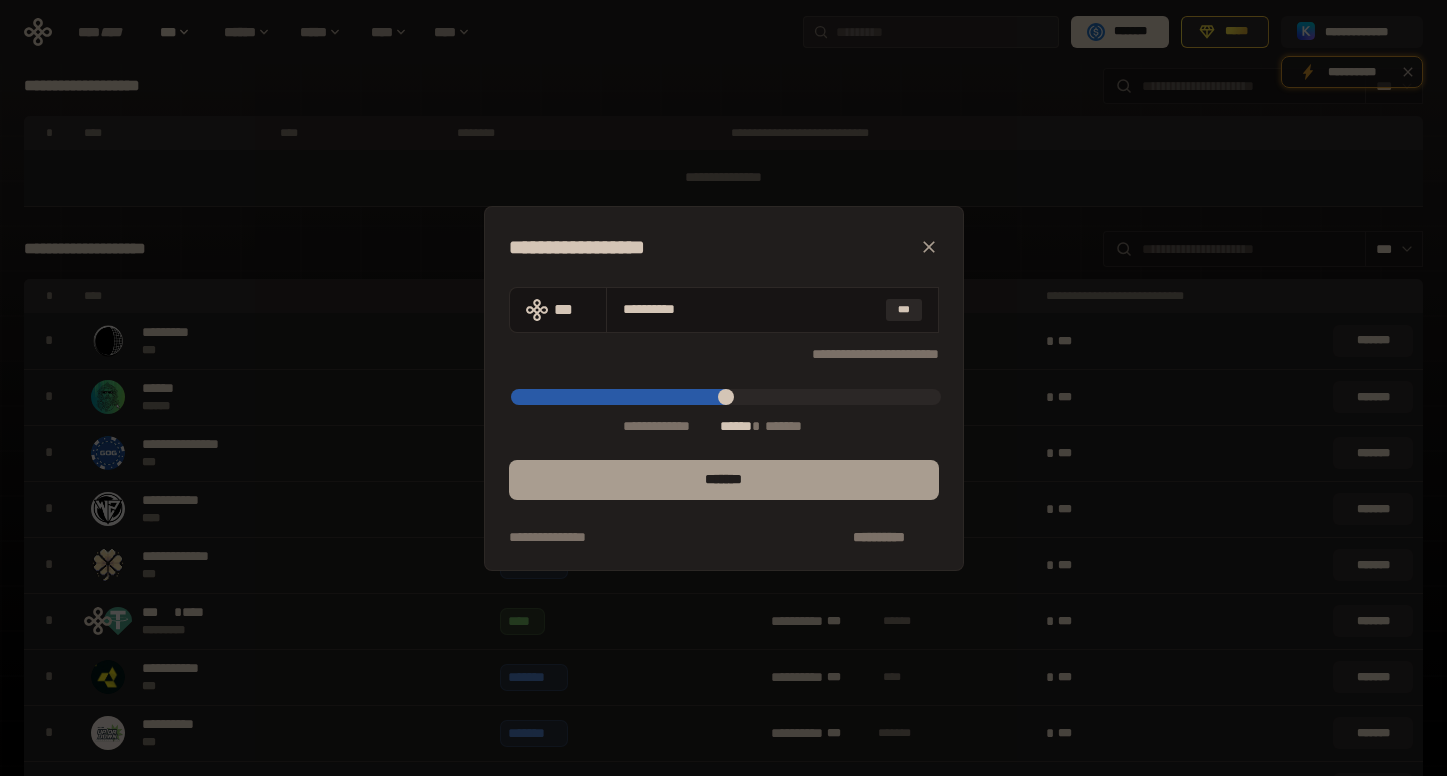 click on "*******" at bounding box center (724, 480) 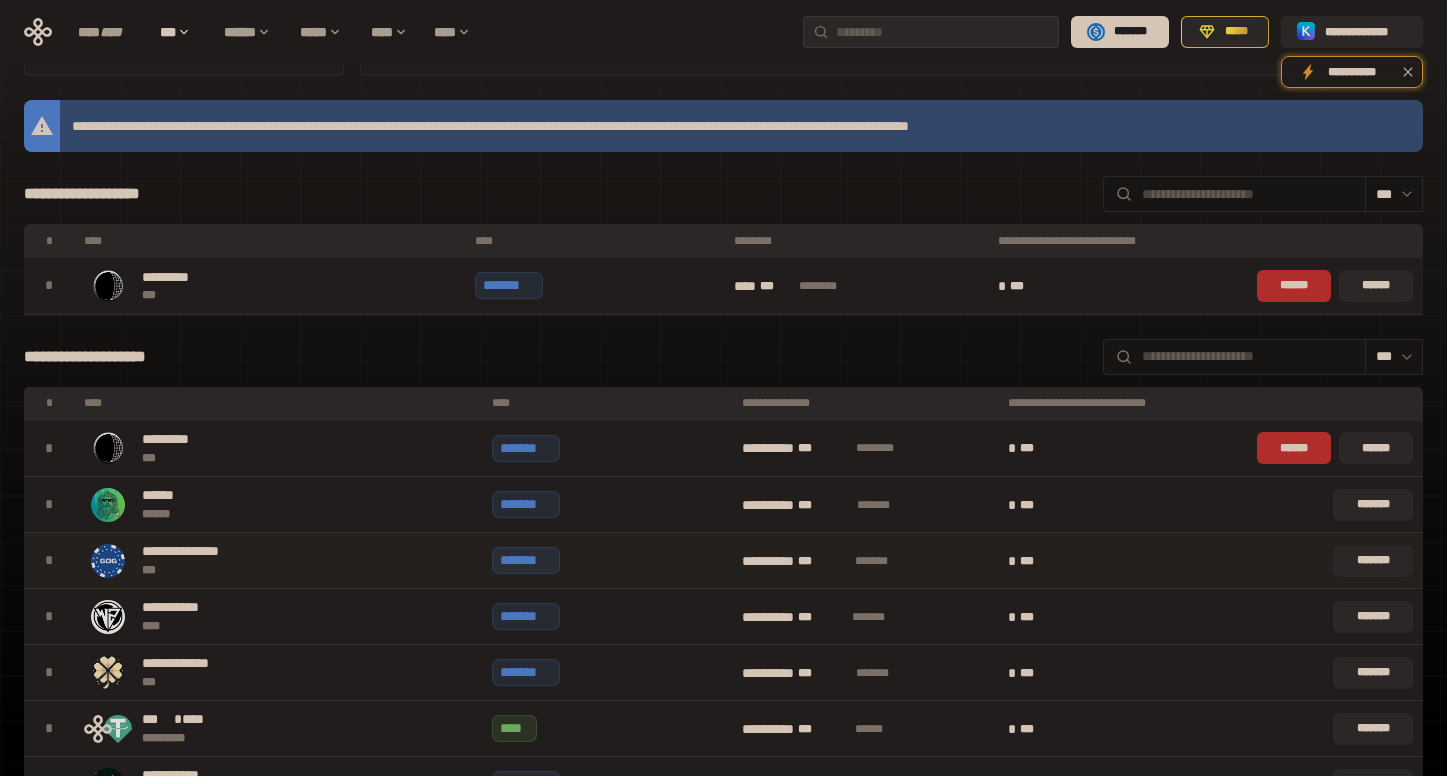 scroll, scrollTop: 0, scrollLeft: 0, axis: both 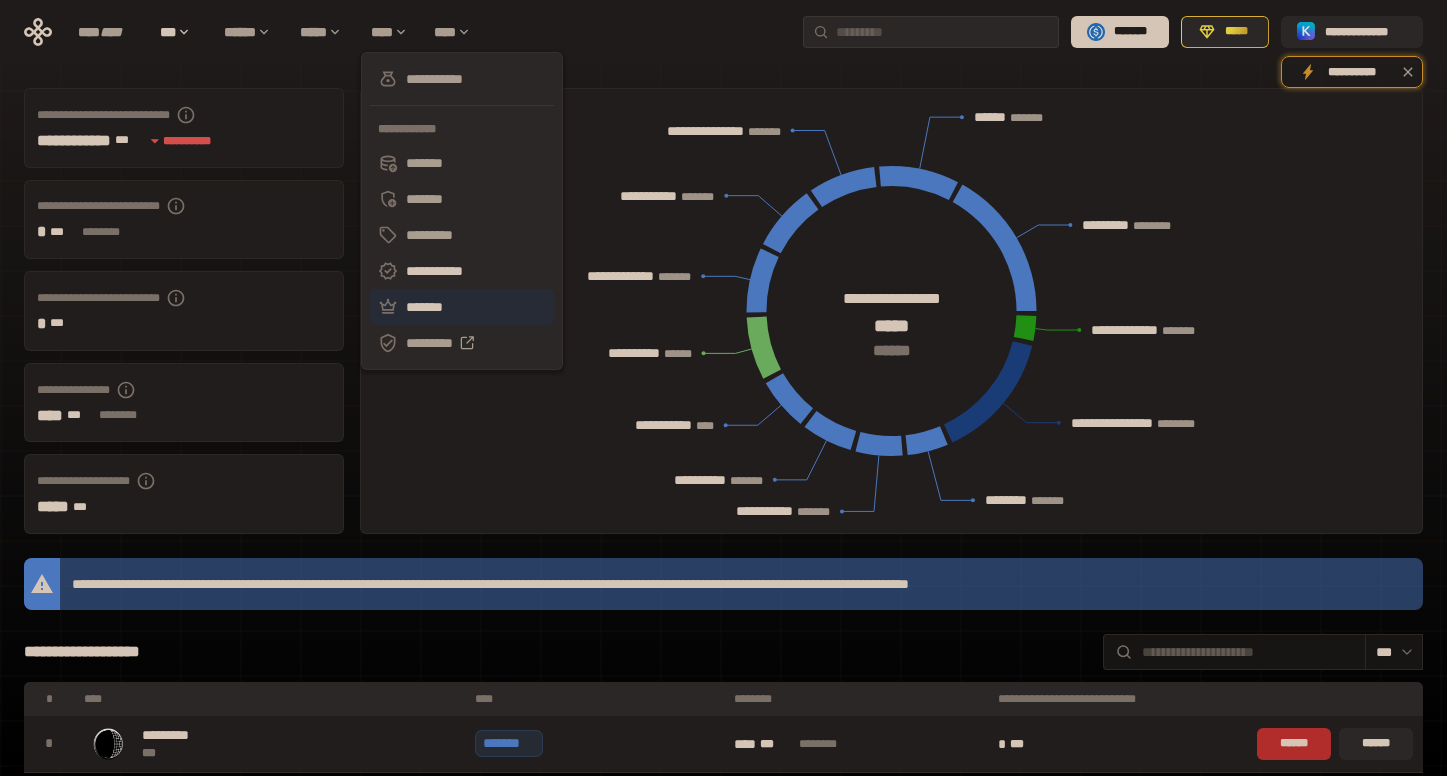 click on "*******" at bounding box center (462, 307) 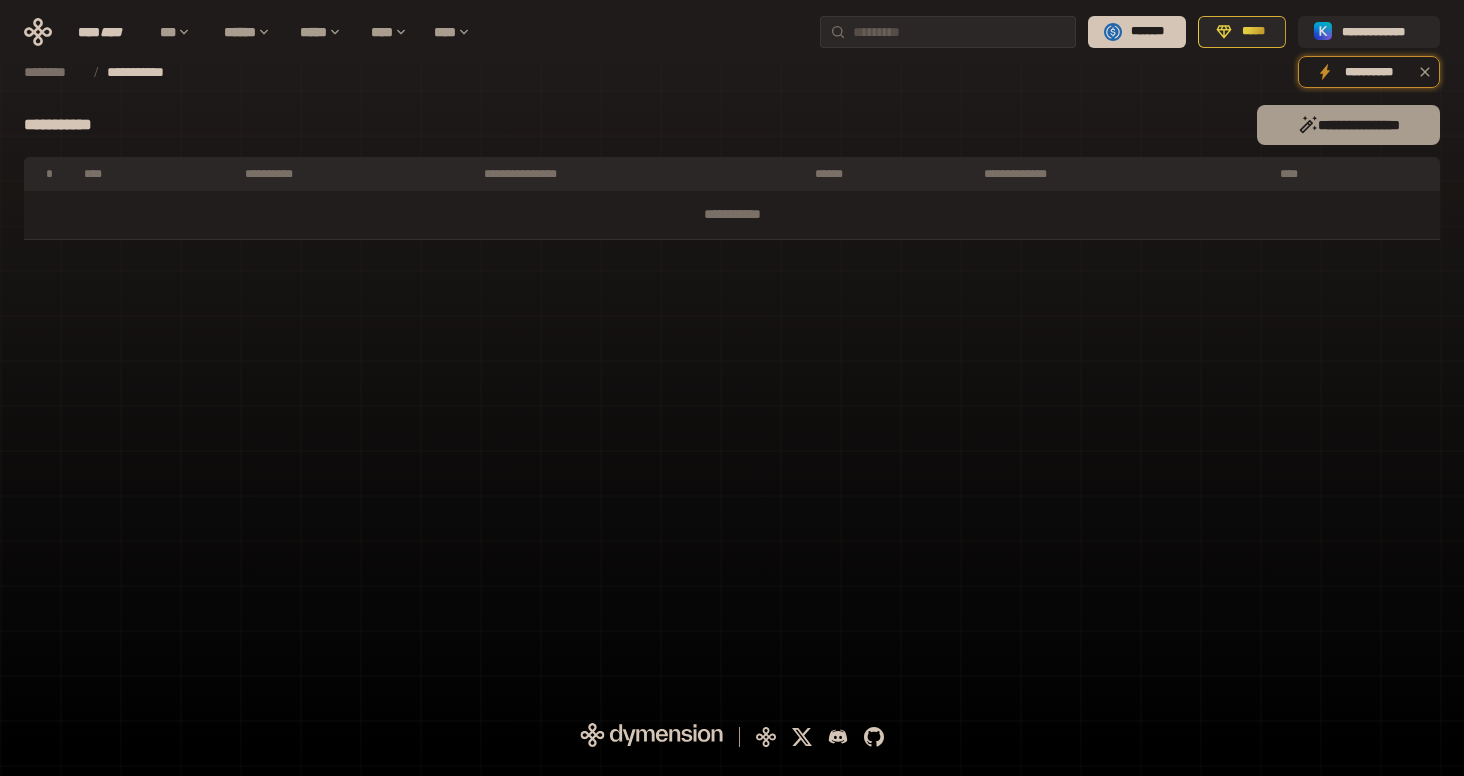 click on "**********" at bounding box center [1348, 125] 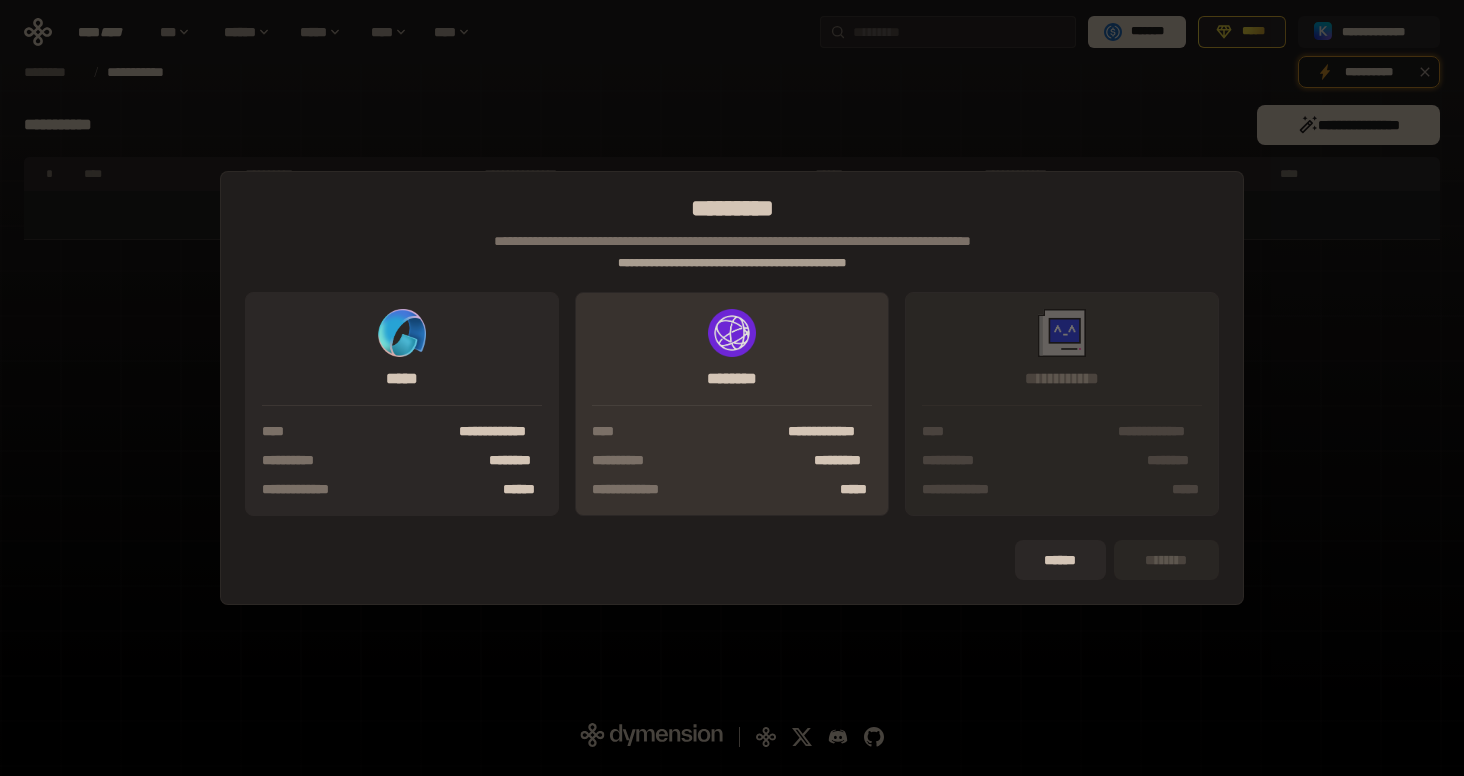 click on "*********" at bounding box center (837, 461) 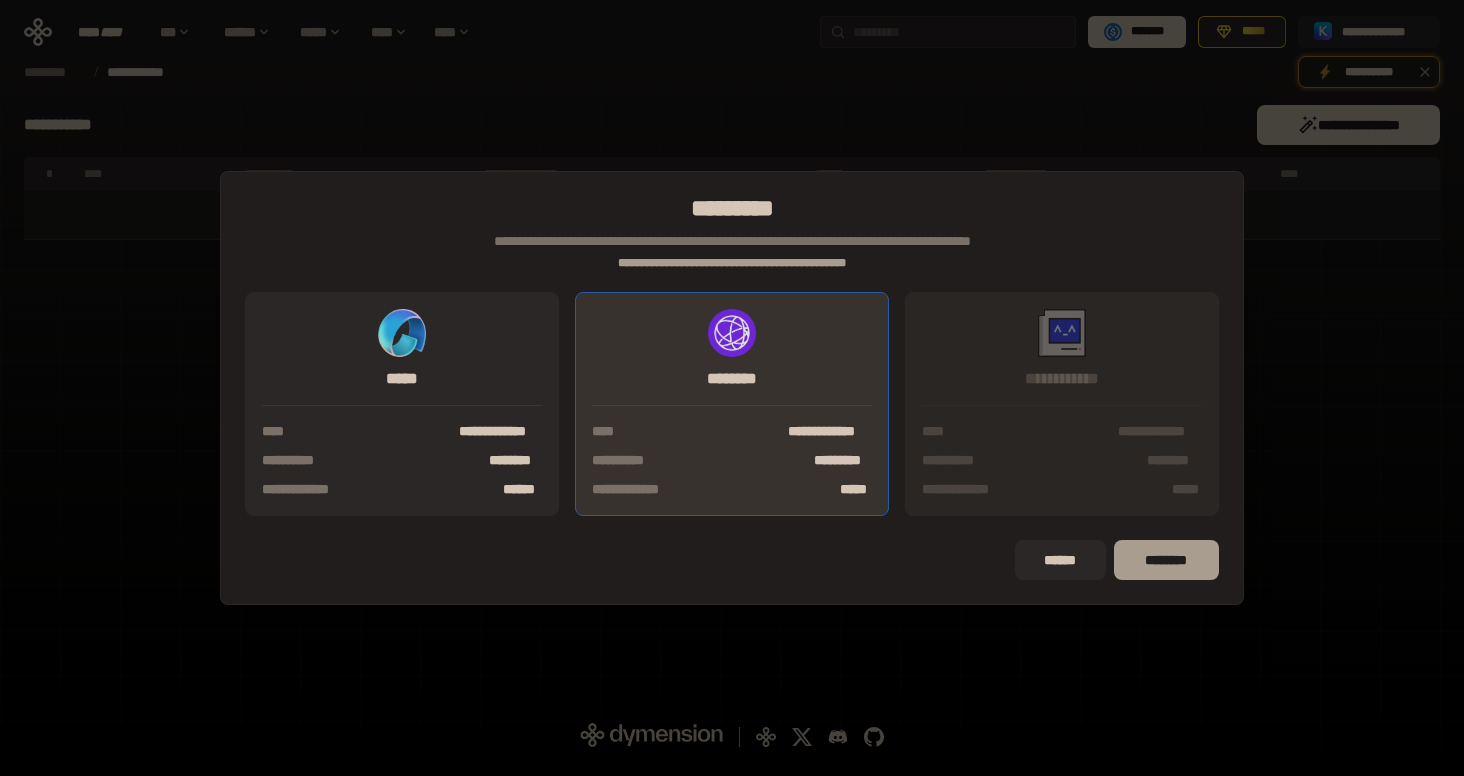 click on "********" at bounding box center [1166, 560] 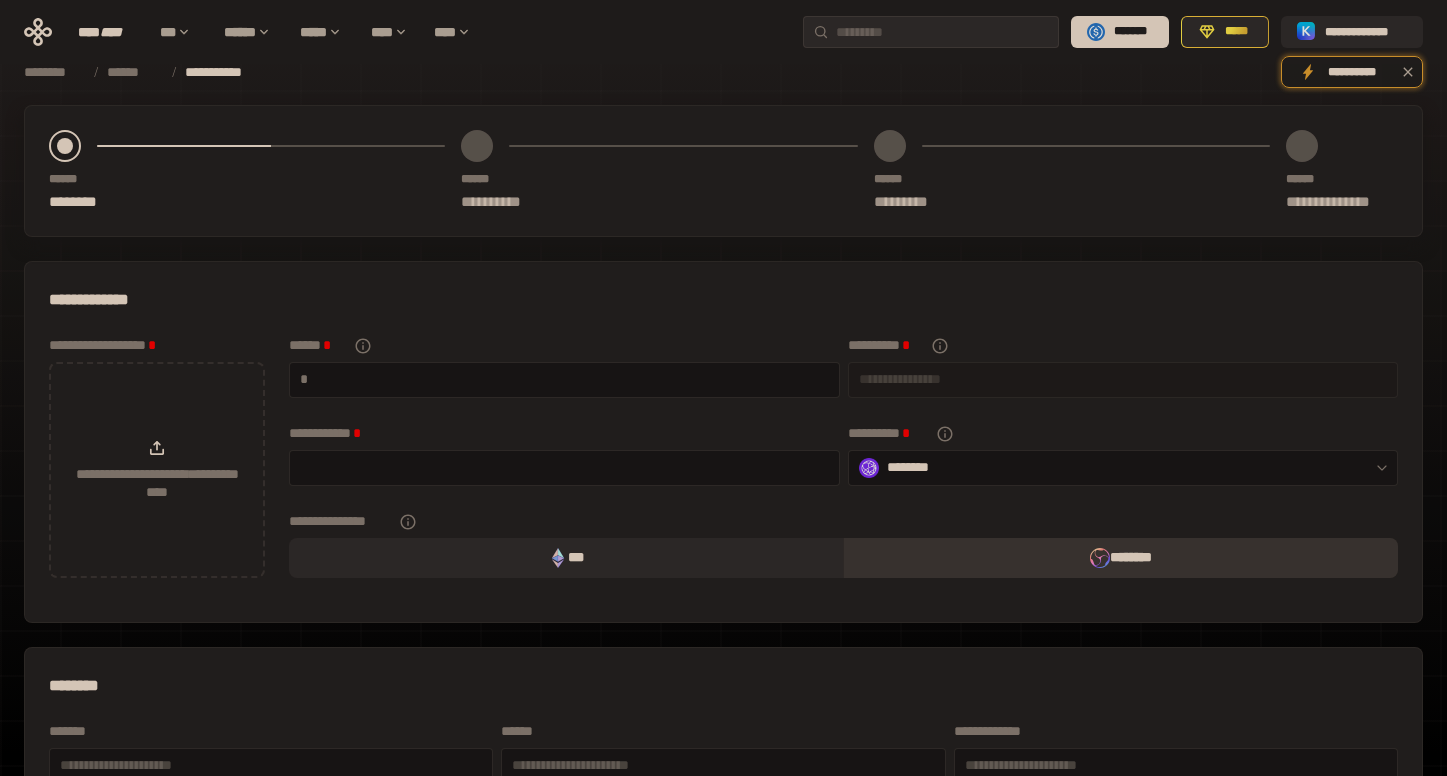 click on "**********" at bounding box center [723, 840] 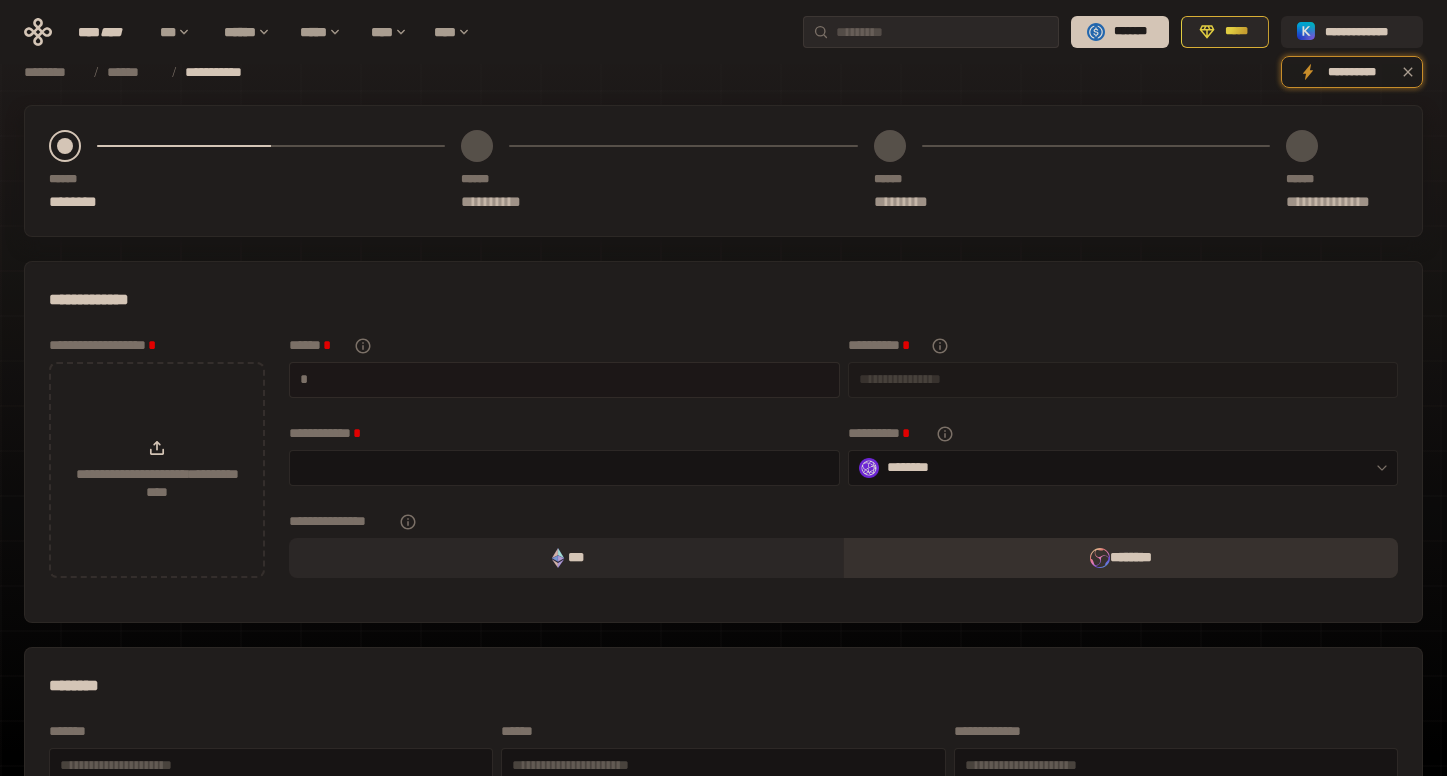 click on "*" at bounding box center [564, 380] 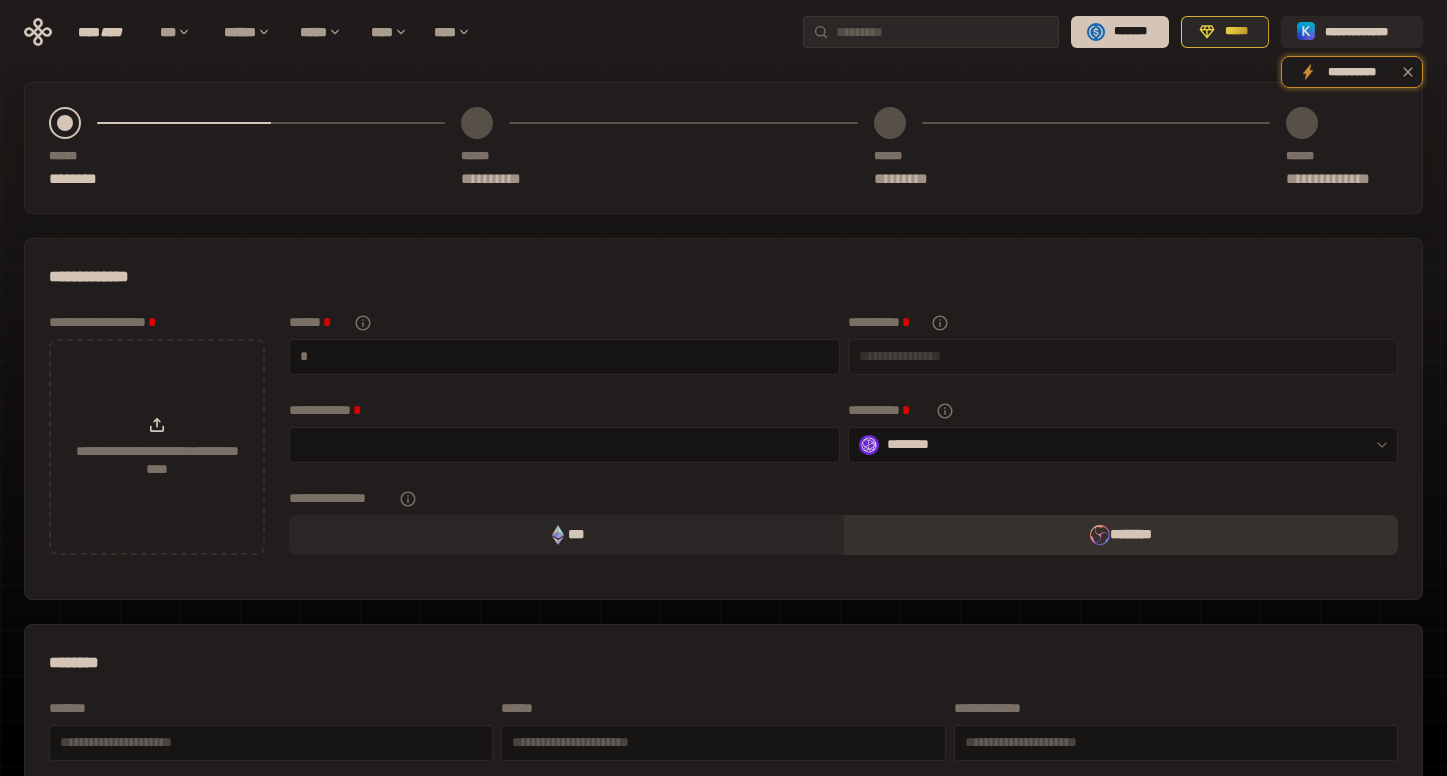scroll, scrollTop: 600, scrollLeft: 0, axis: vertical 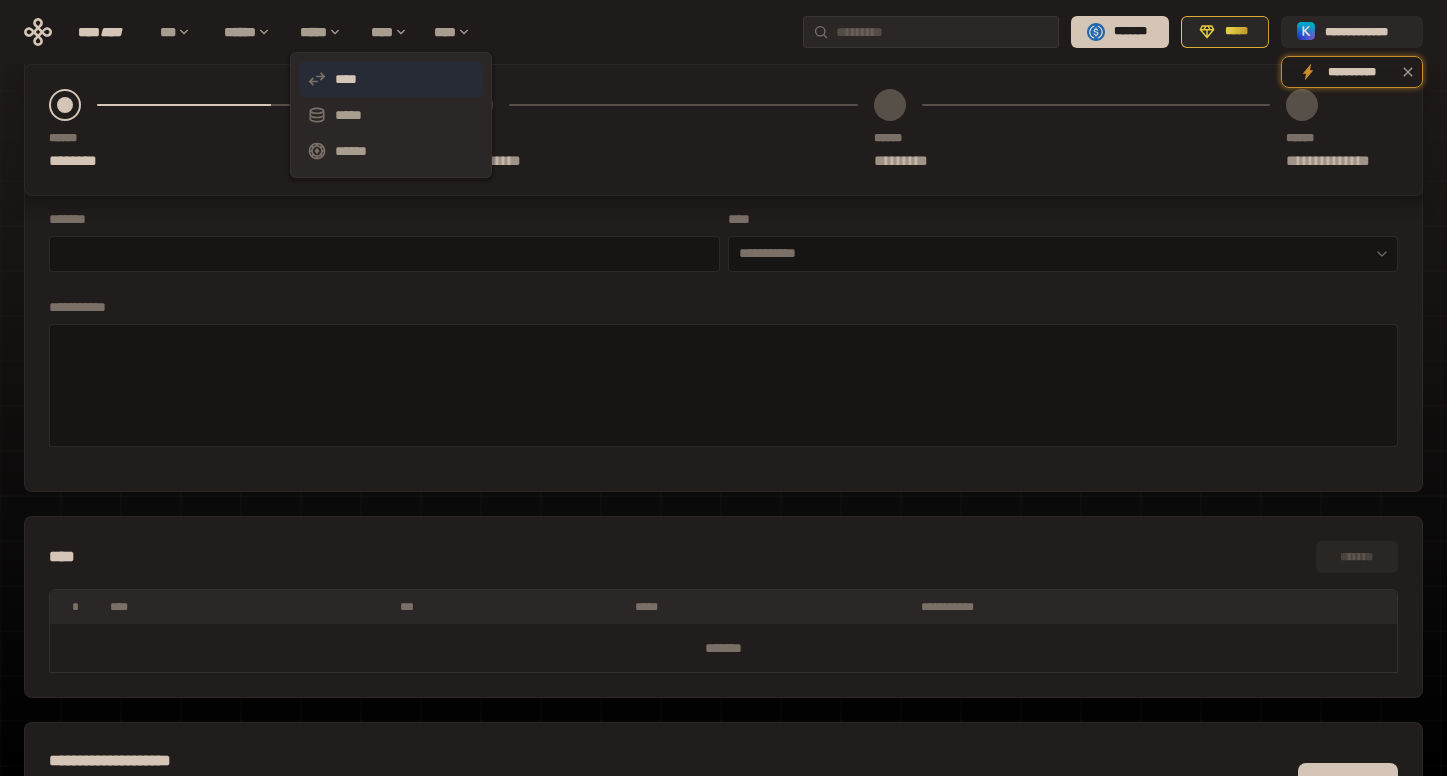 click on "****" at bounding box center [391, 79] 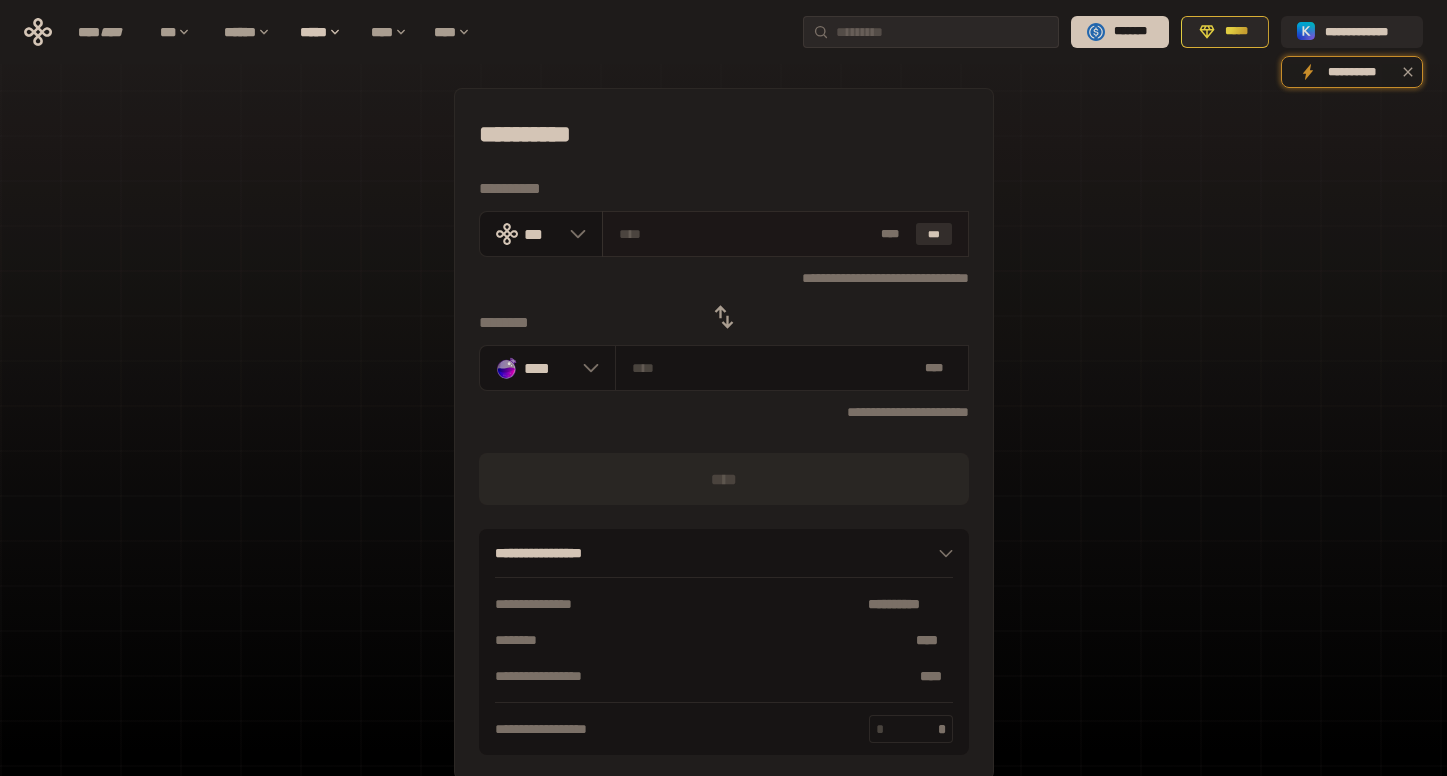 click on "***" at bounding box center (934, 234) 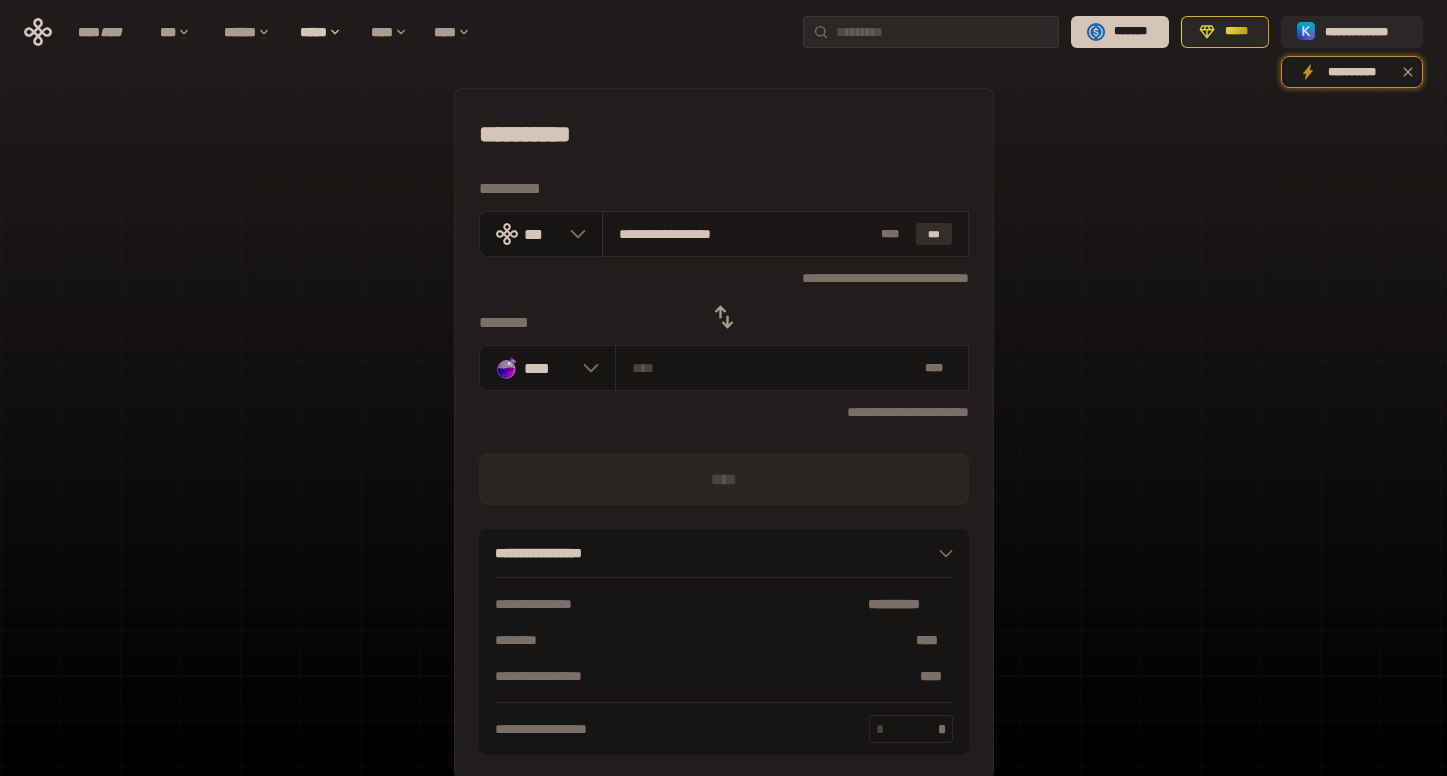 type on "********" 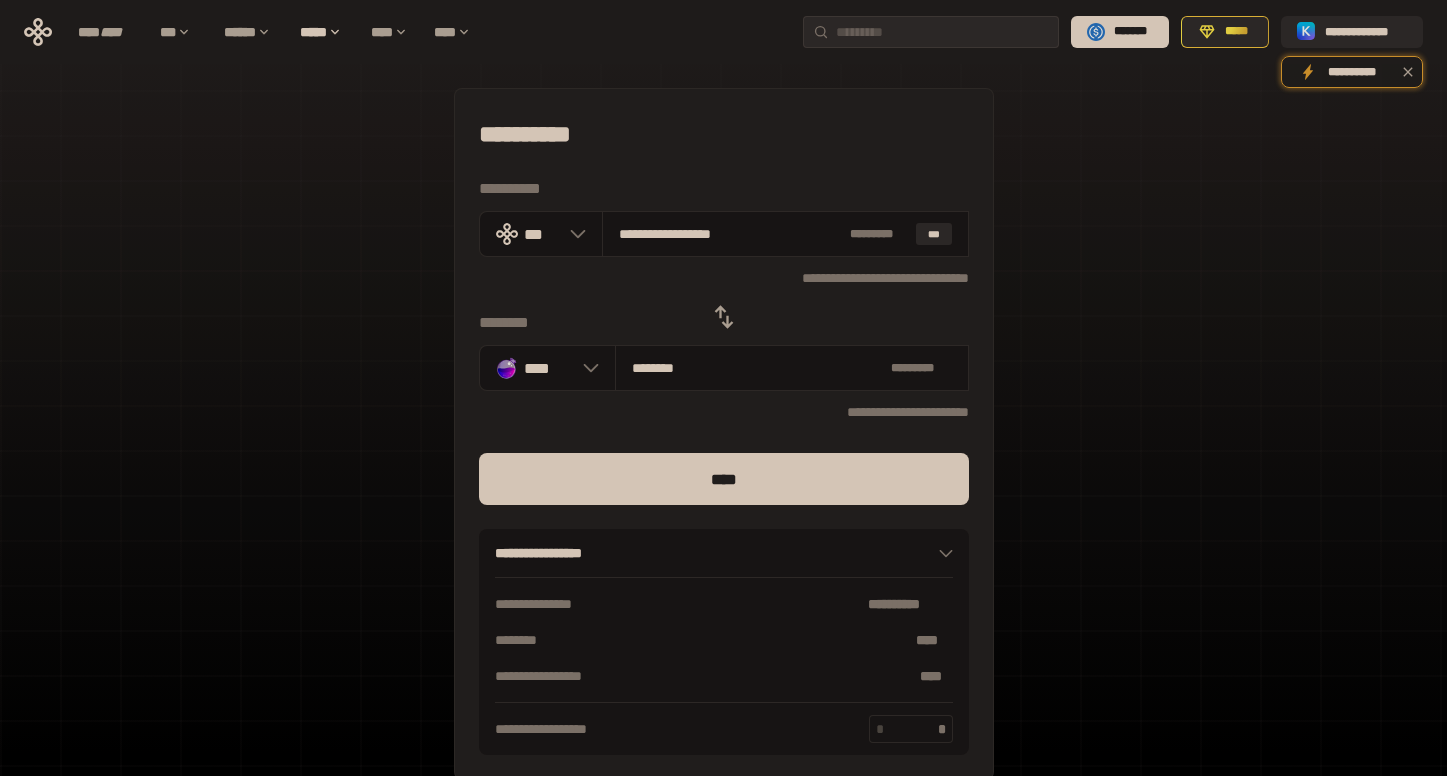 drag, startPoint x: 626, startPoint y: 237, endPoint x: 1099, endPoint y: 292, distance: 476.18695 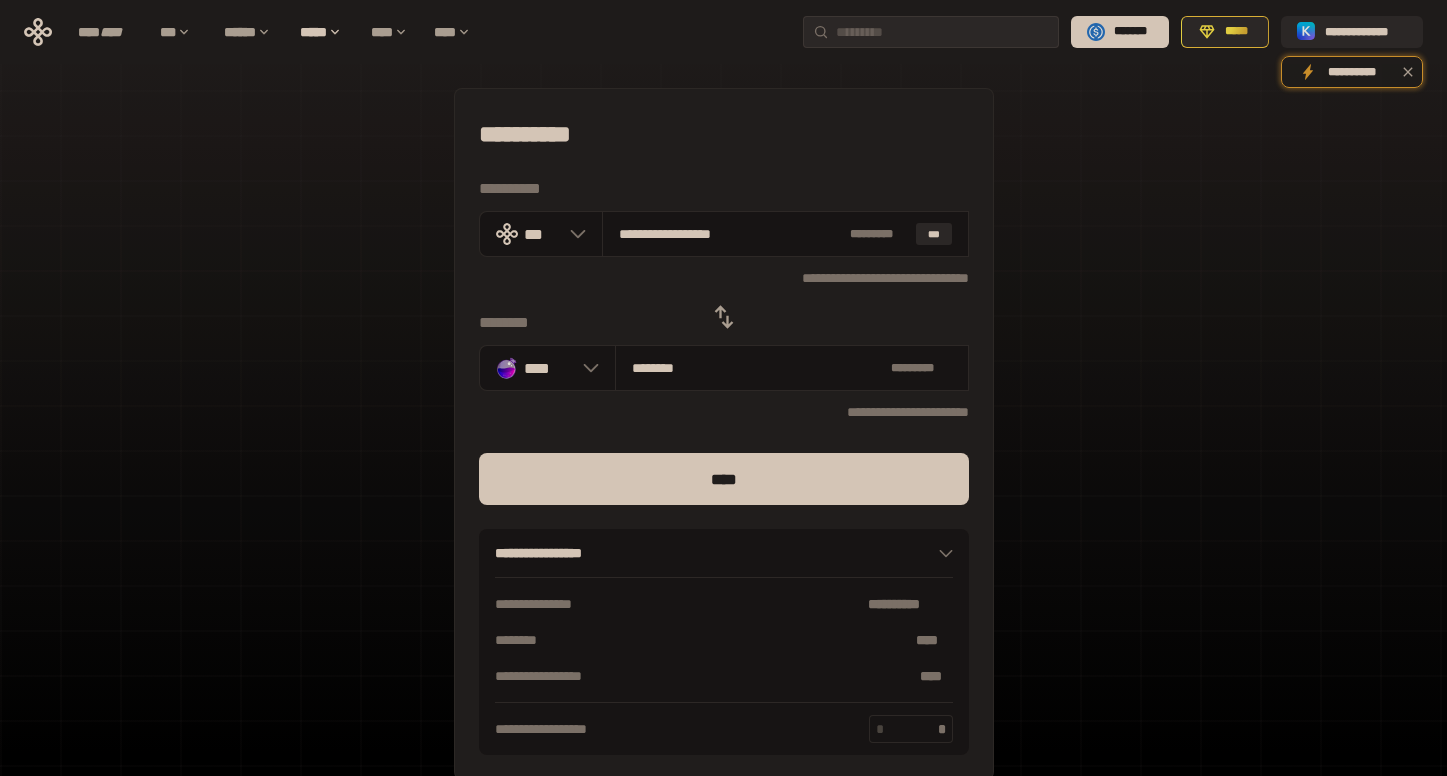 type on "*" 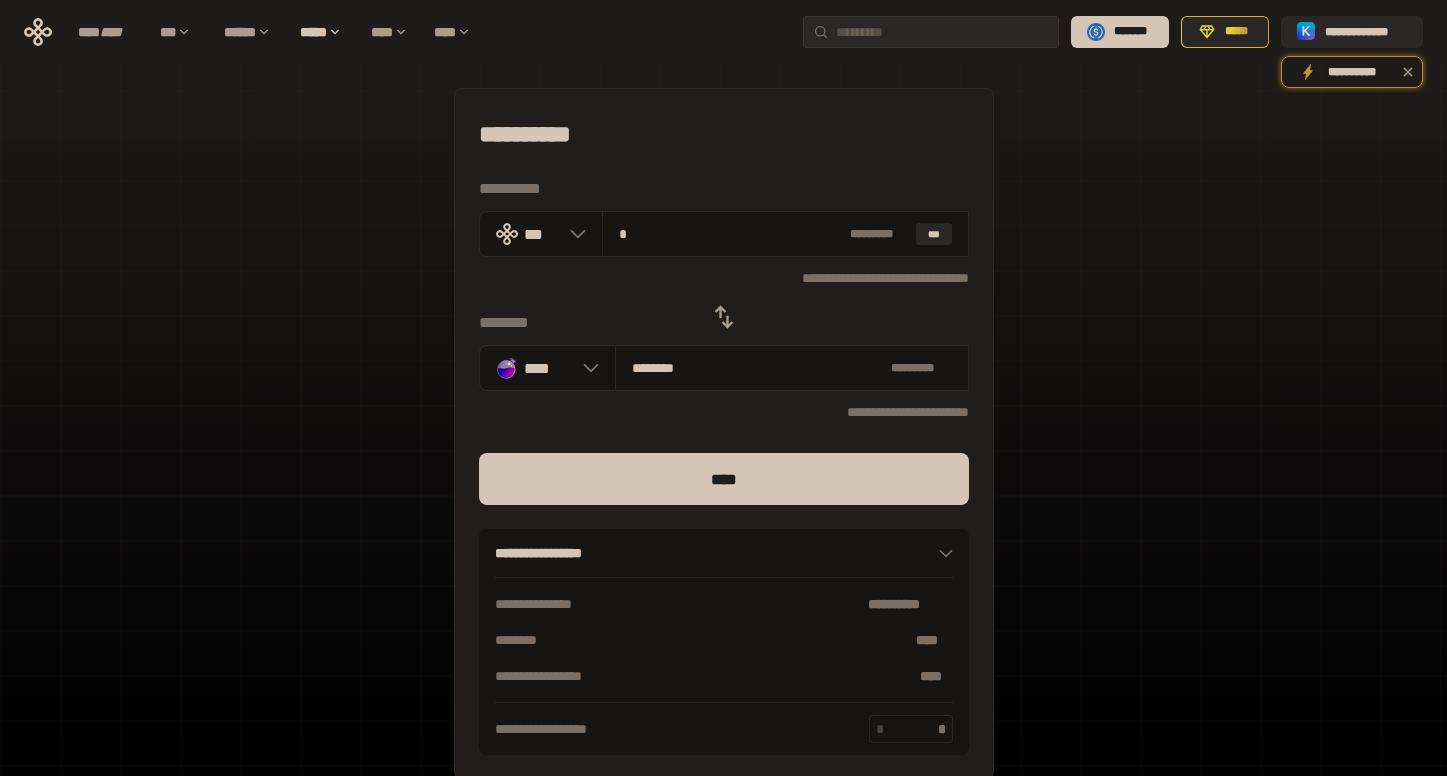 type on "********" 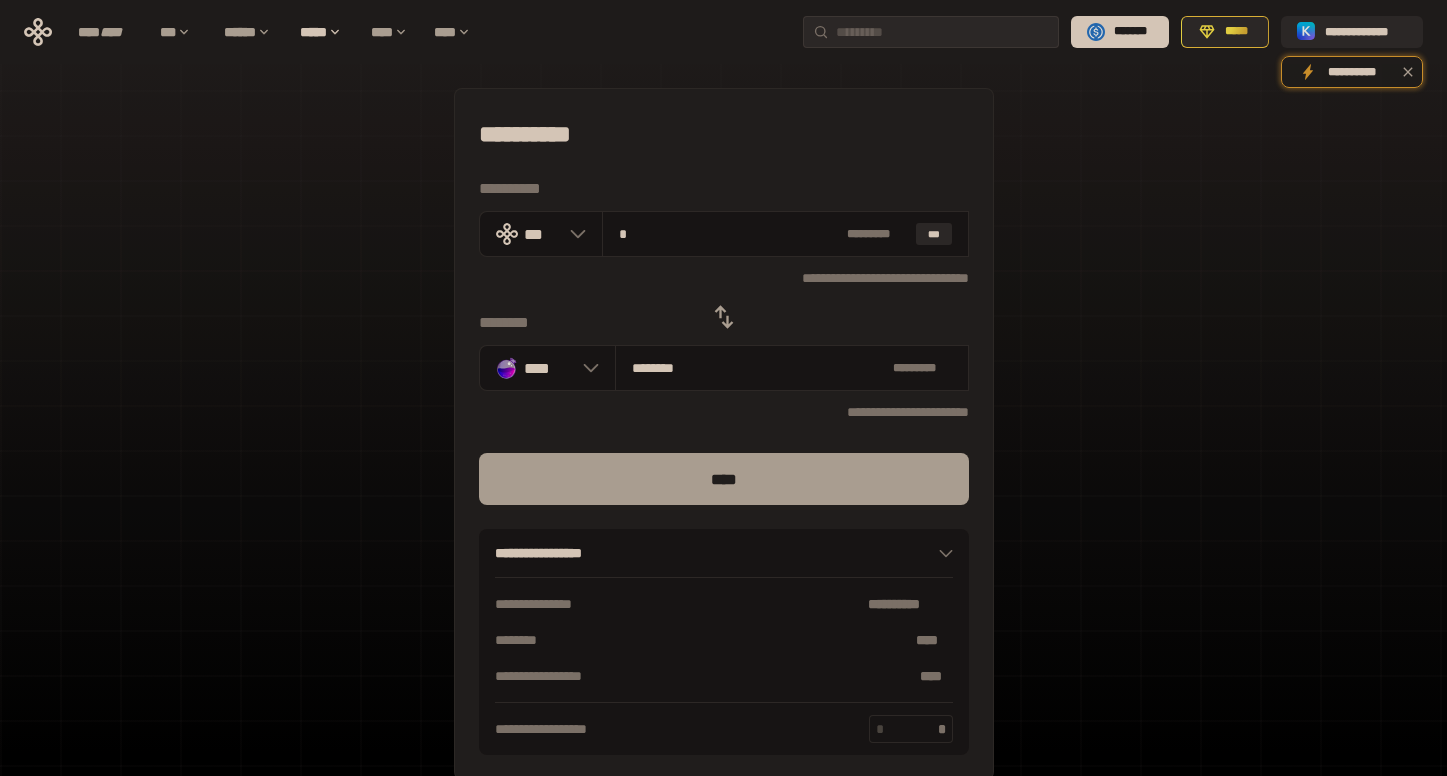 type on "*" 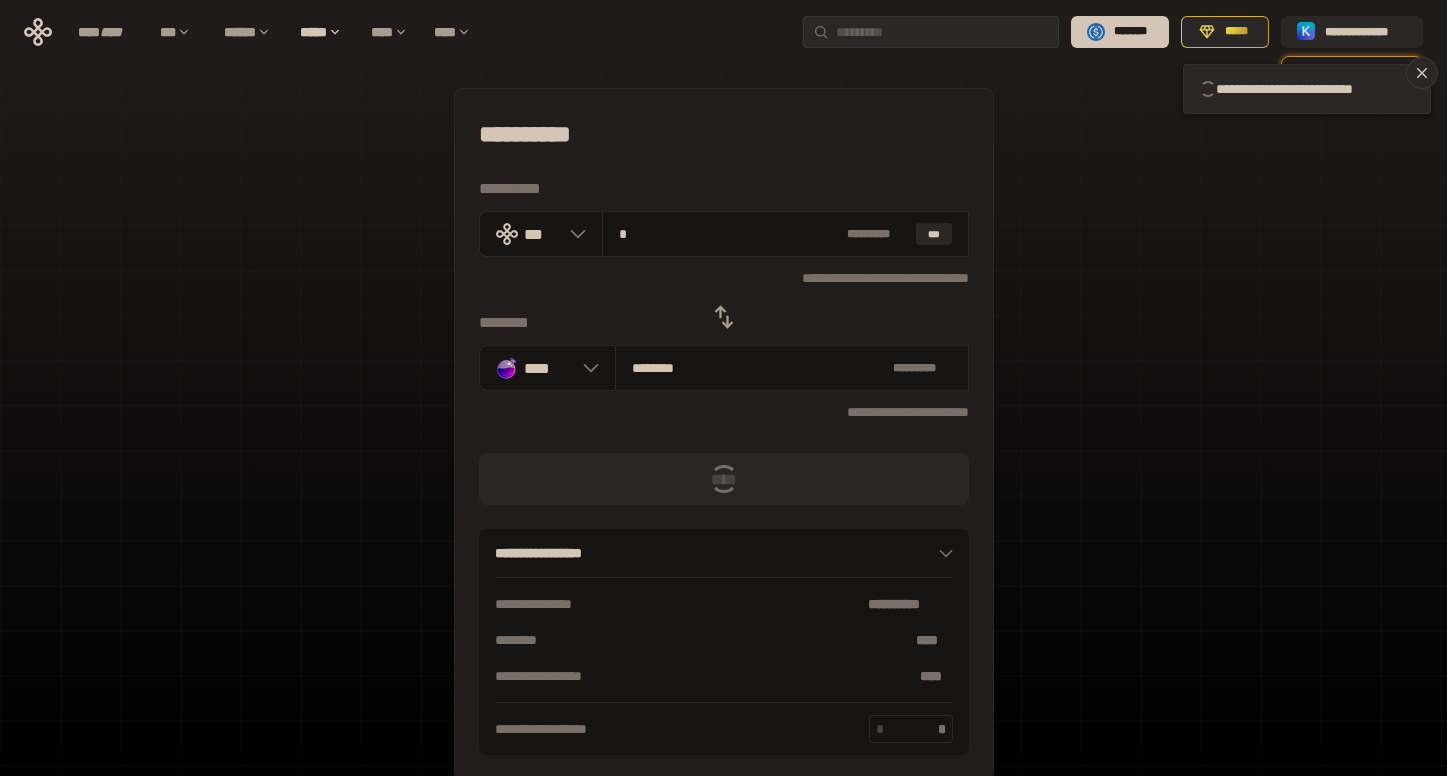 type 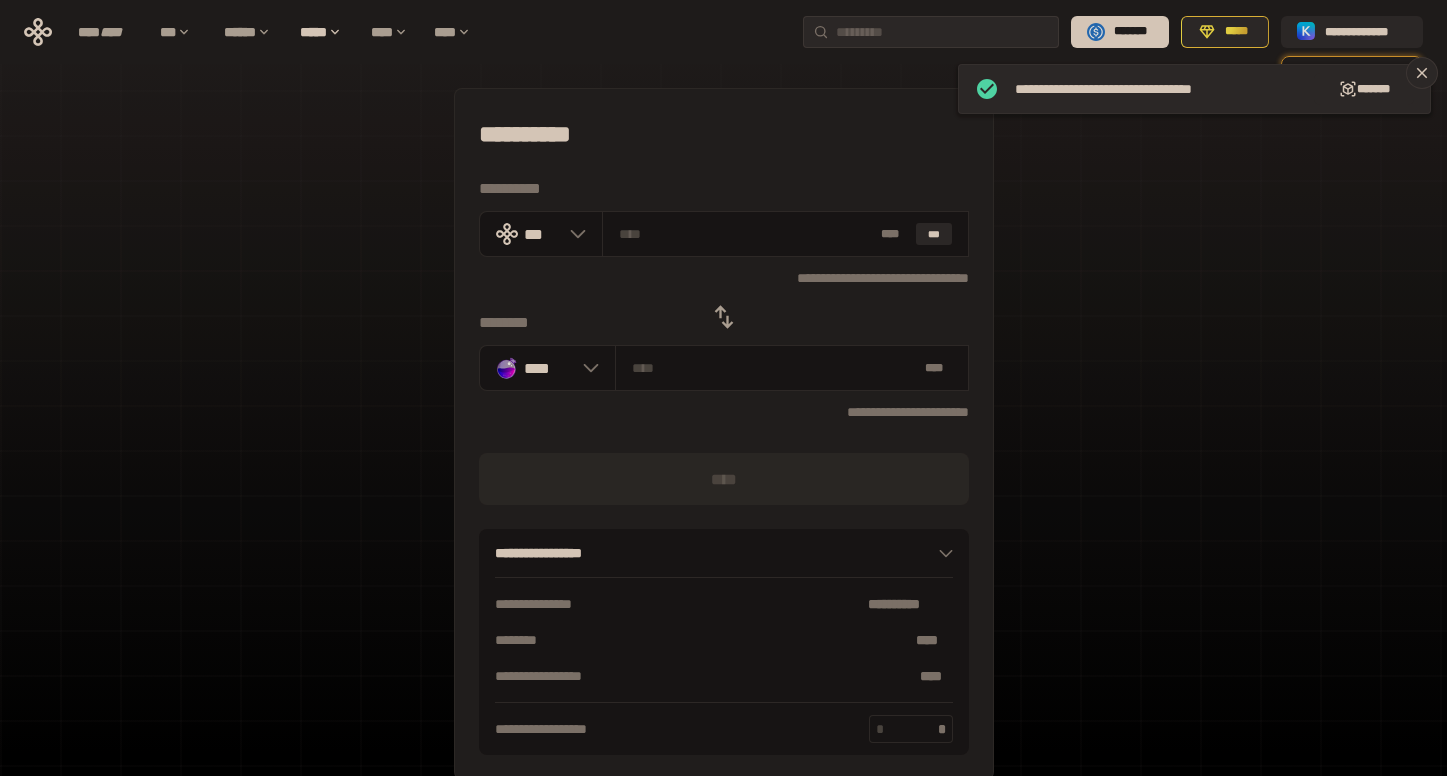 click 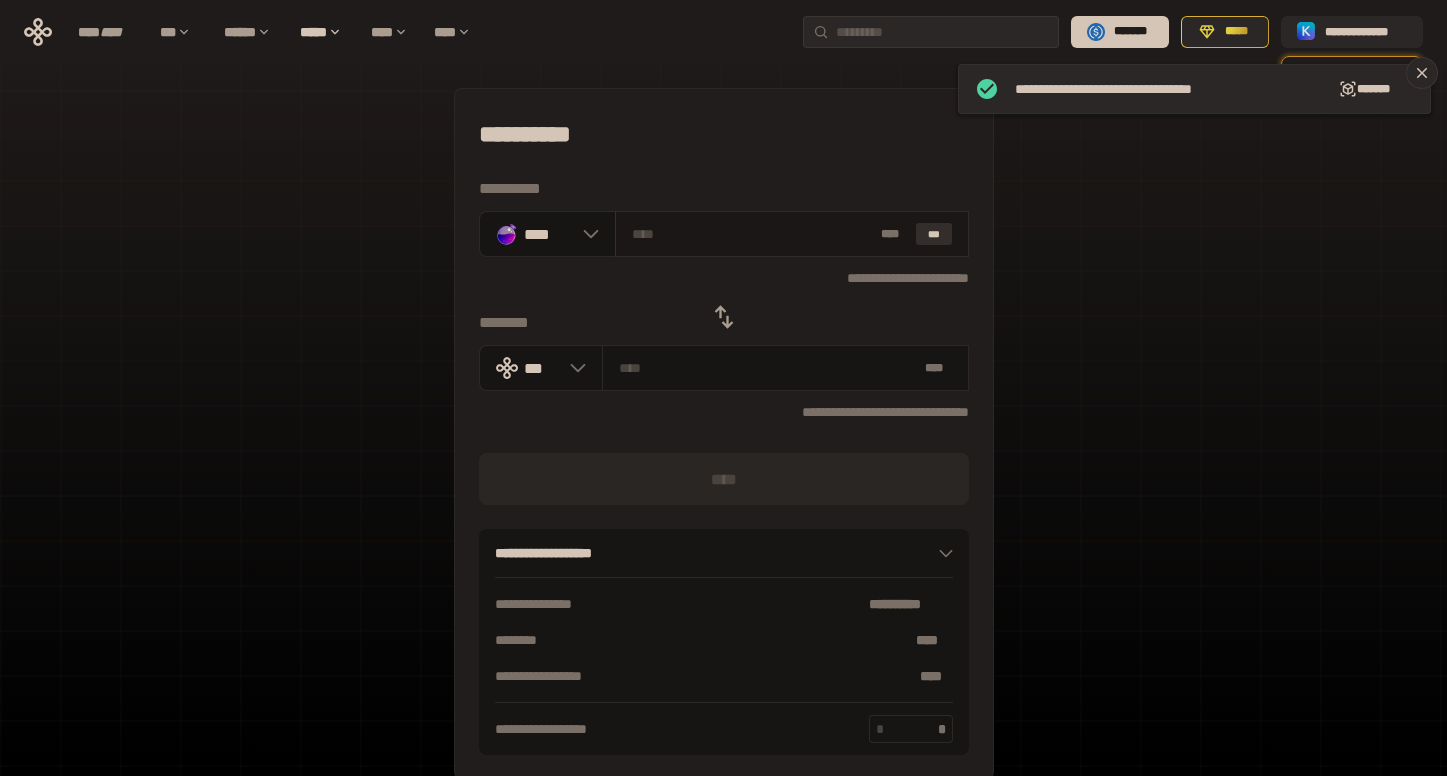 click on "***" at bounding box center (934, 234) 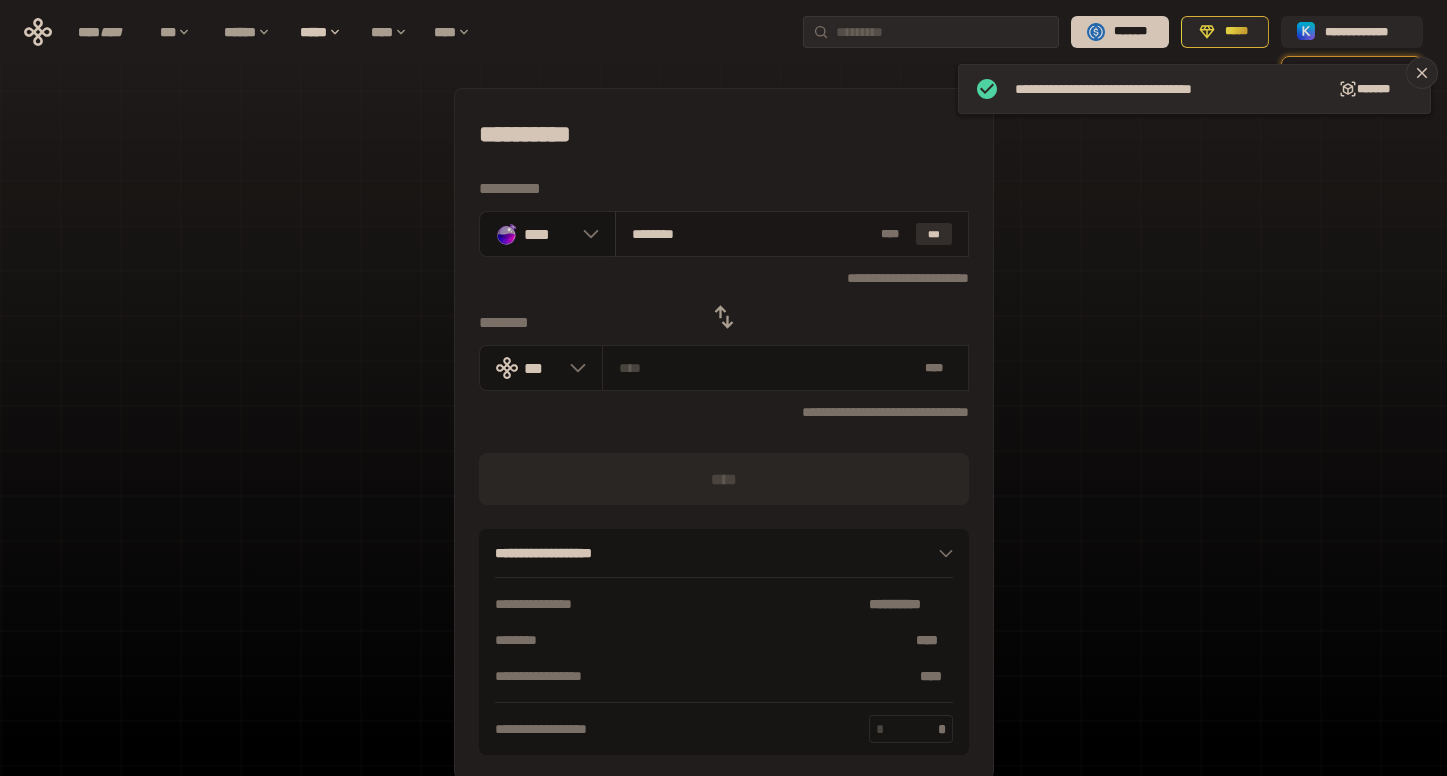 type on "**********" 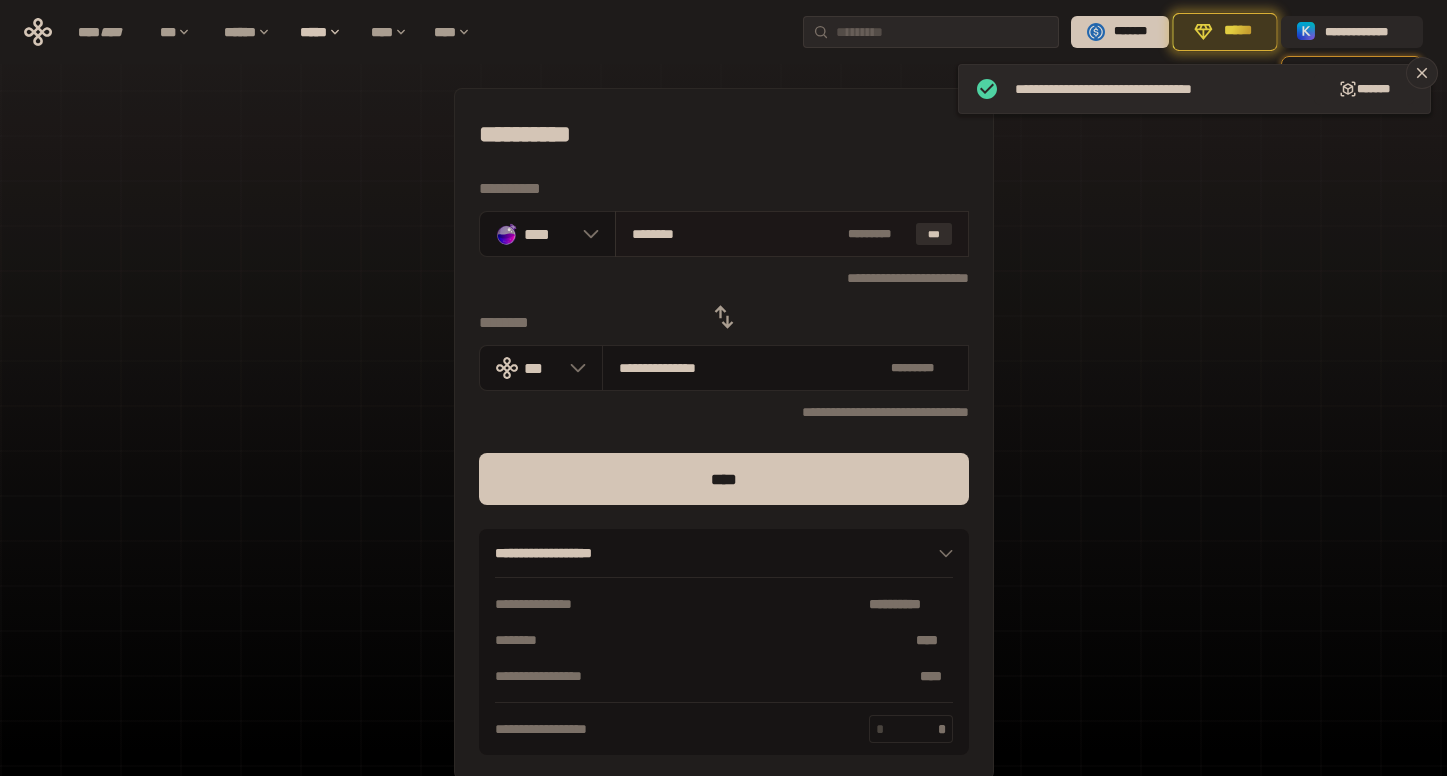 click on "***" at bounding box center [934, 234] 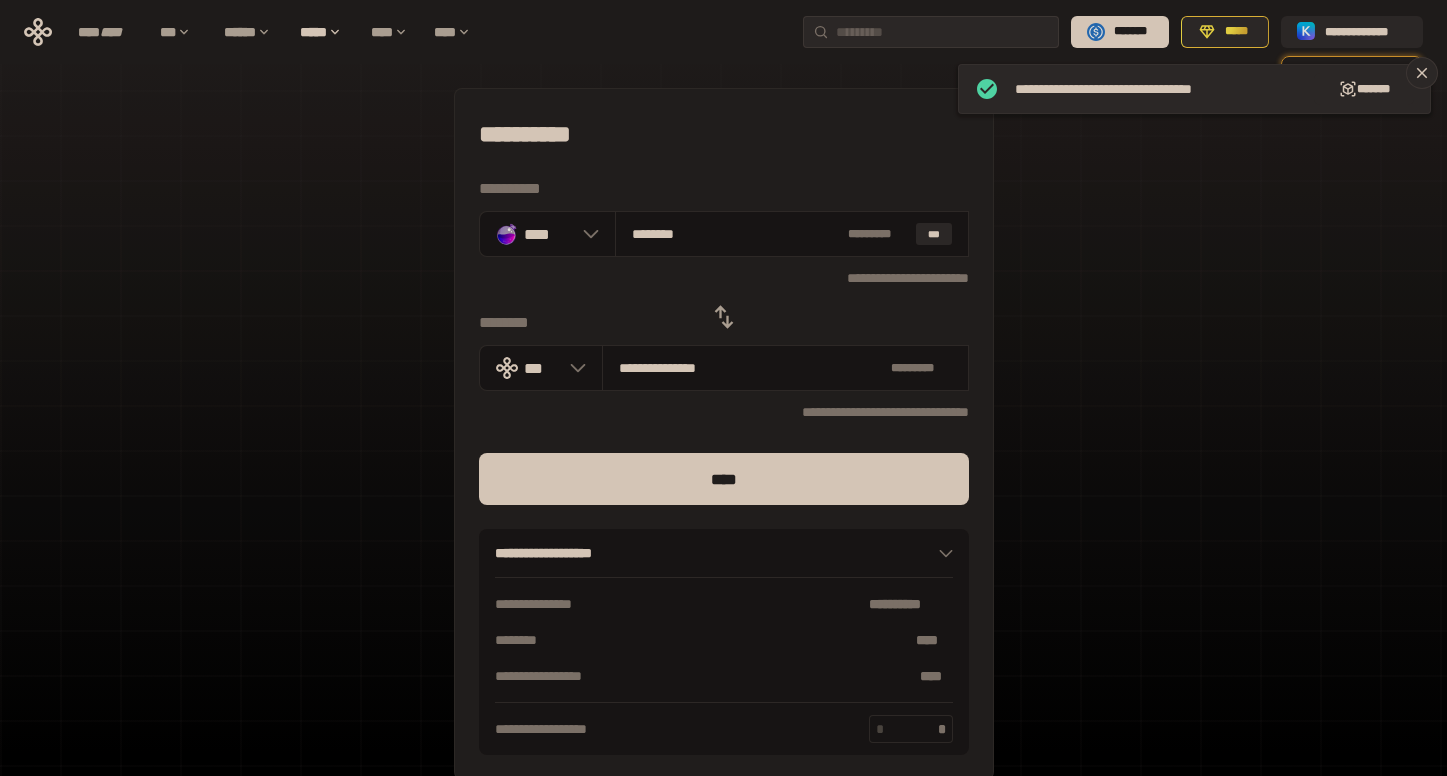 drag, startPoint x: 640, startPoint y: 234, endPoint x: 1271, endPoint y: 294, distance: 633.8462 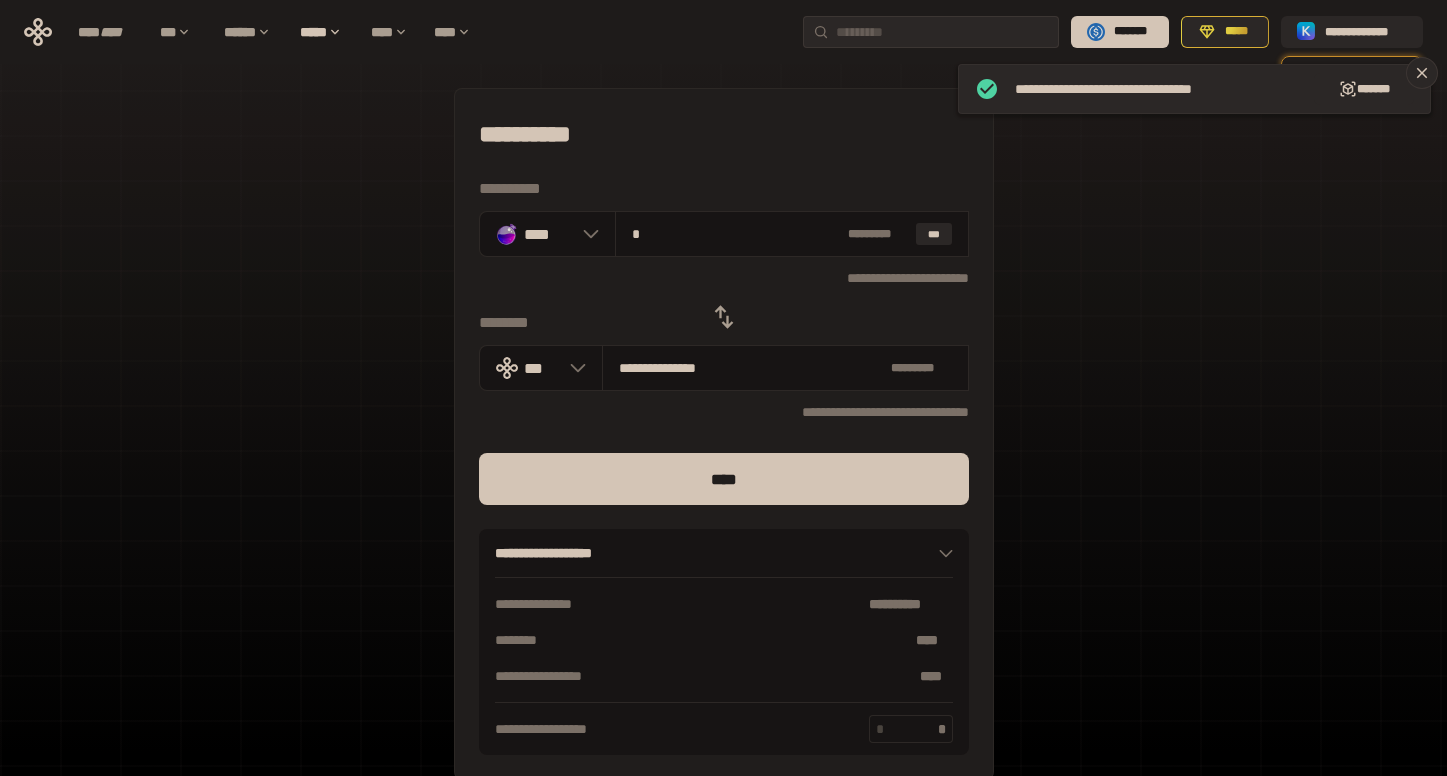 type on "**********" 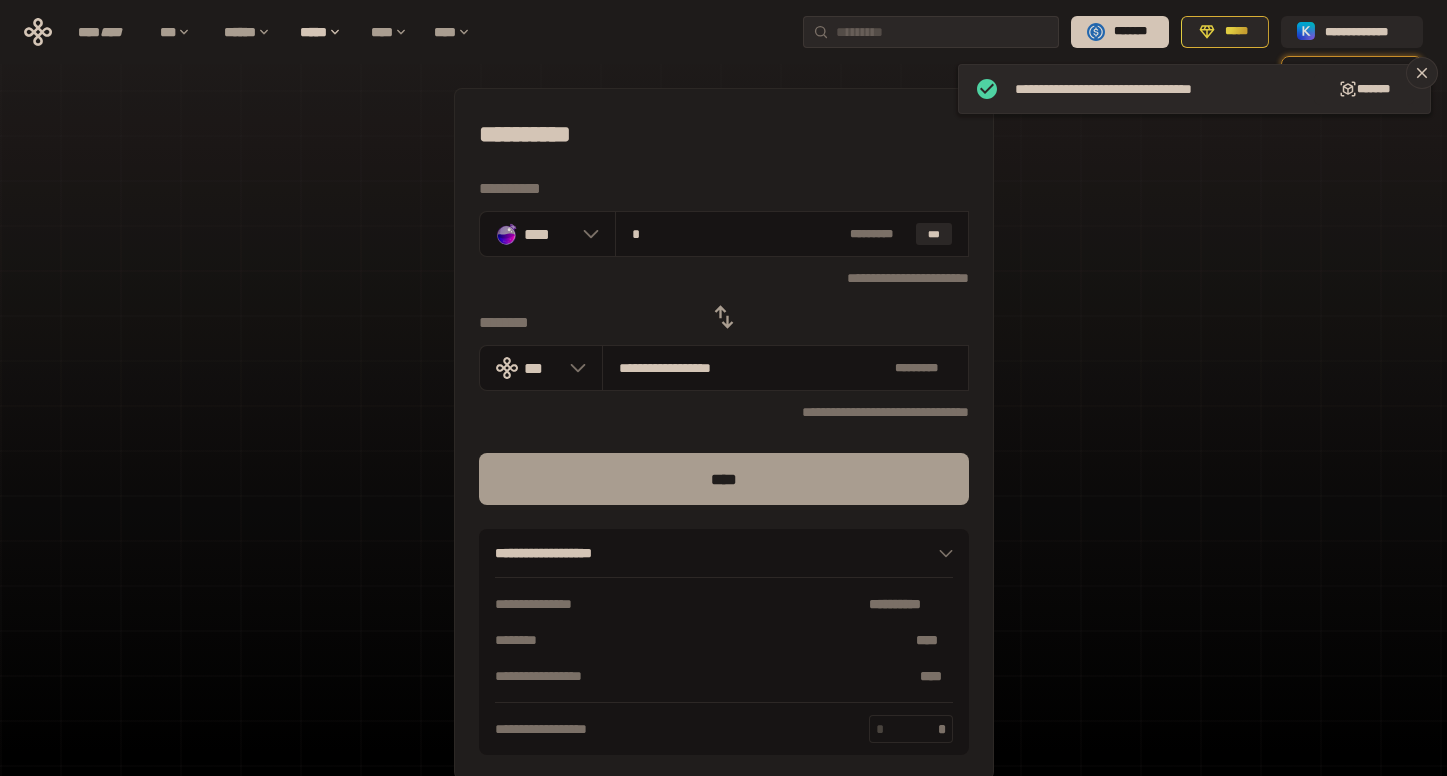 type on "*" 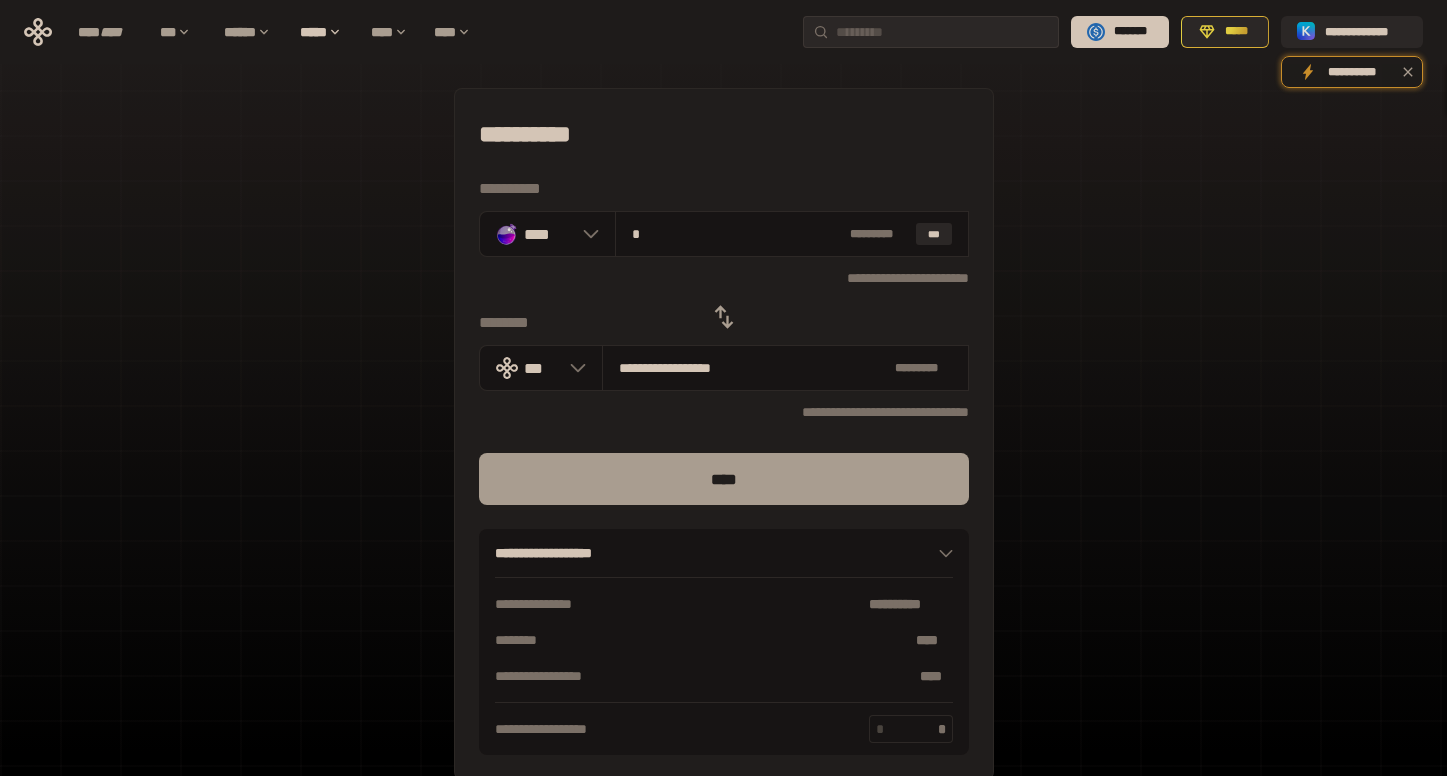click on "****" at bounding box center (724, 479) 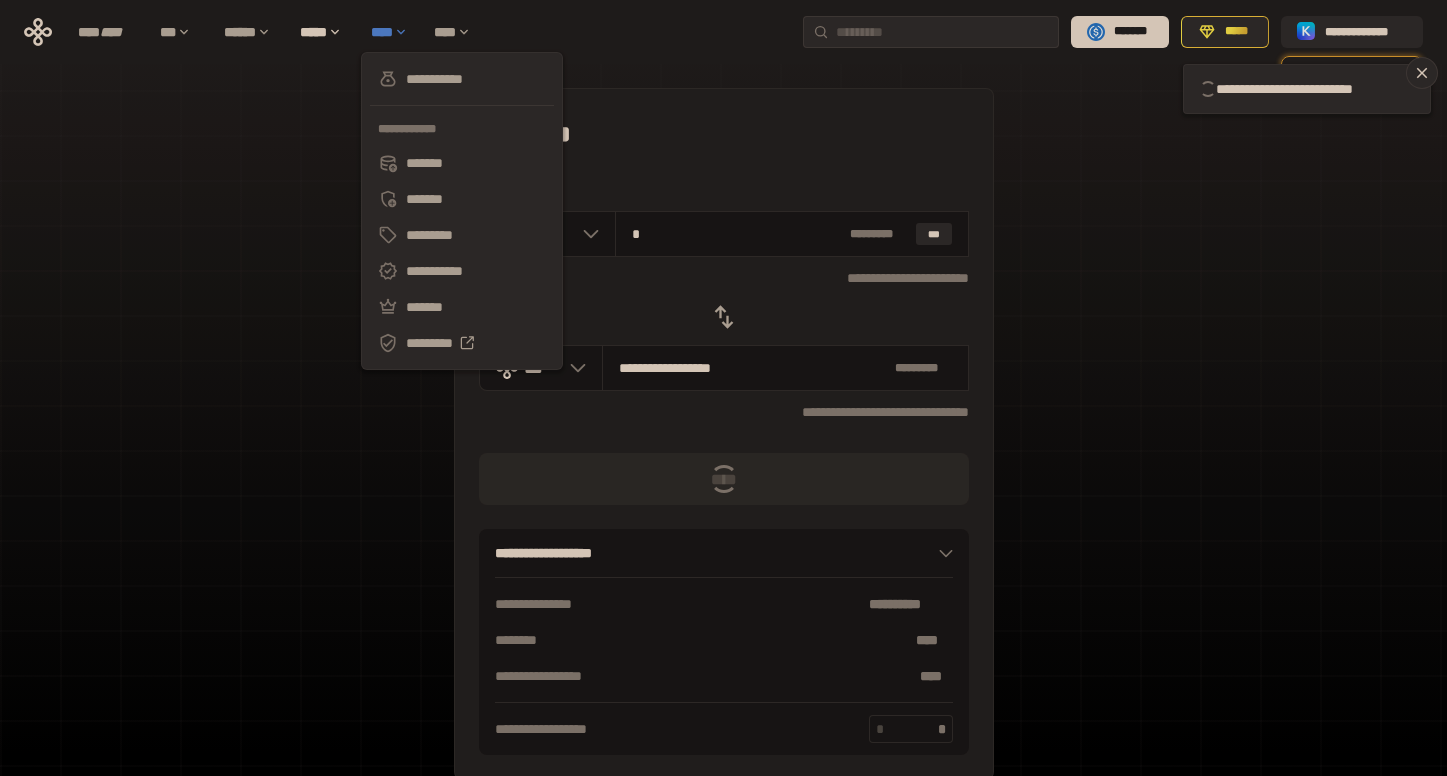 type 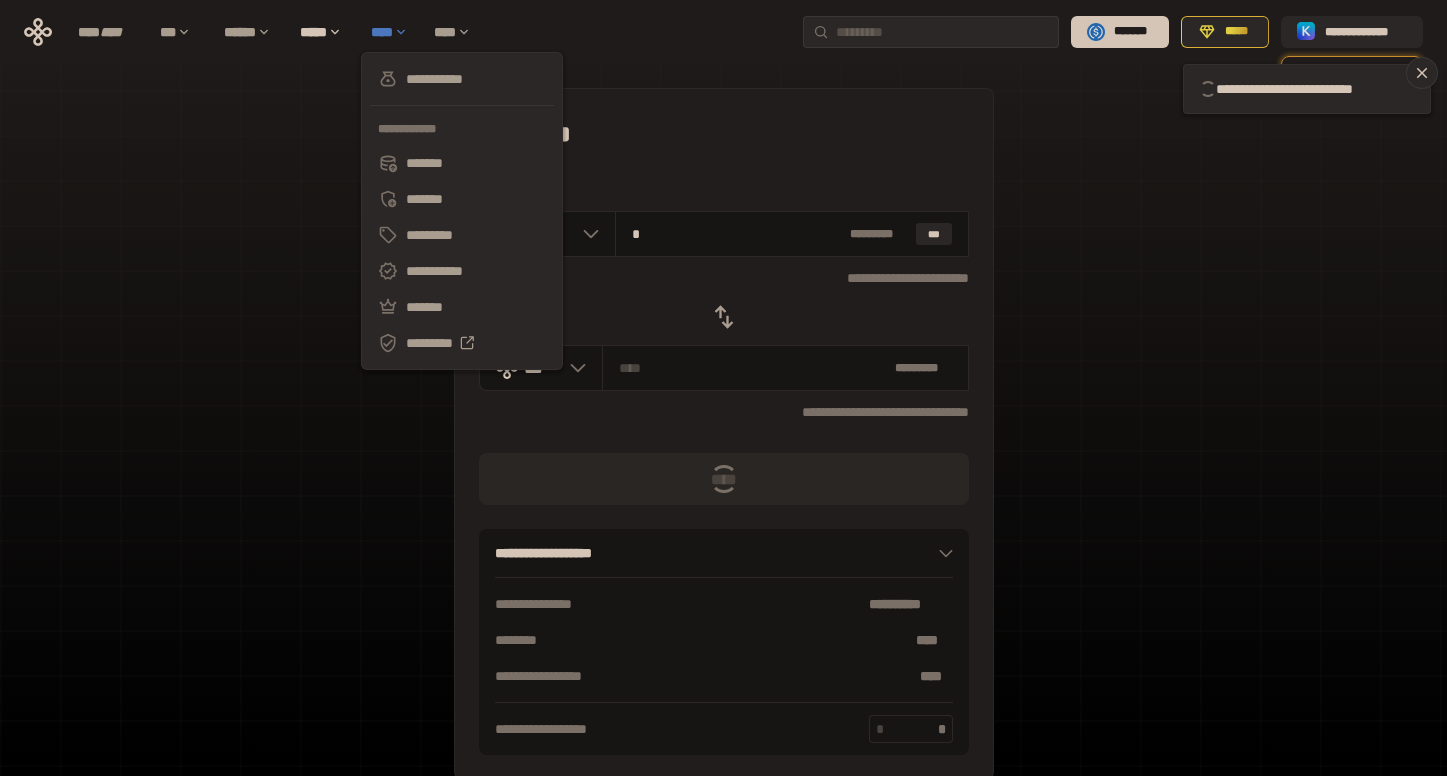 type 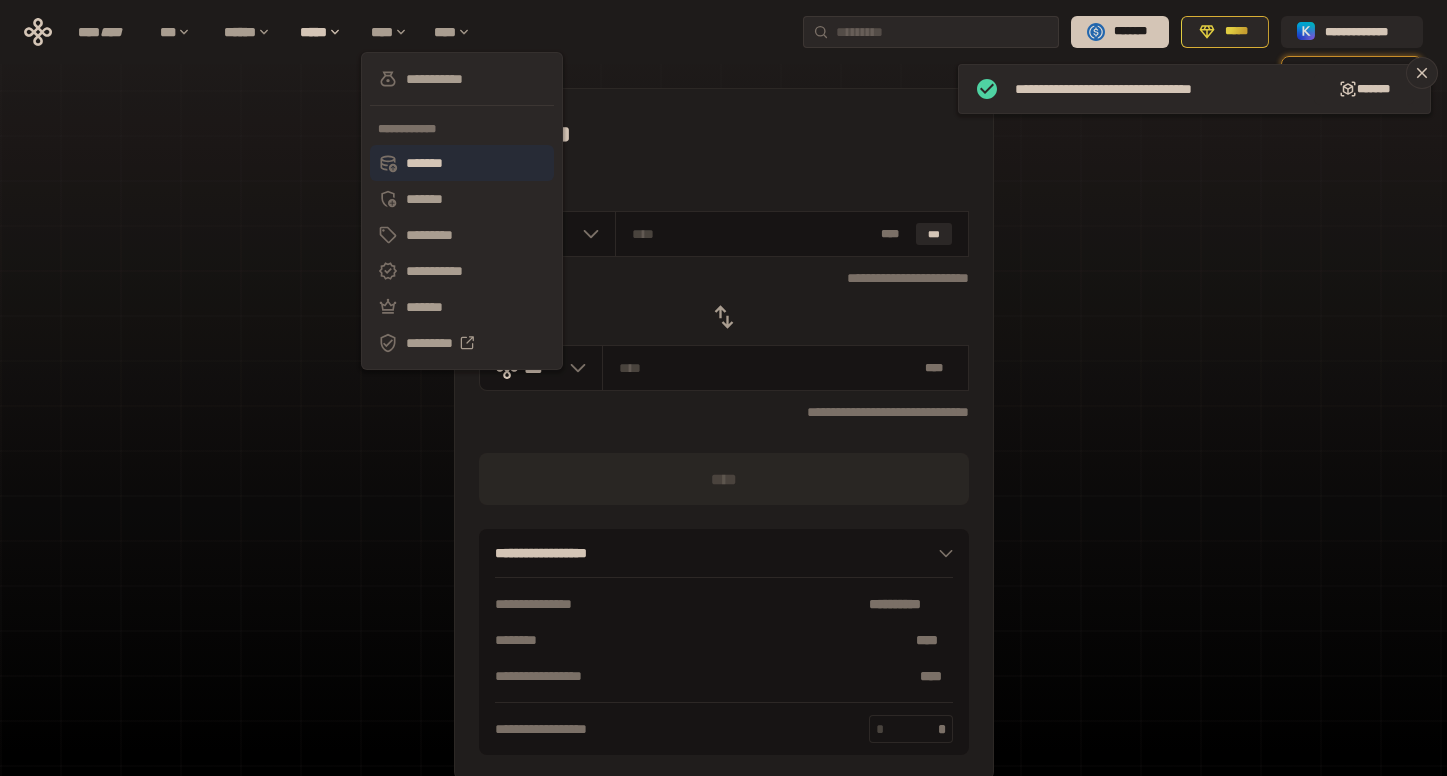 click on "*******" at bounding box center (462, 163) 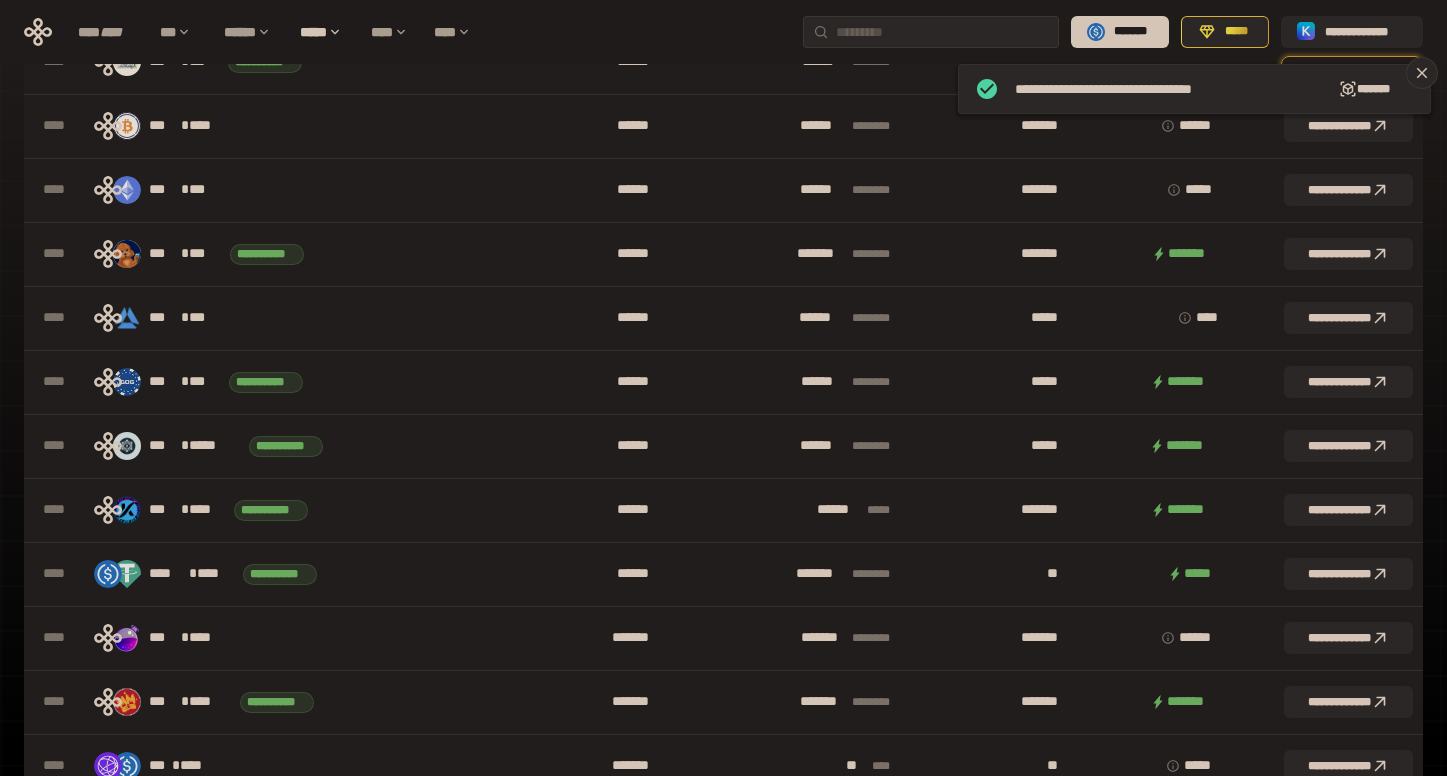 scroll, scrollTop: 1300, scrollLeft: 0, axis: vertical 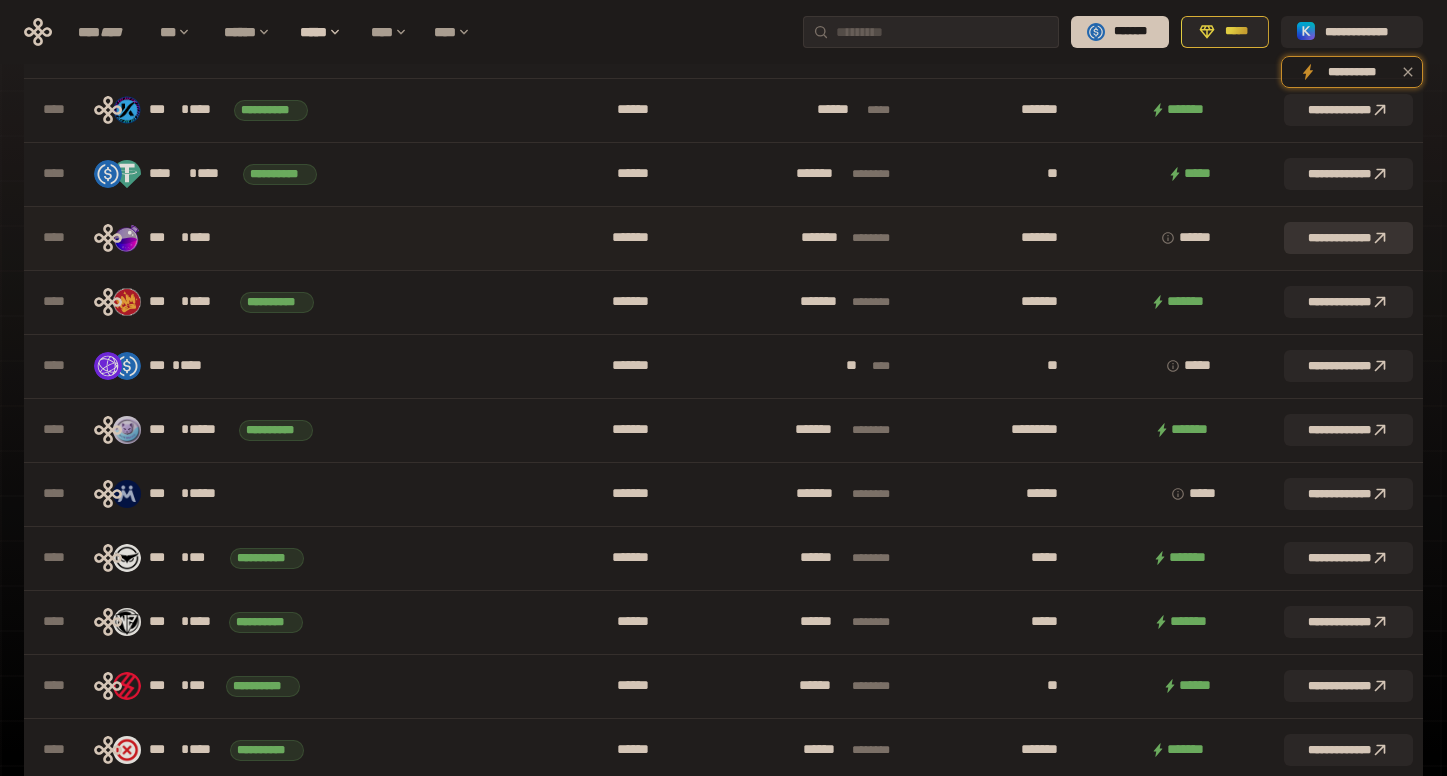 click on "**********" at bounding box center [1348, 238] 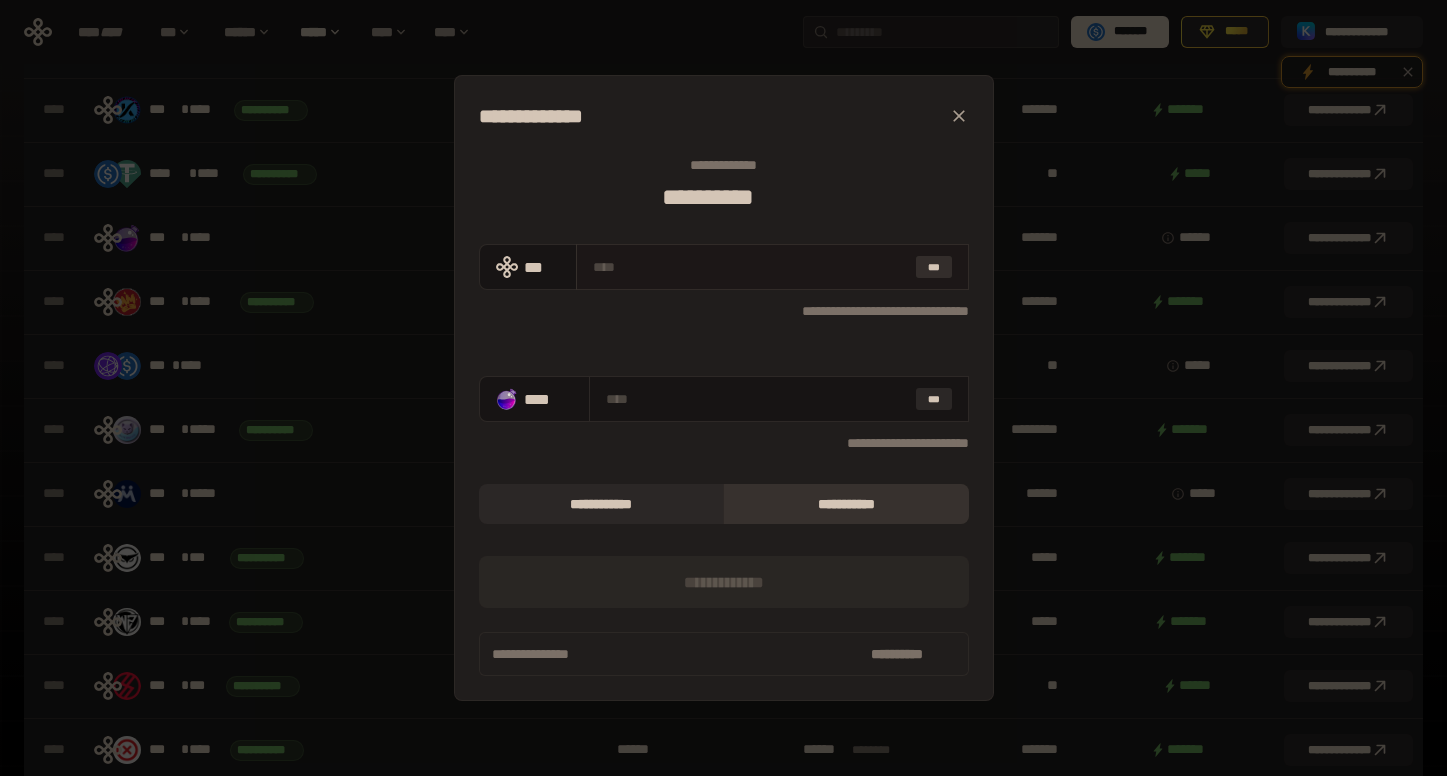 click on "***" at bounding box center (934, 267) 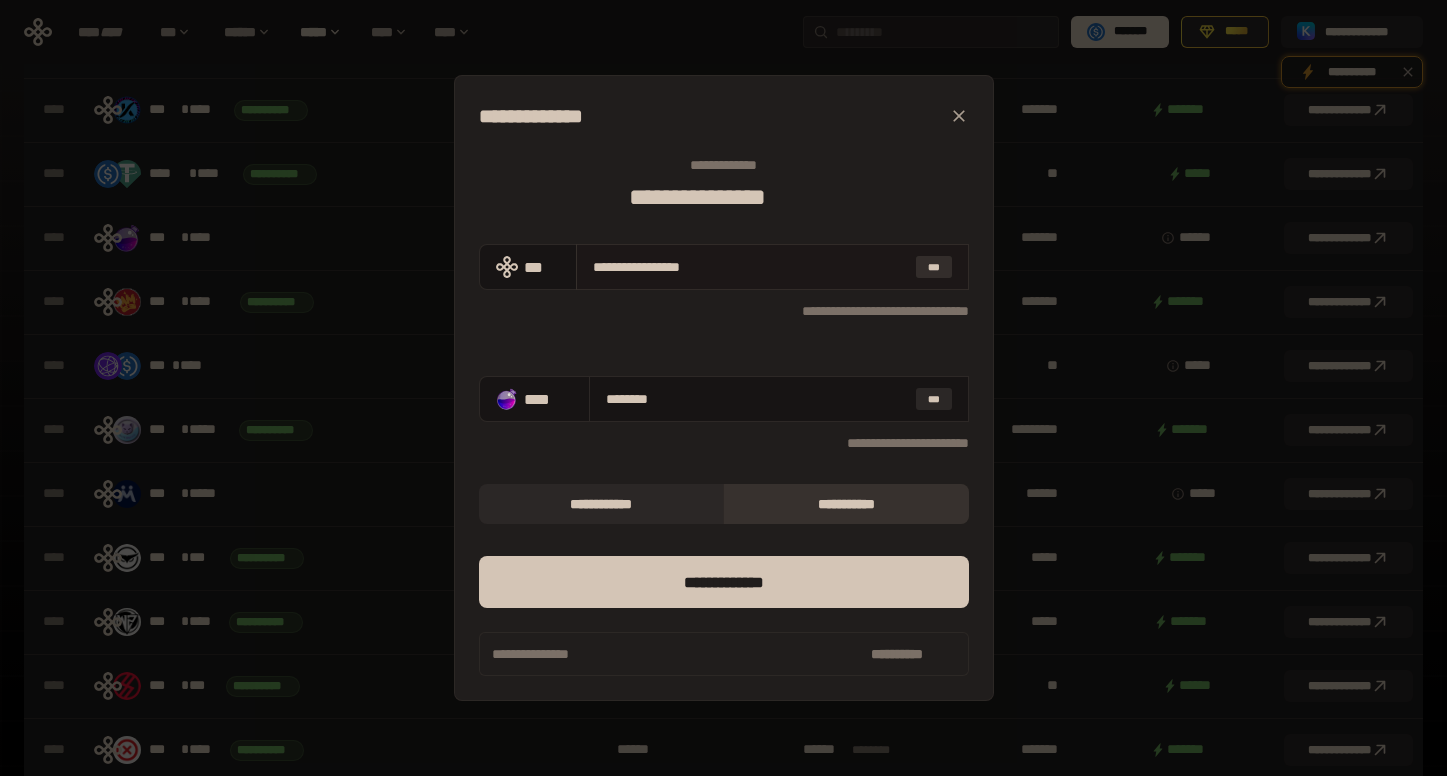 click on "***" at bounding box center [934, 267] 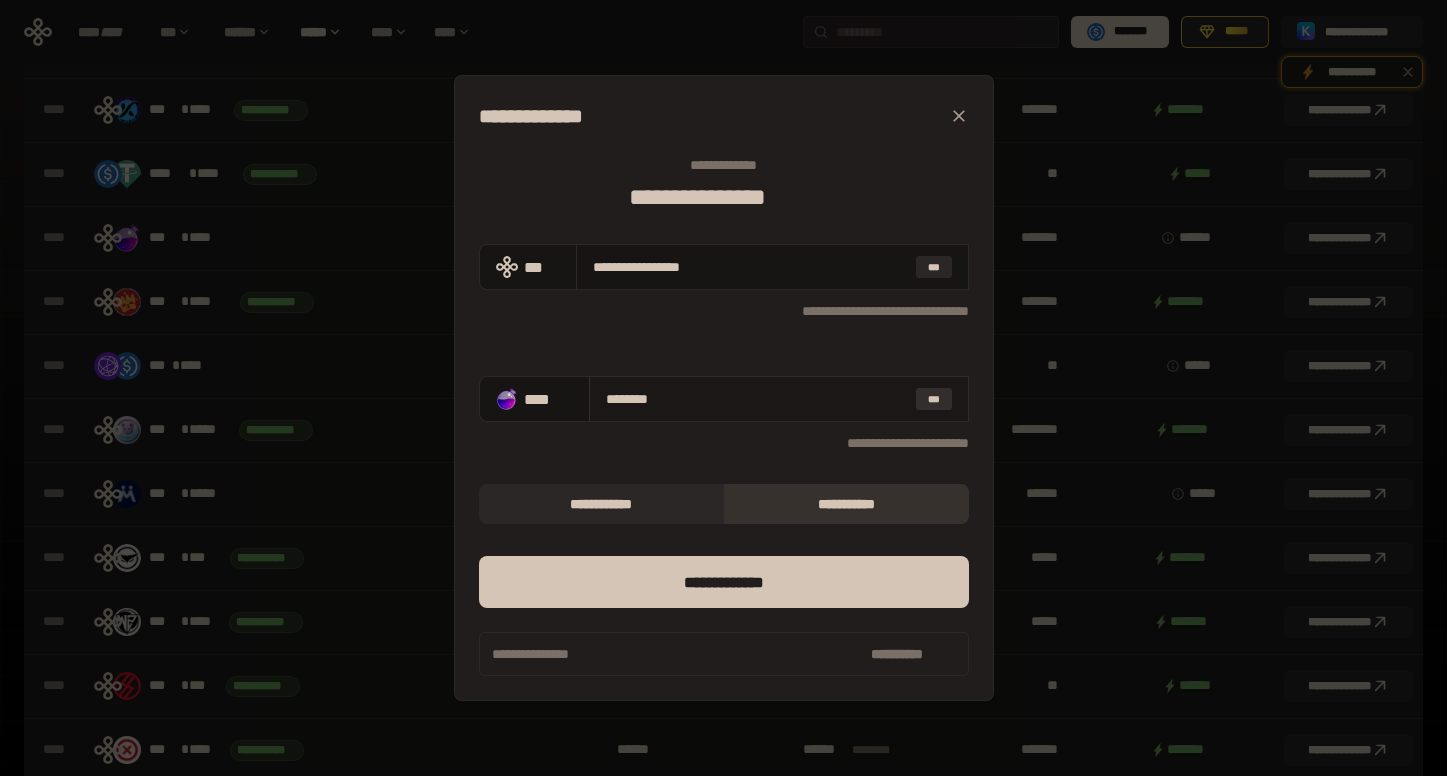 click on "***" at bounding box center [934, 399] 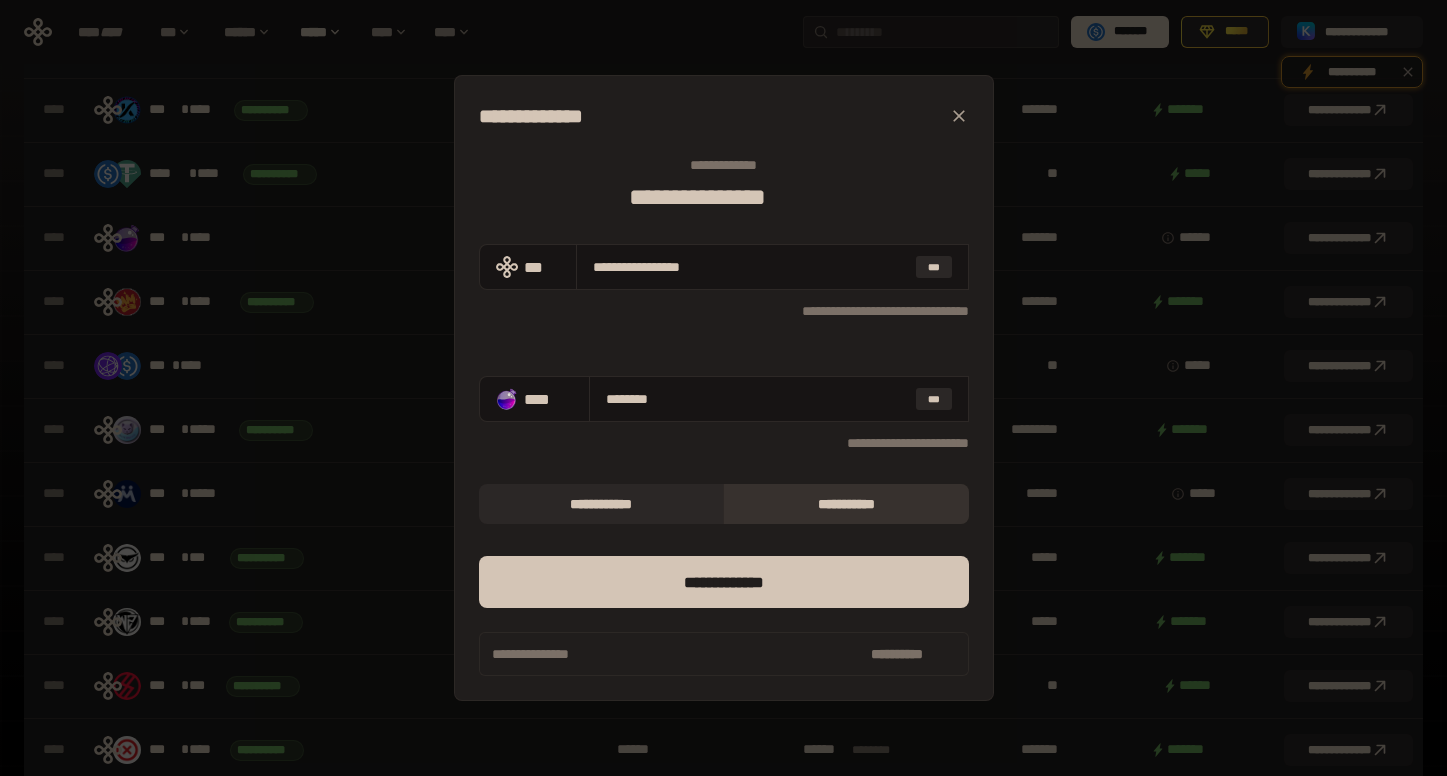 scroll, scrollTop: 0, scrollLeft: 0, axis: both 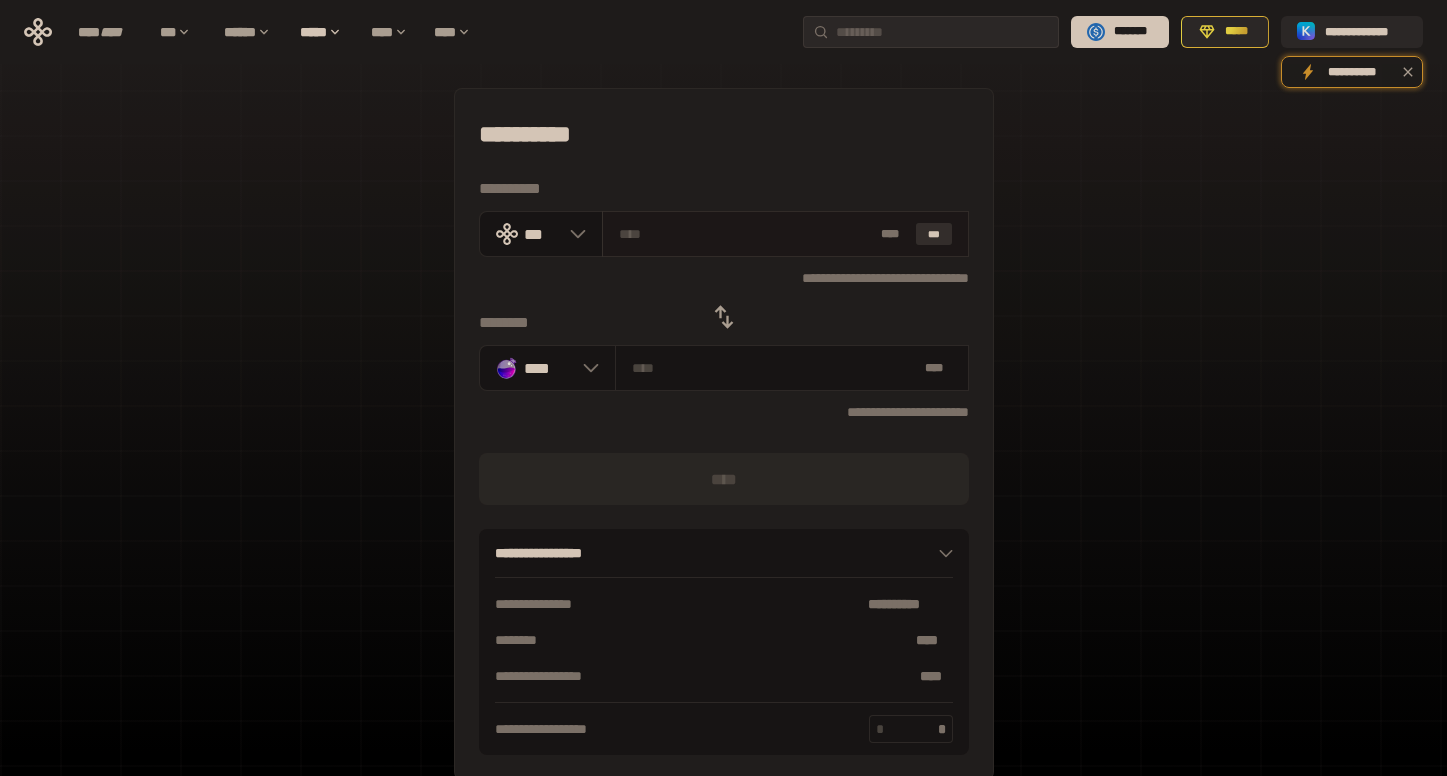 click on "***" at bounding box center [934, 234] 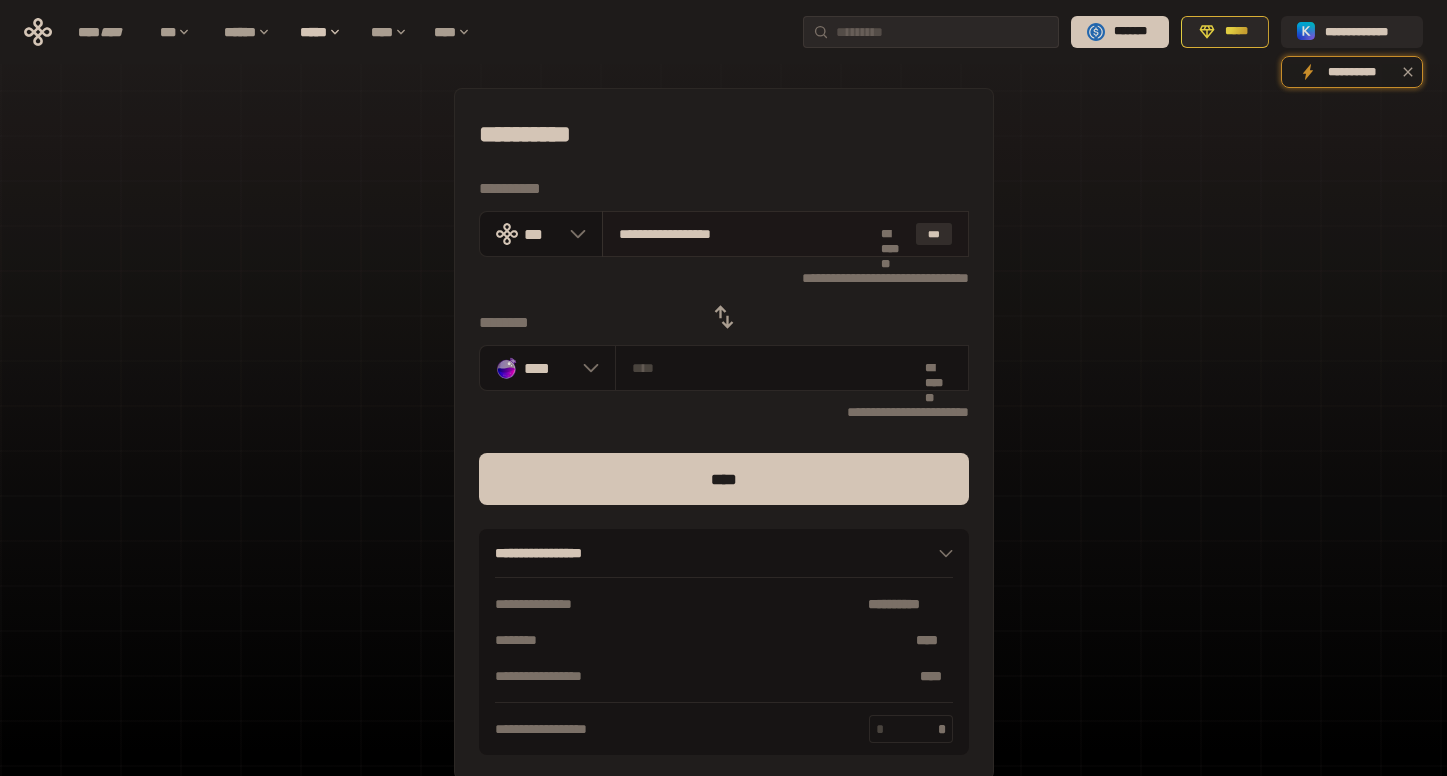 type on "********" 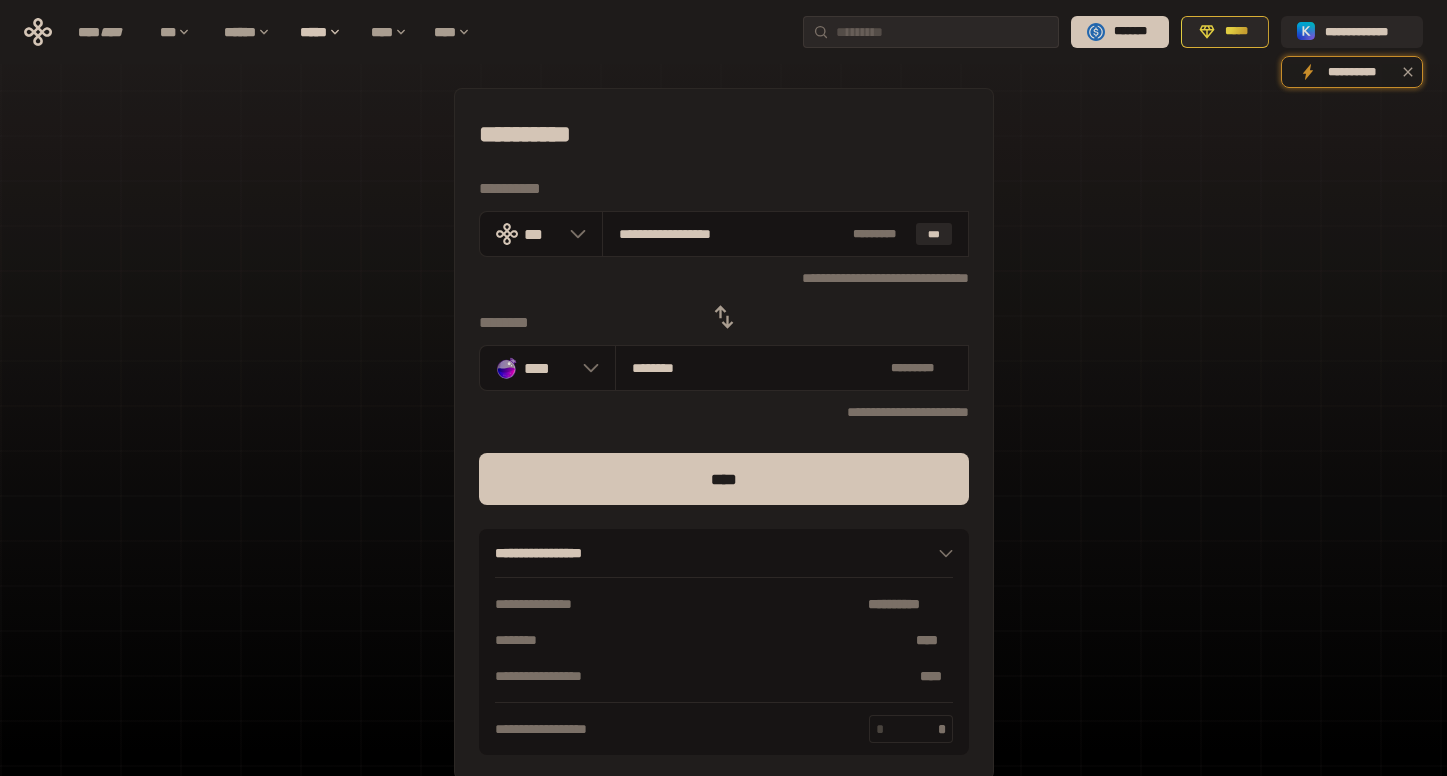 drag, startPoint x: 628, startPoint y: 238, endPoint x: 985, endPoint y: 225, distance: 357.2366 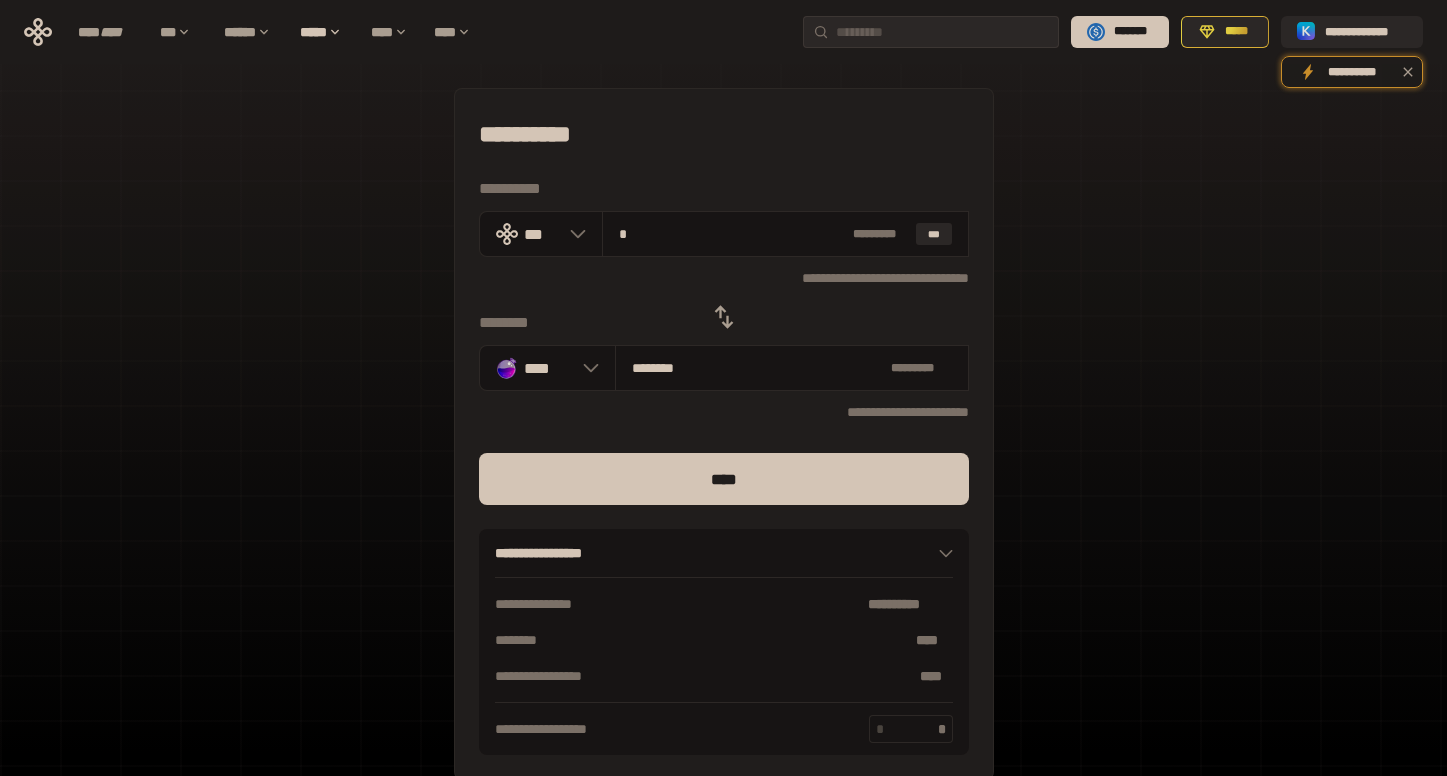 type on "*******" 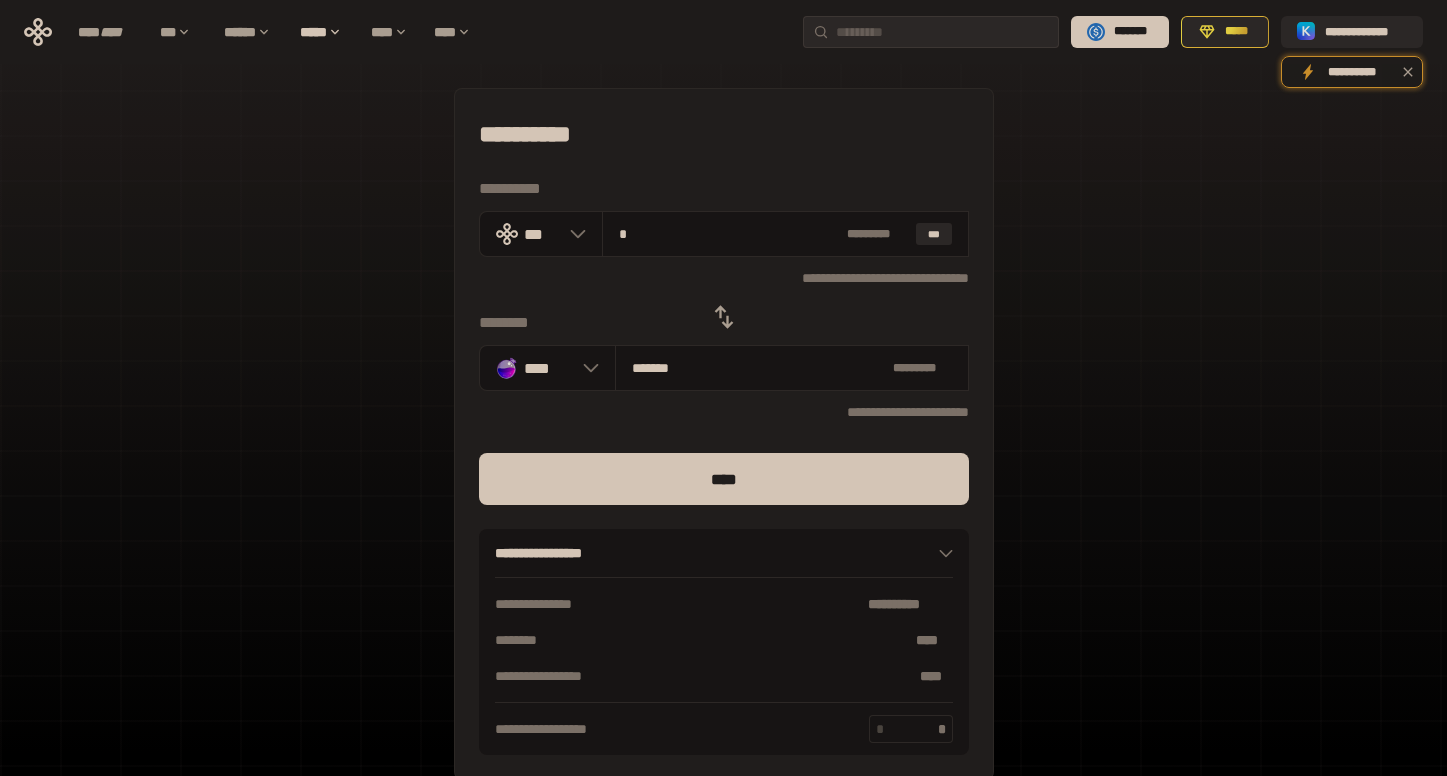 type on "**********" 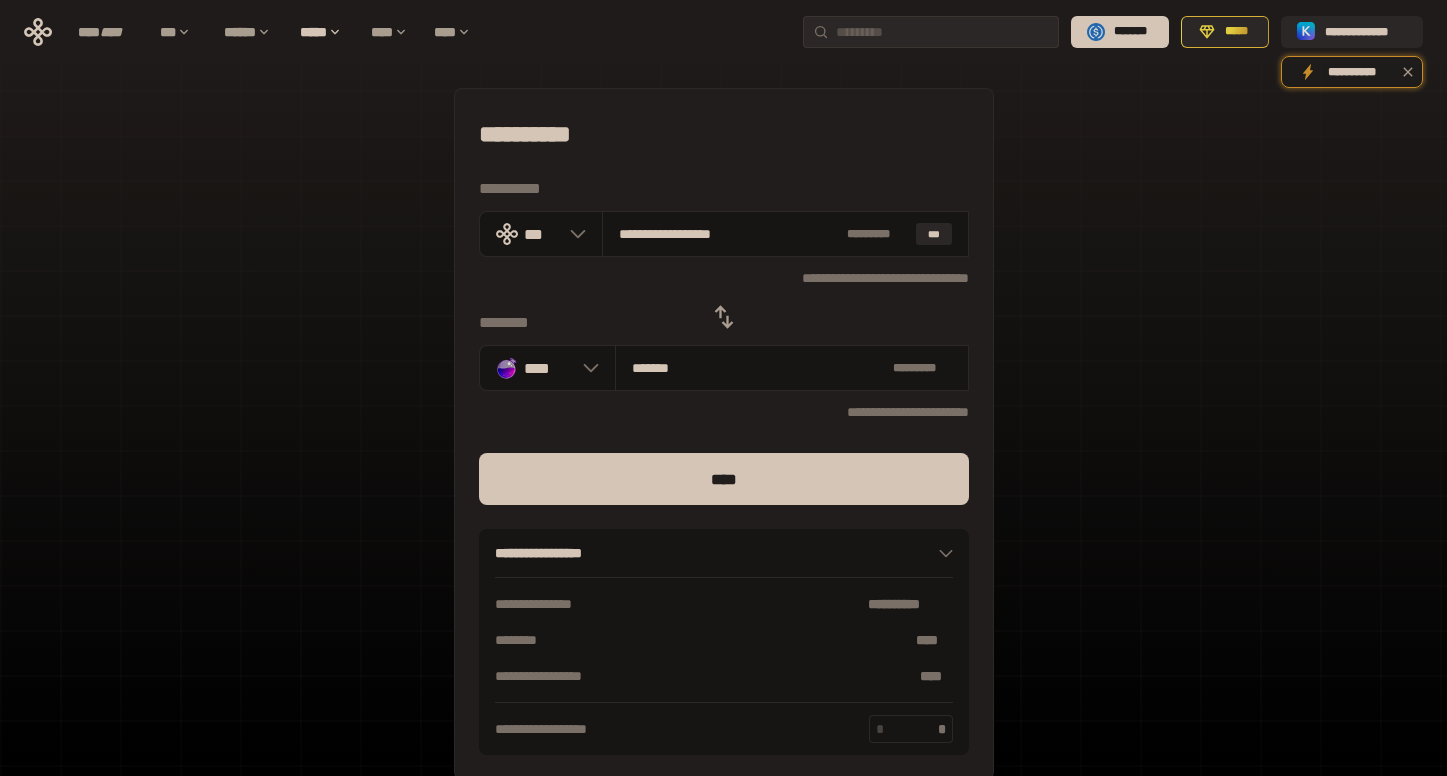 type on "********" 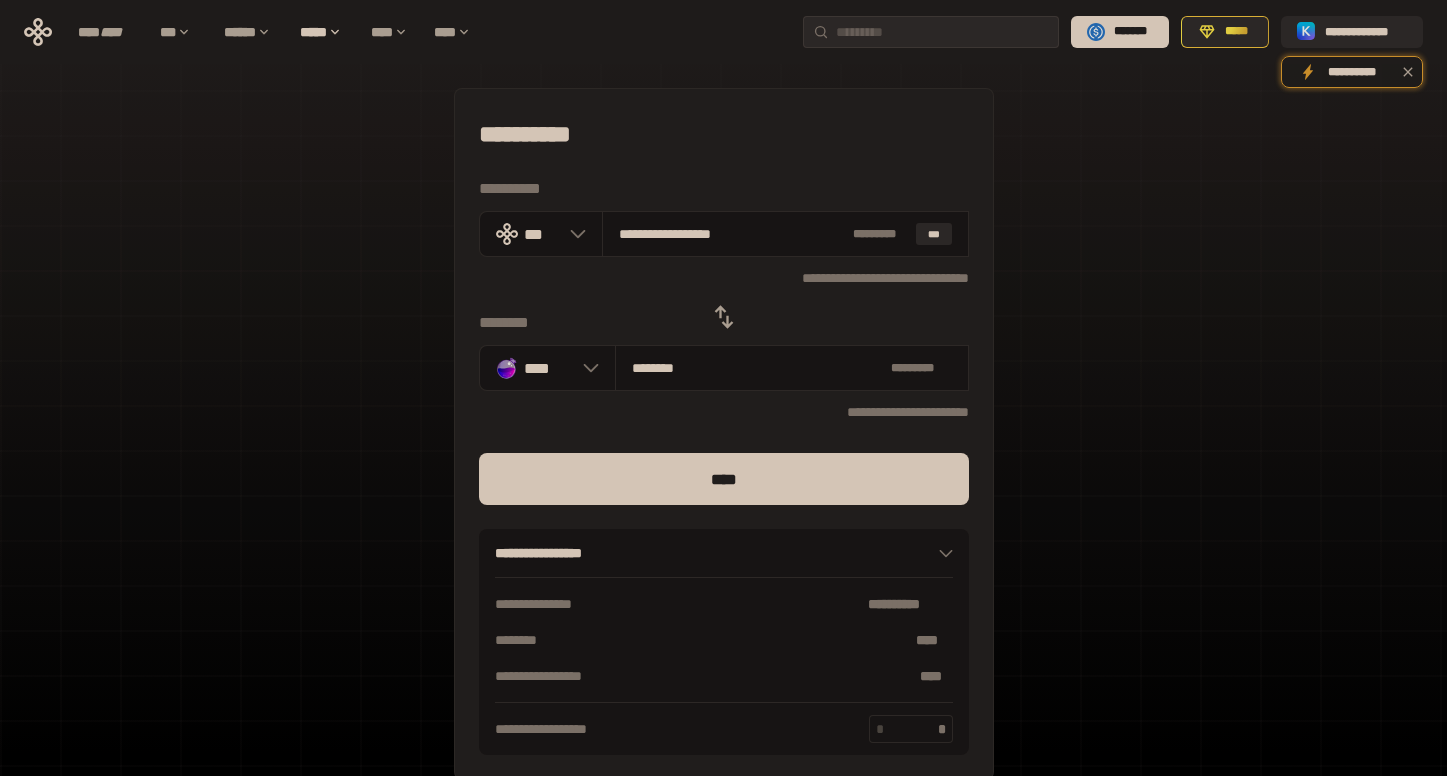 drag, startPoint x: 575, startPoint y: 250, endPoint x: 434, endPoint y: 267, distance: 142.02112 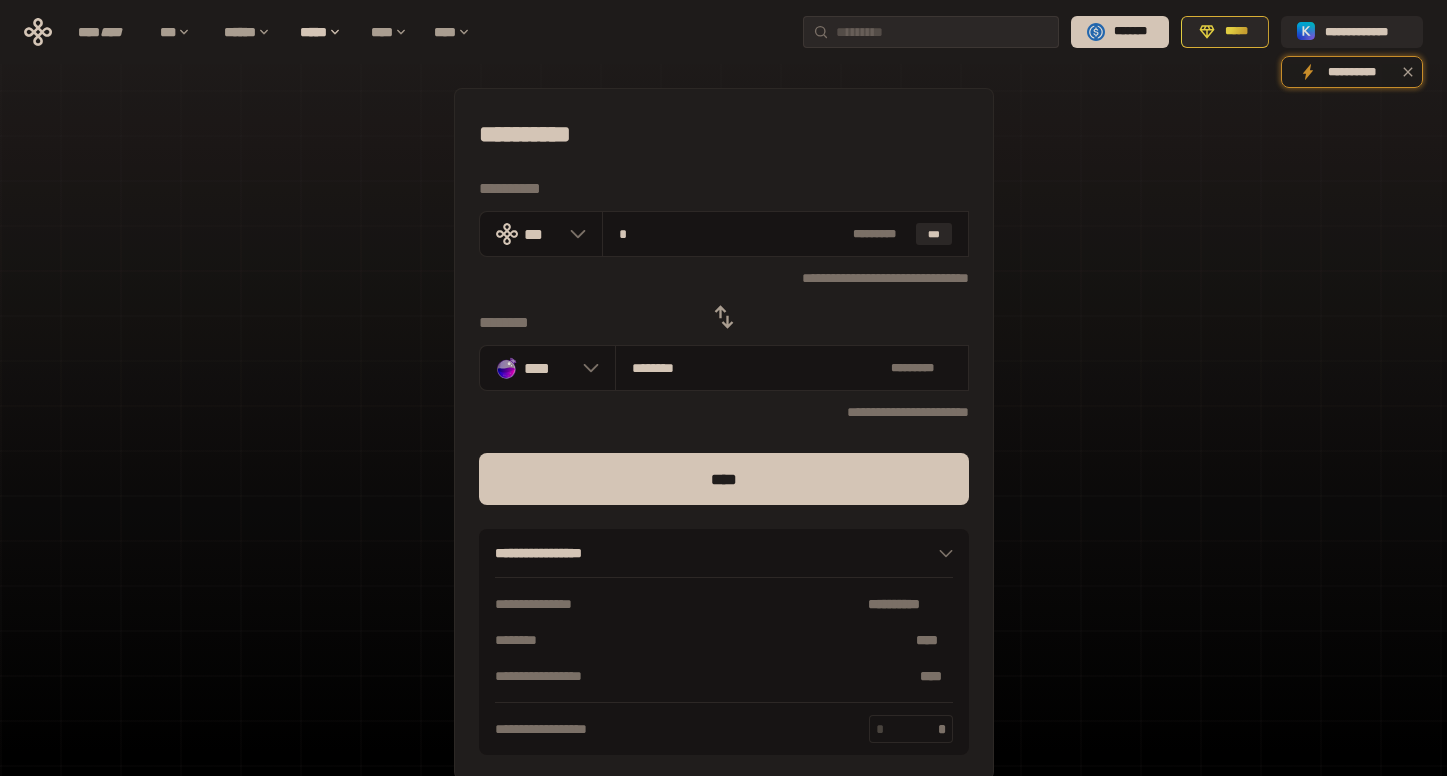 type on "********" 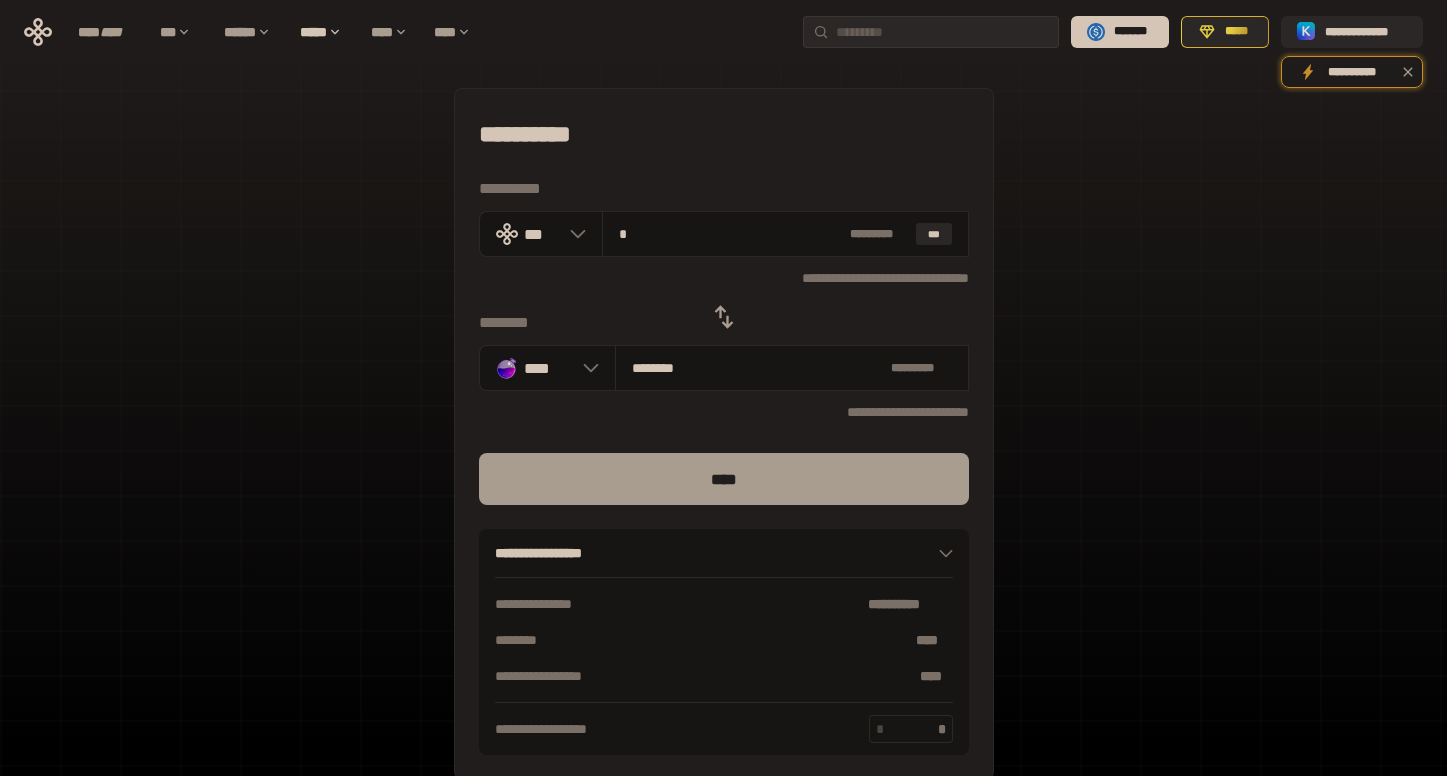 type on "*" 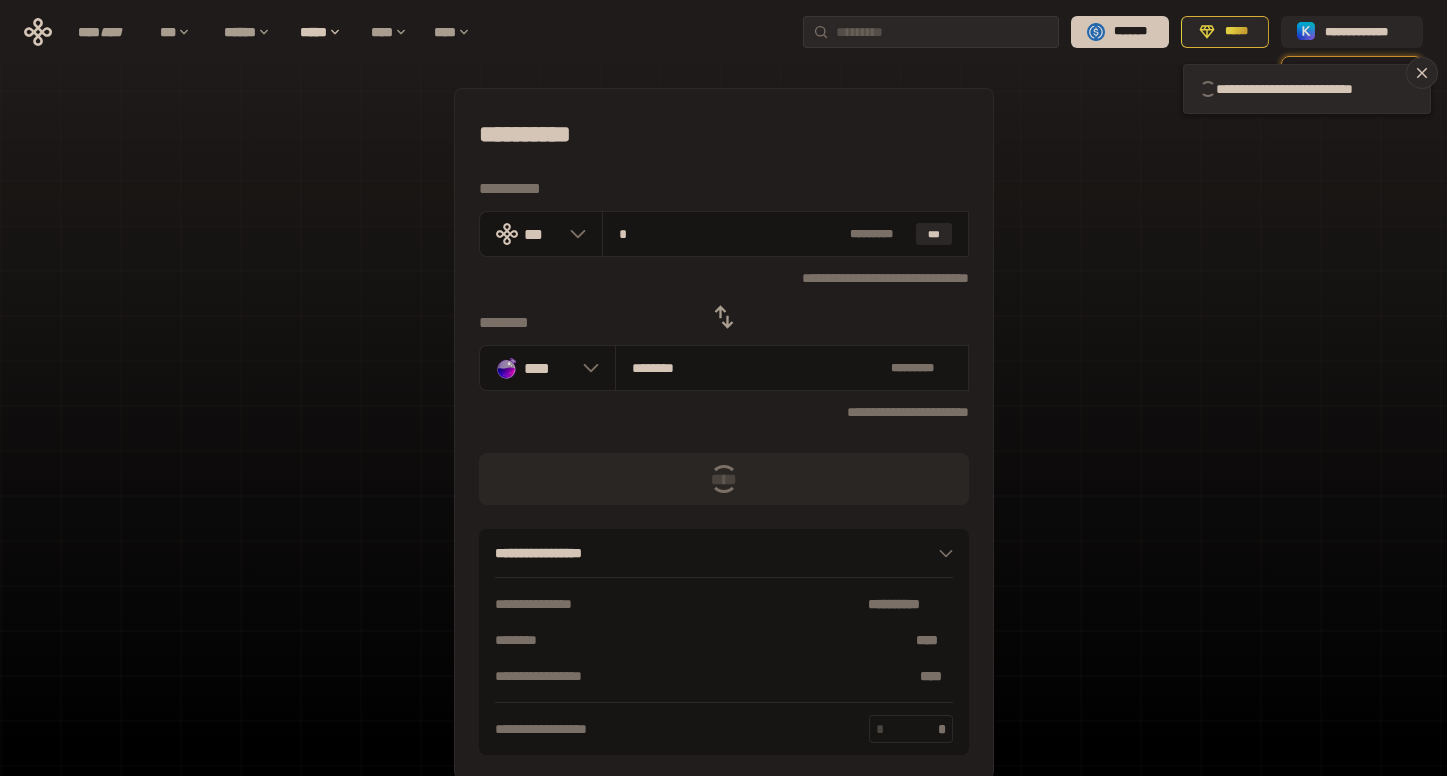 type 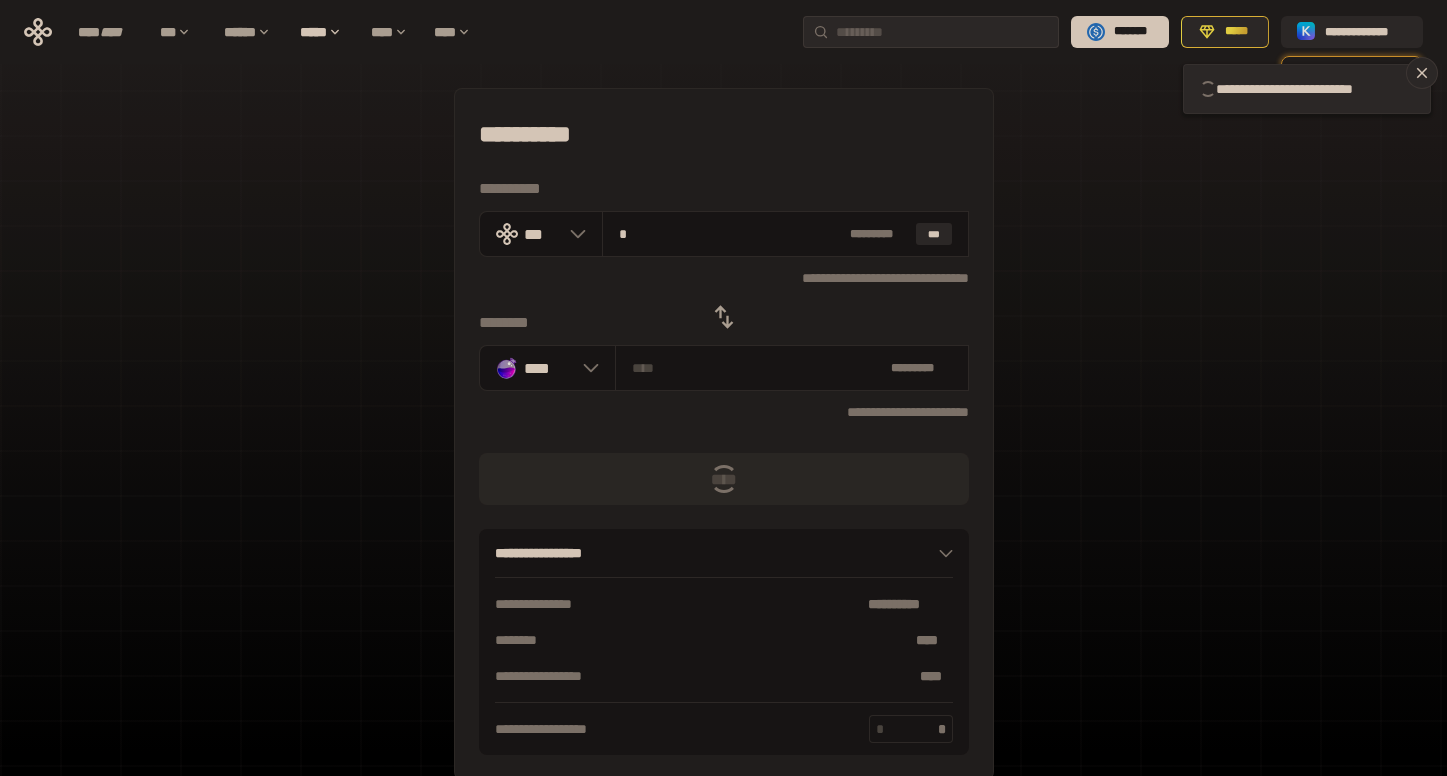 type 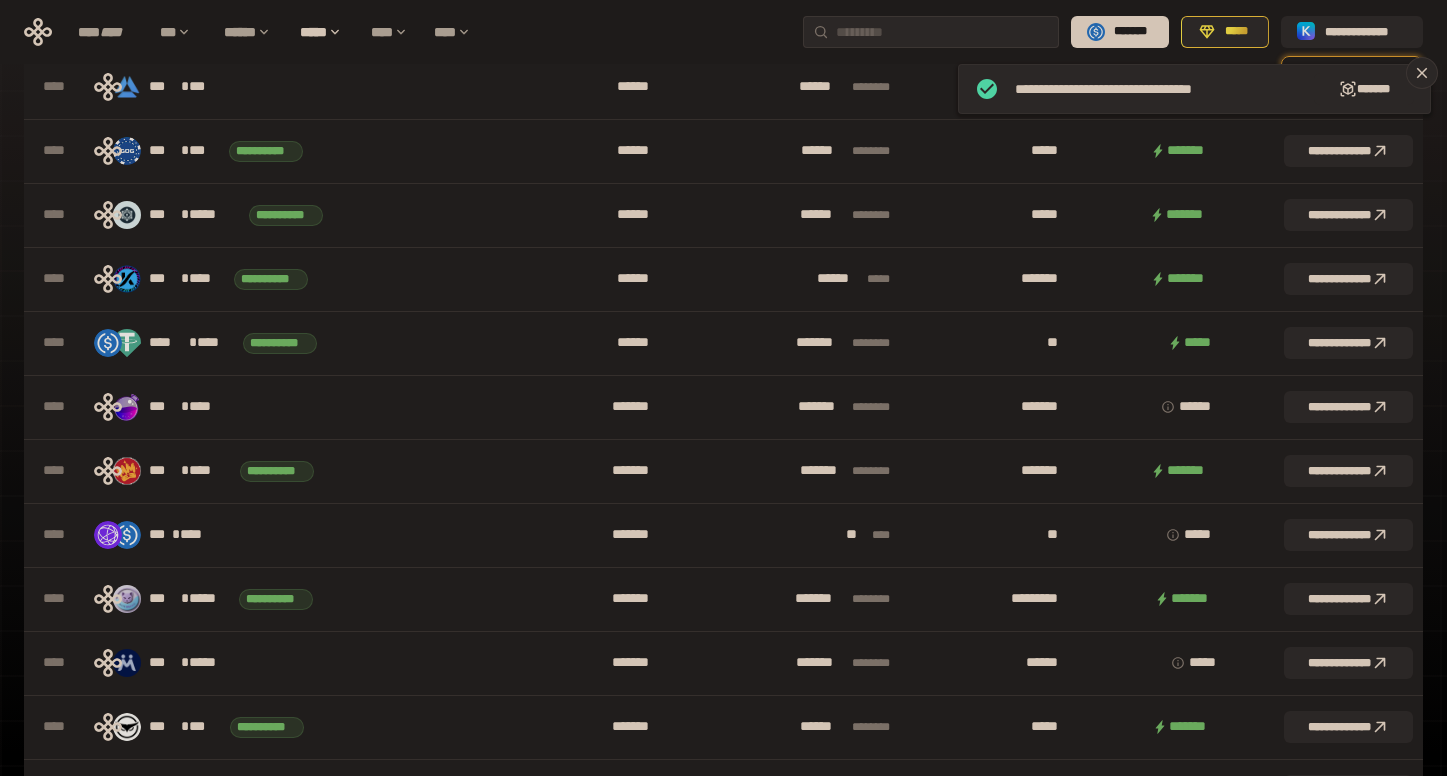 scroll, scrollTop: 1300, scrollLeft: 0, axis: vertical 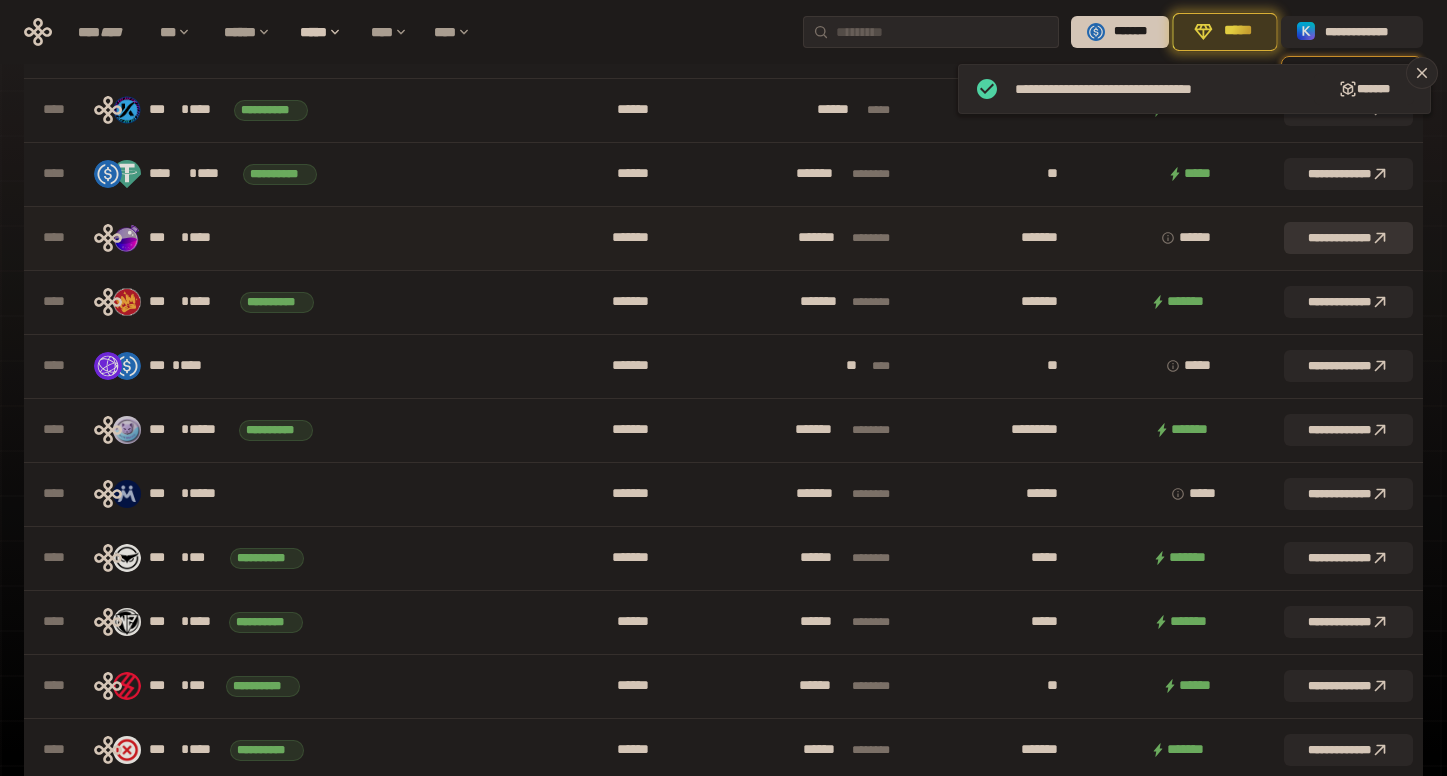 click on "**********" at bounding box center (1348, 238) 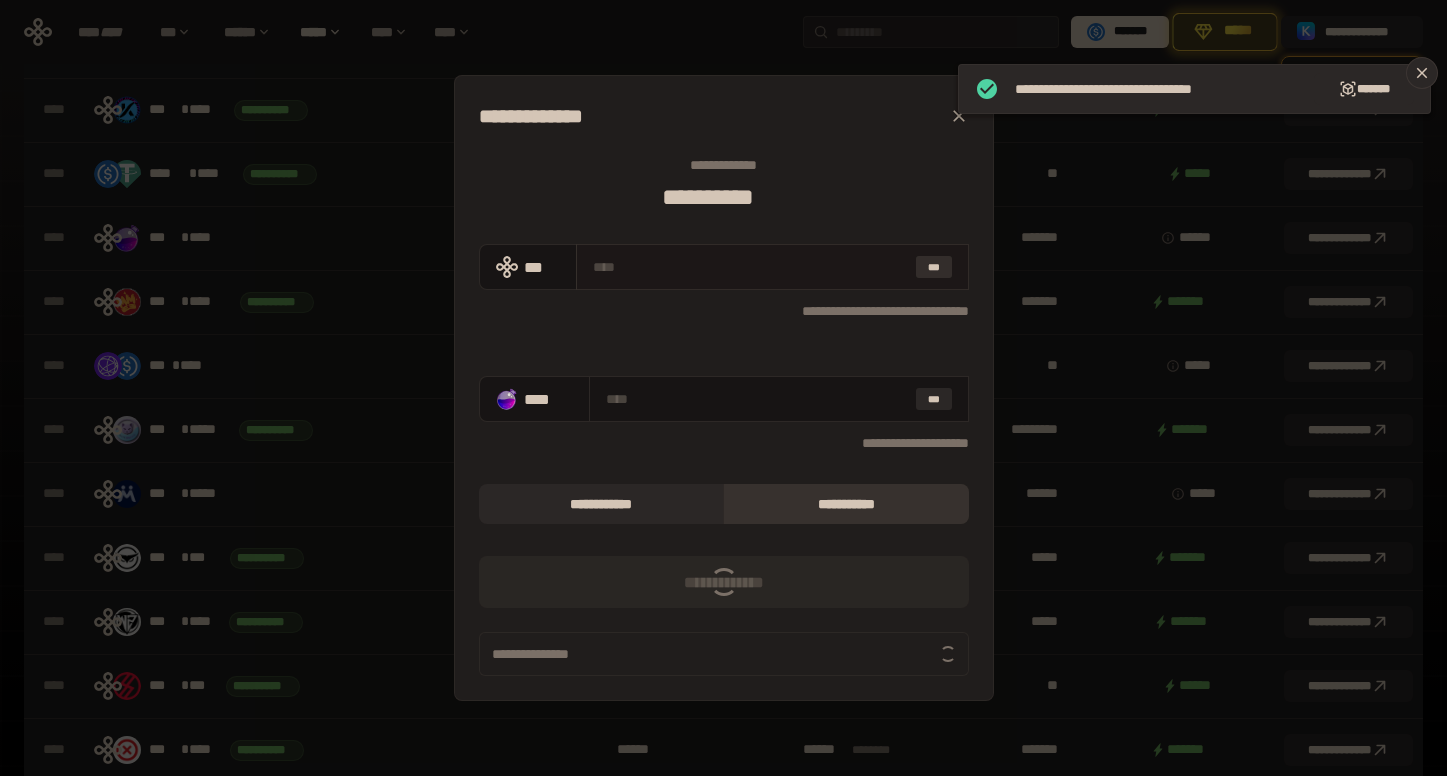 click on "***" at bounding box center (934, 267) 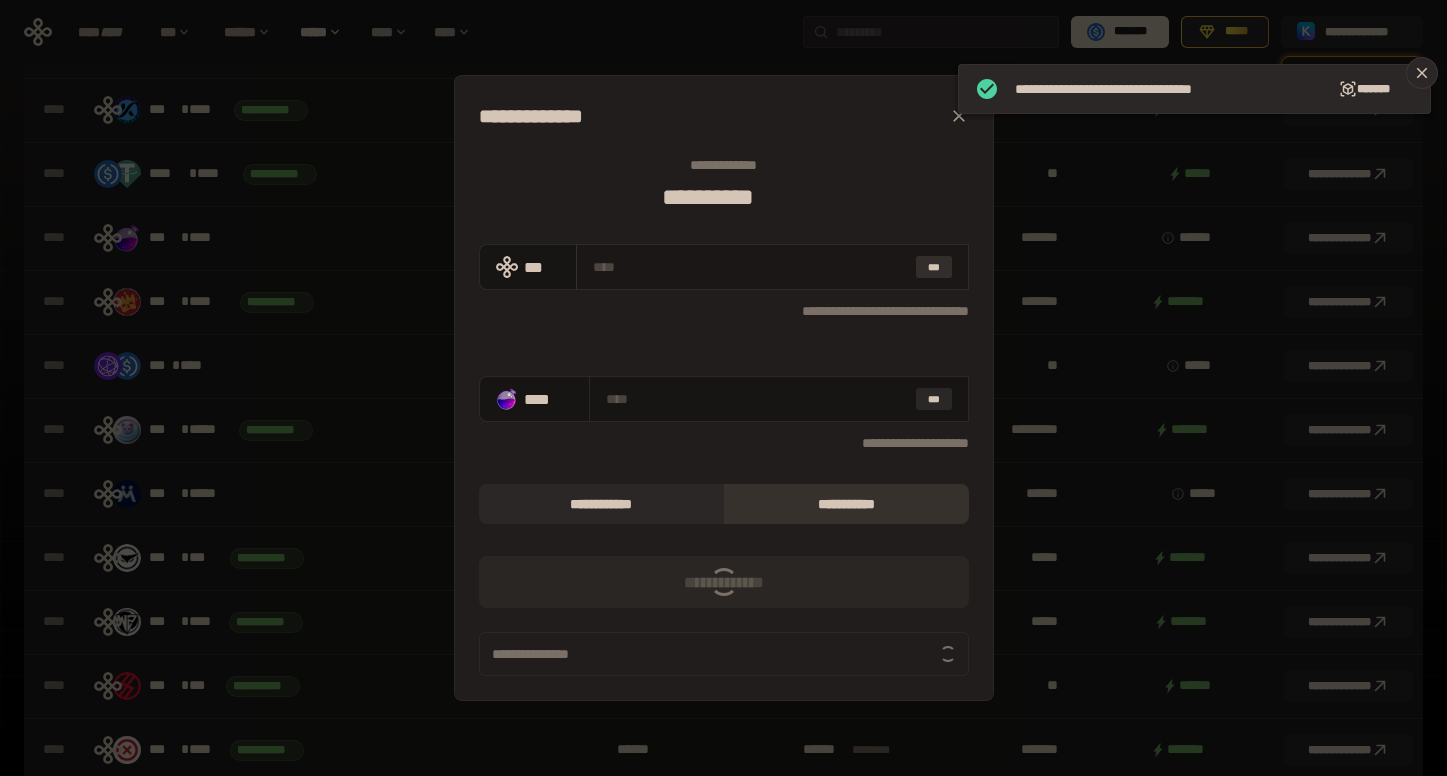 type on "**********" 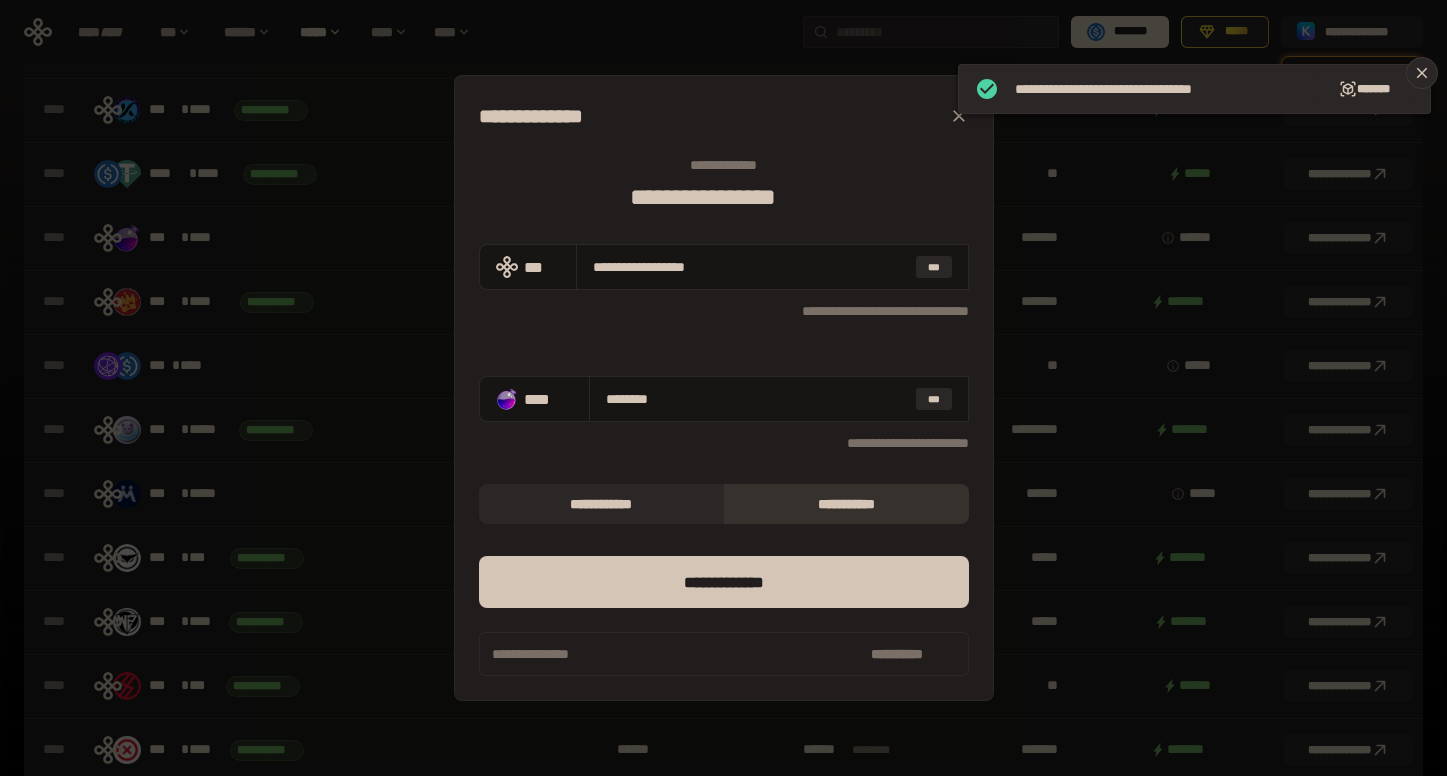 drag, startPoint x: 599, startPoint y: 269, endPoint x: 1190, endPoint y: 290, distance: 591.373 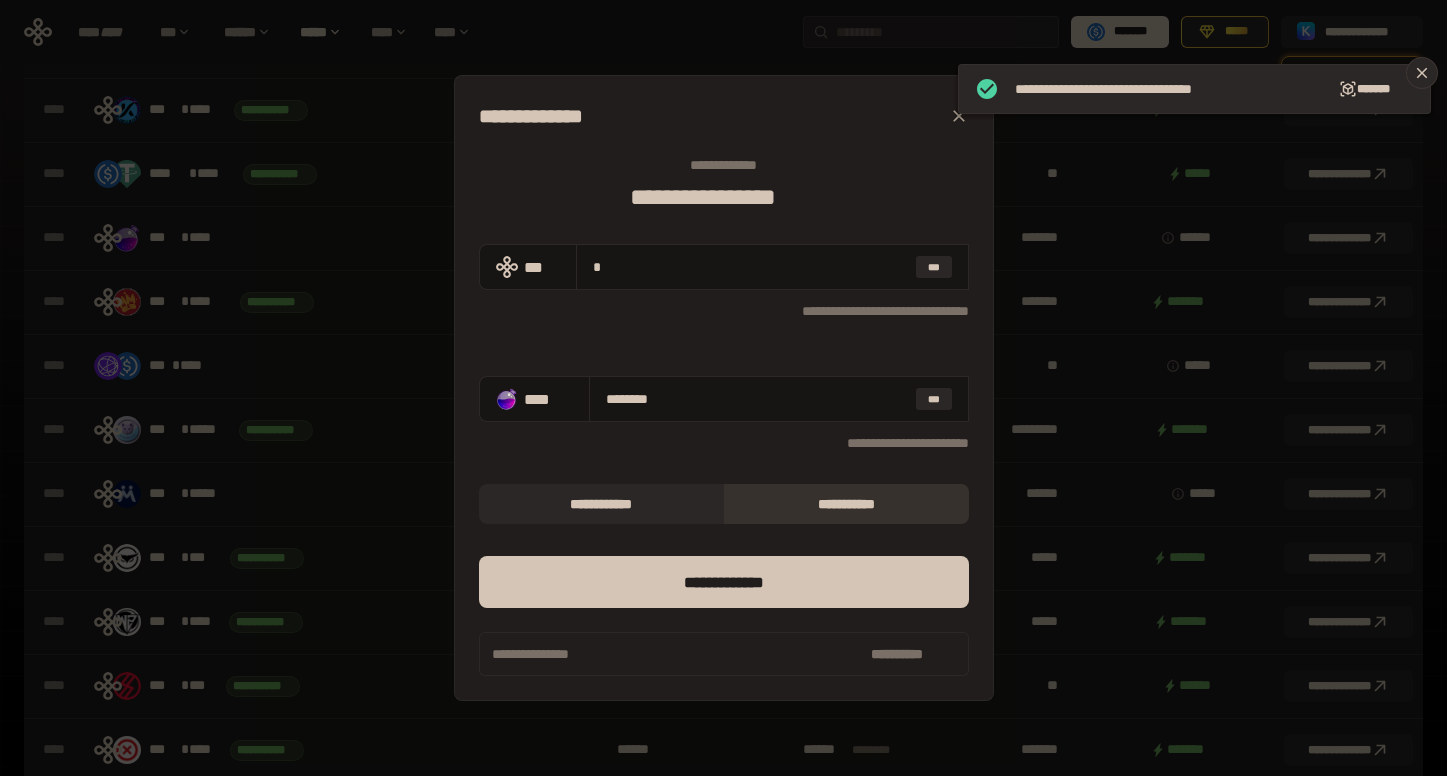 type on "**********" 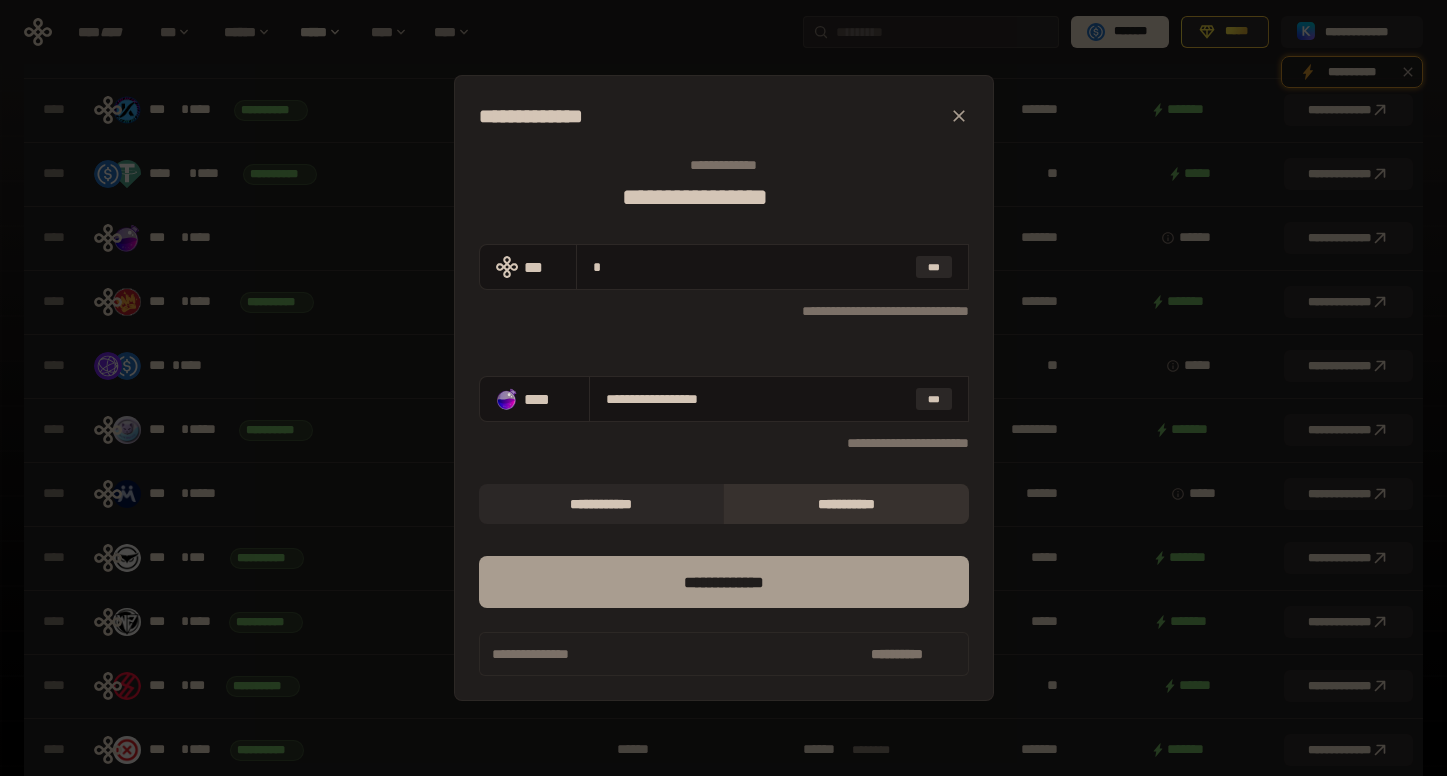 type on "*" 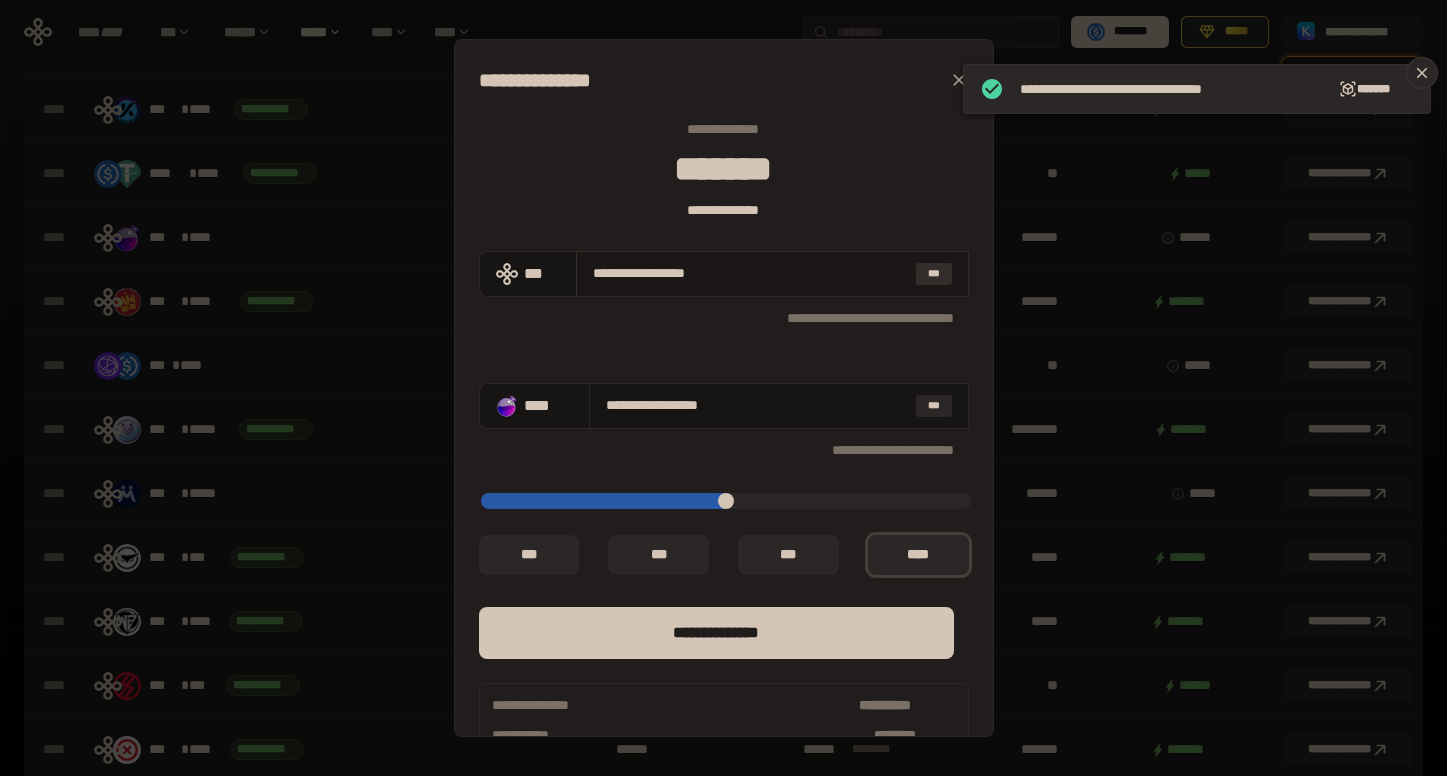 click on "***" at bounding box center [934, 274] 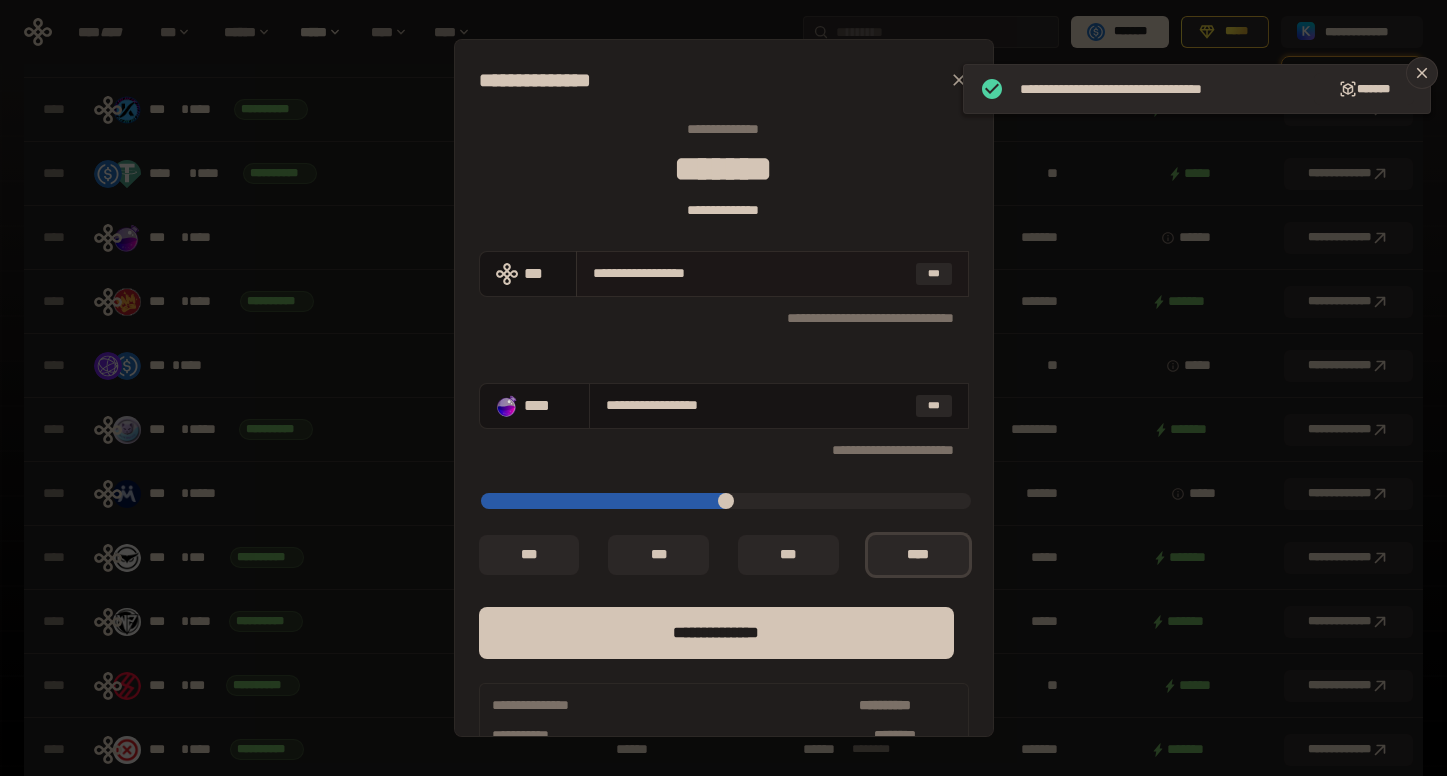 click on "**********" at bounding box center (772, 274) 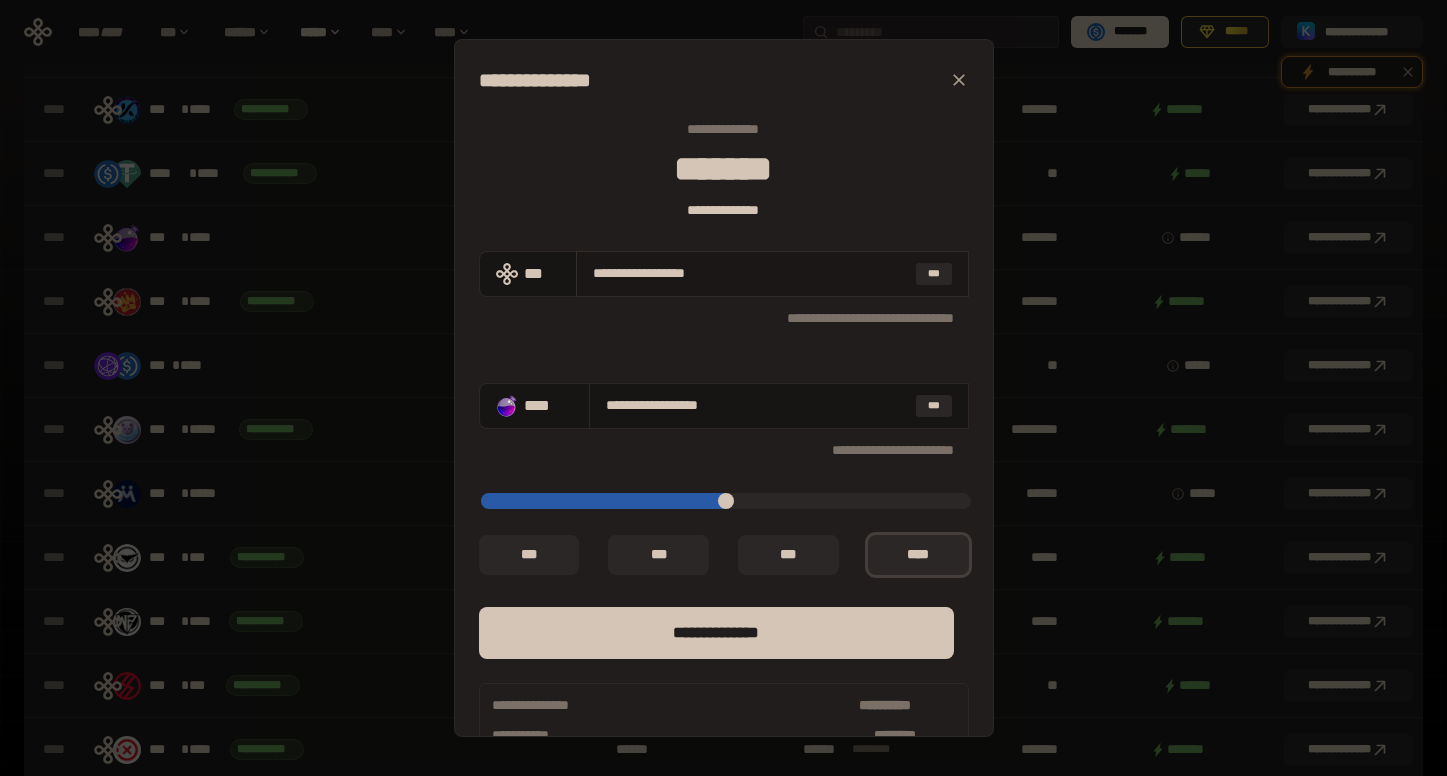 click on "**********" at bounding box center (750, 273) 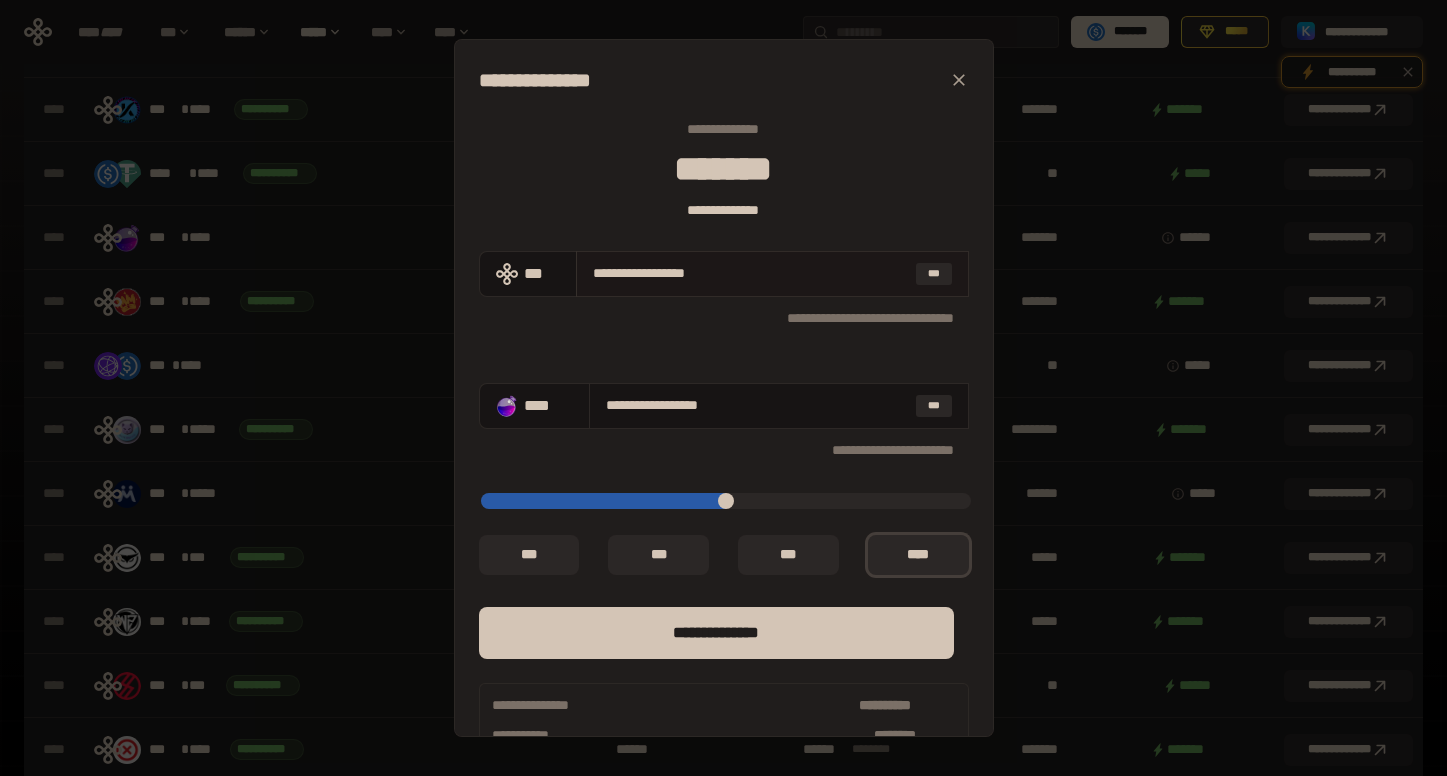 type on "**********" 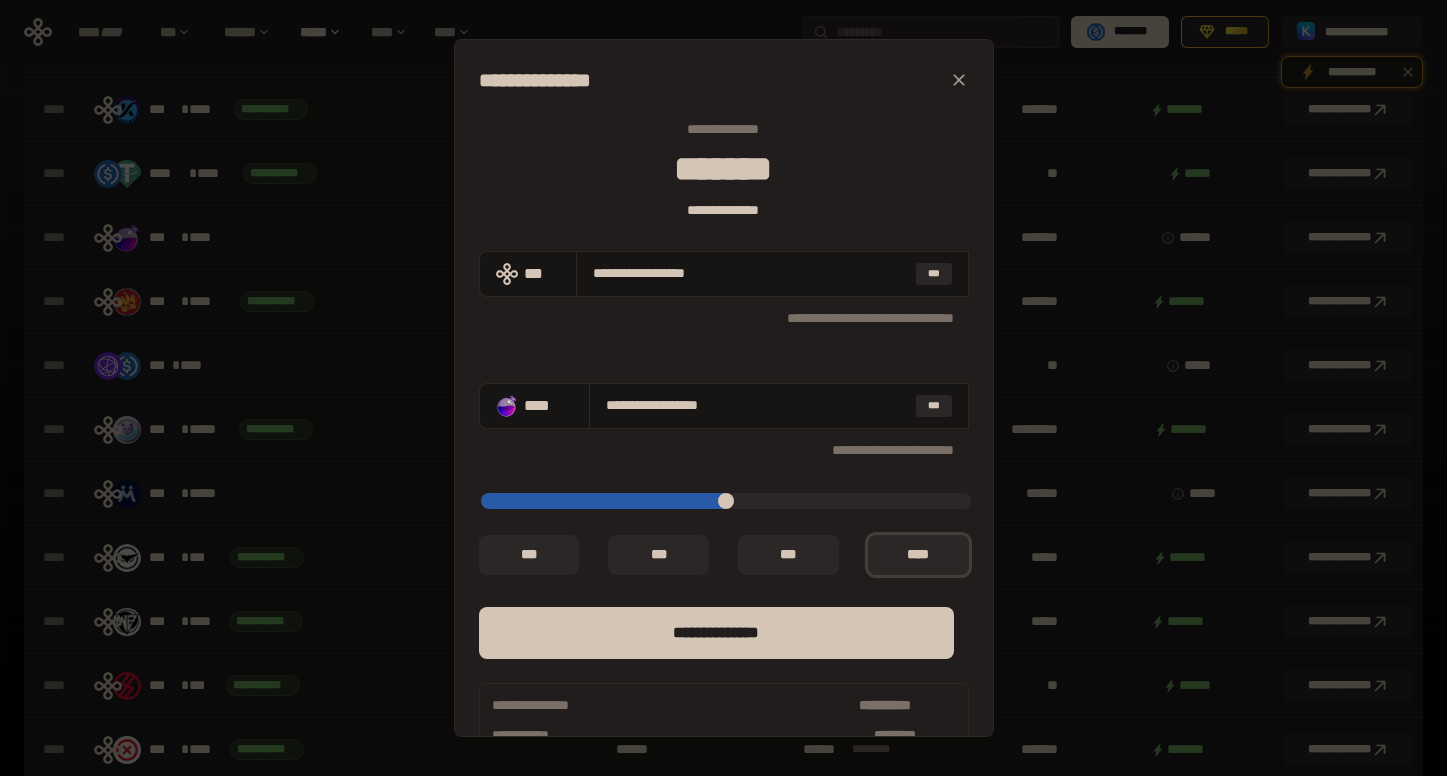 drag, startPoint x: 757, startPoint y: 279, endPoint x: 419, endPoint y: 242, distance: 340.0191 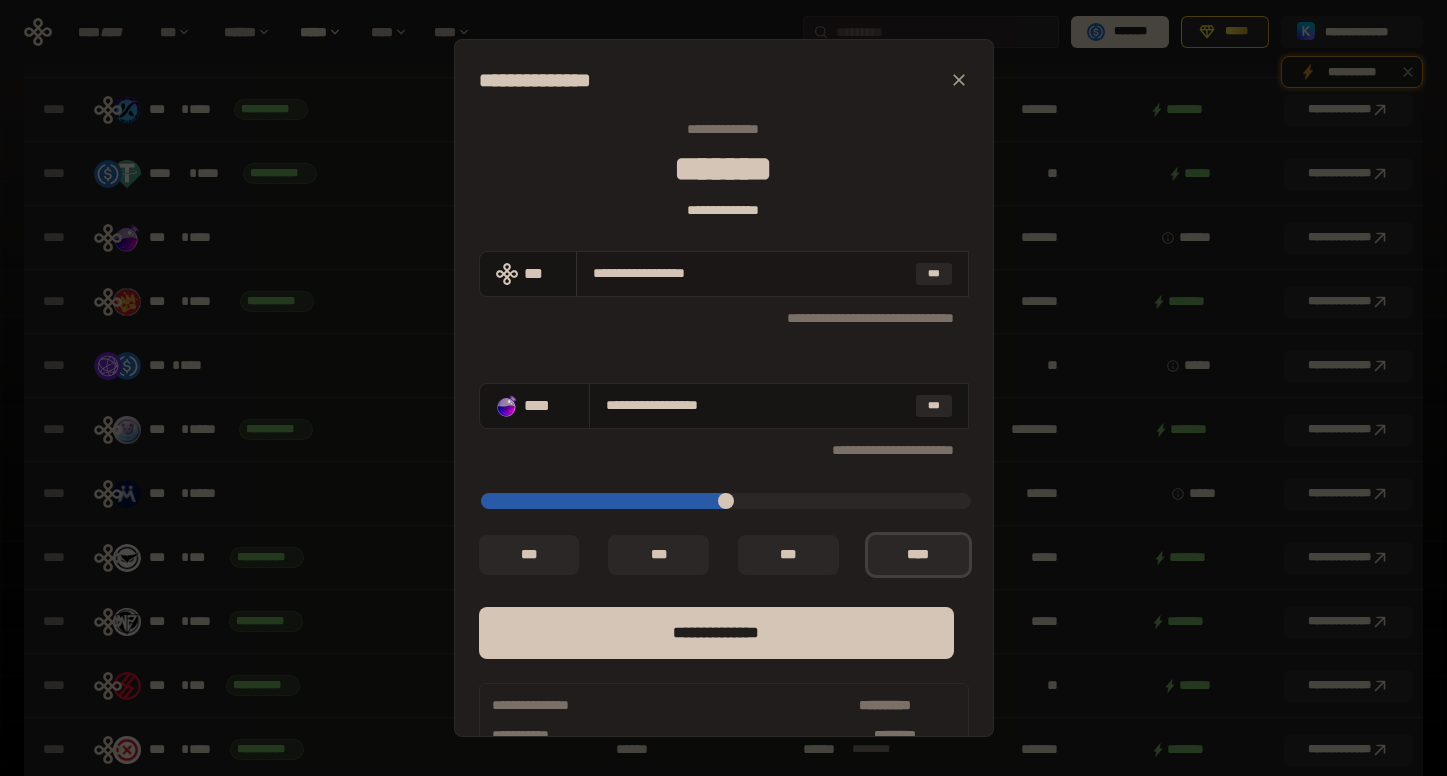 type on "**********" 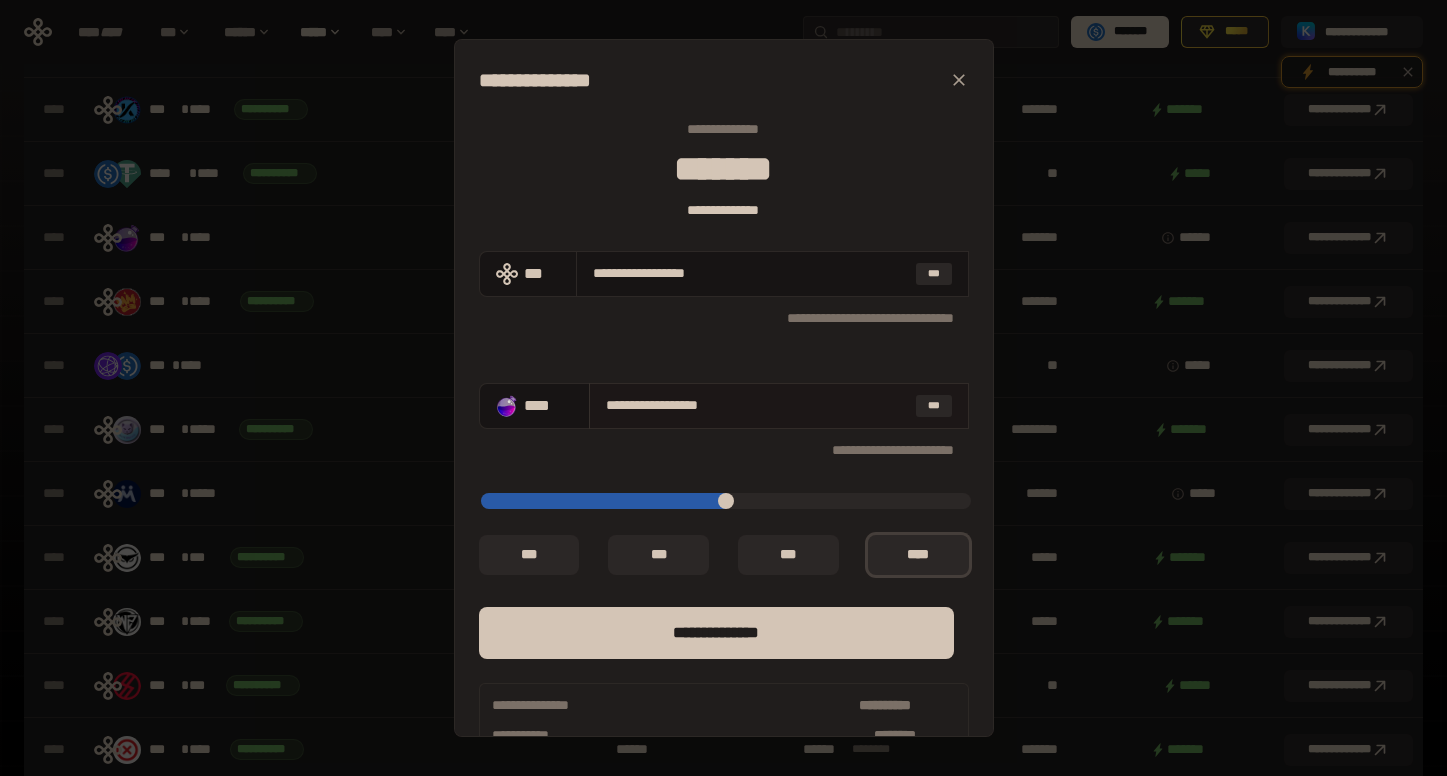 click on "**********" at bounding box center (757, 405) 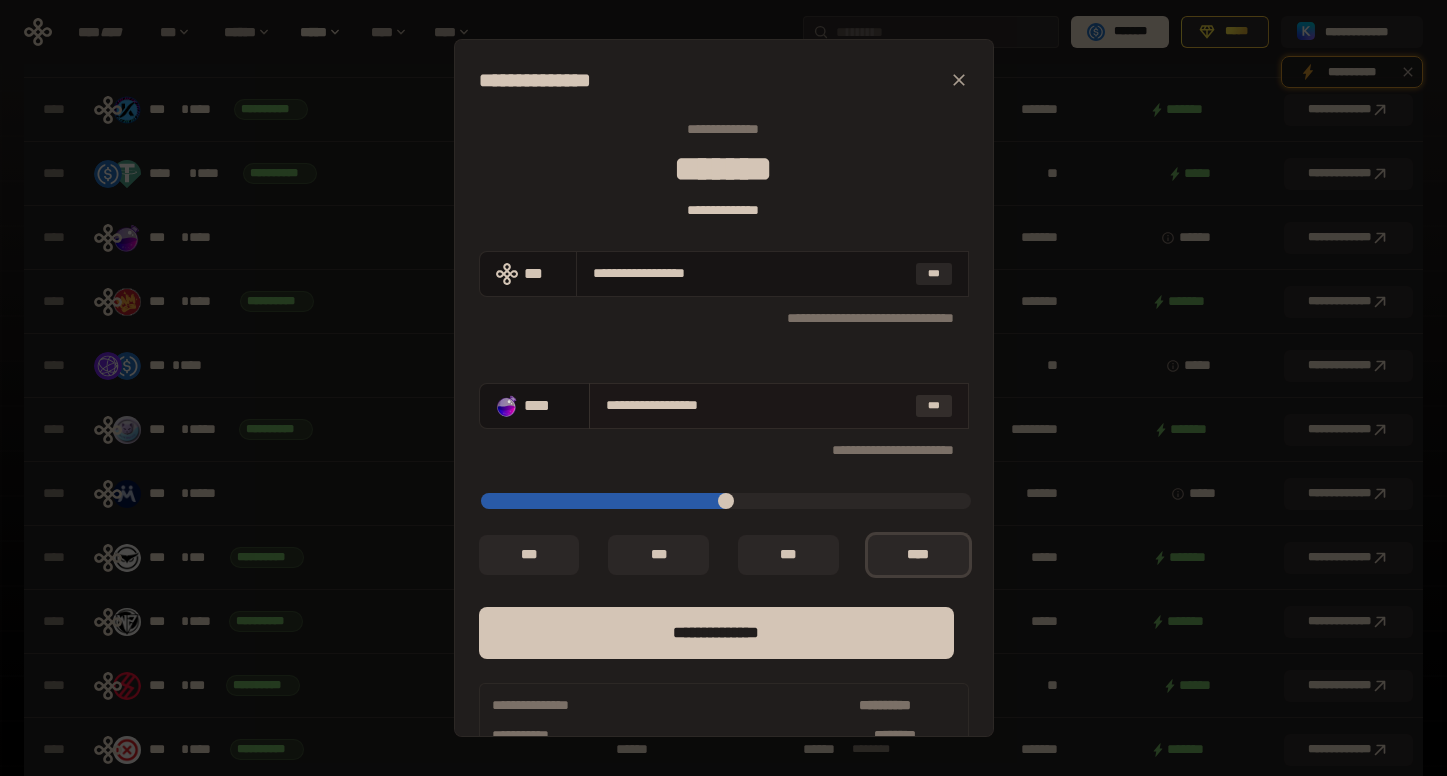 click on "***" at bounding box center [934, 406] 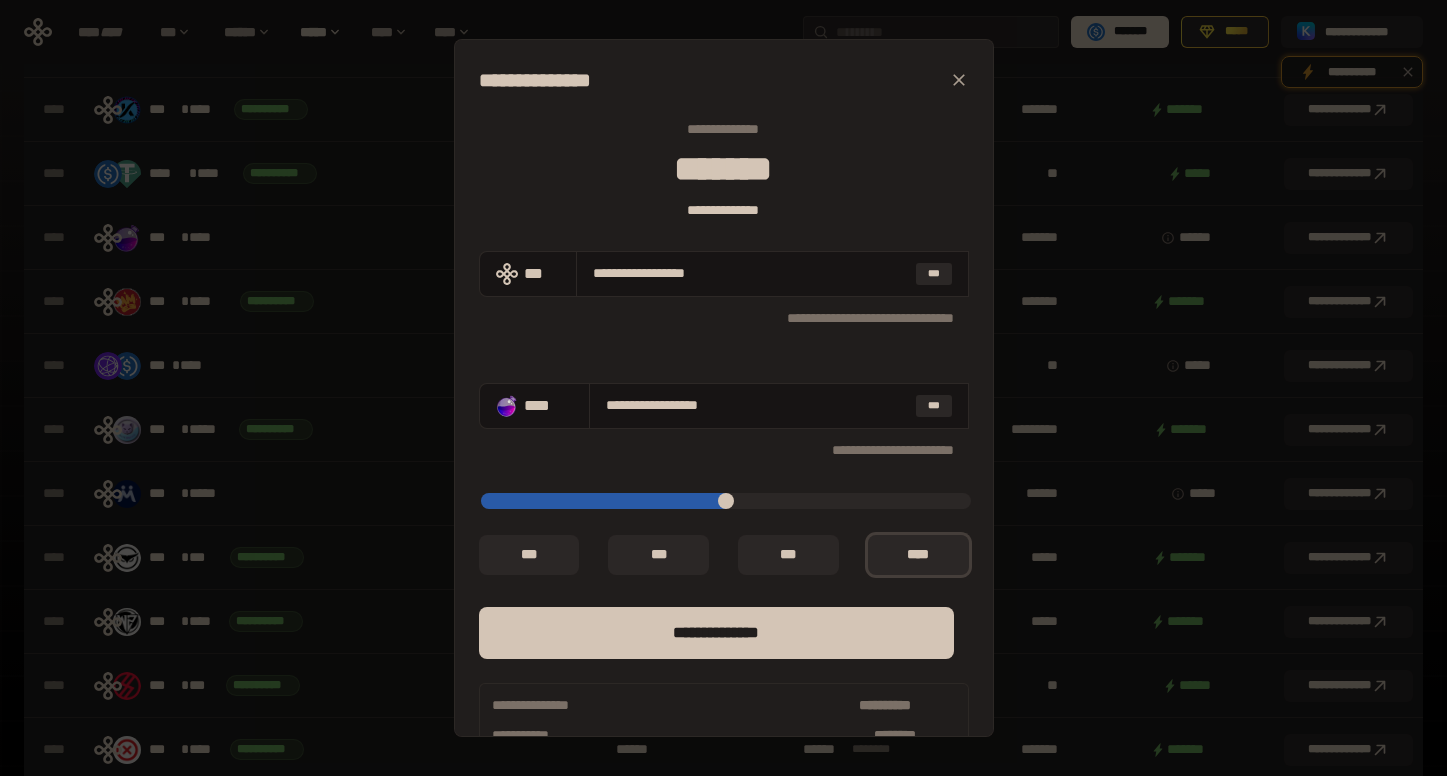 type on "*" 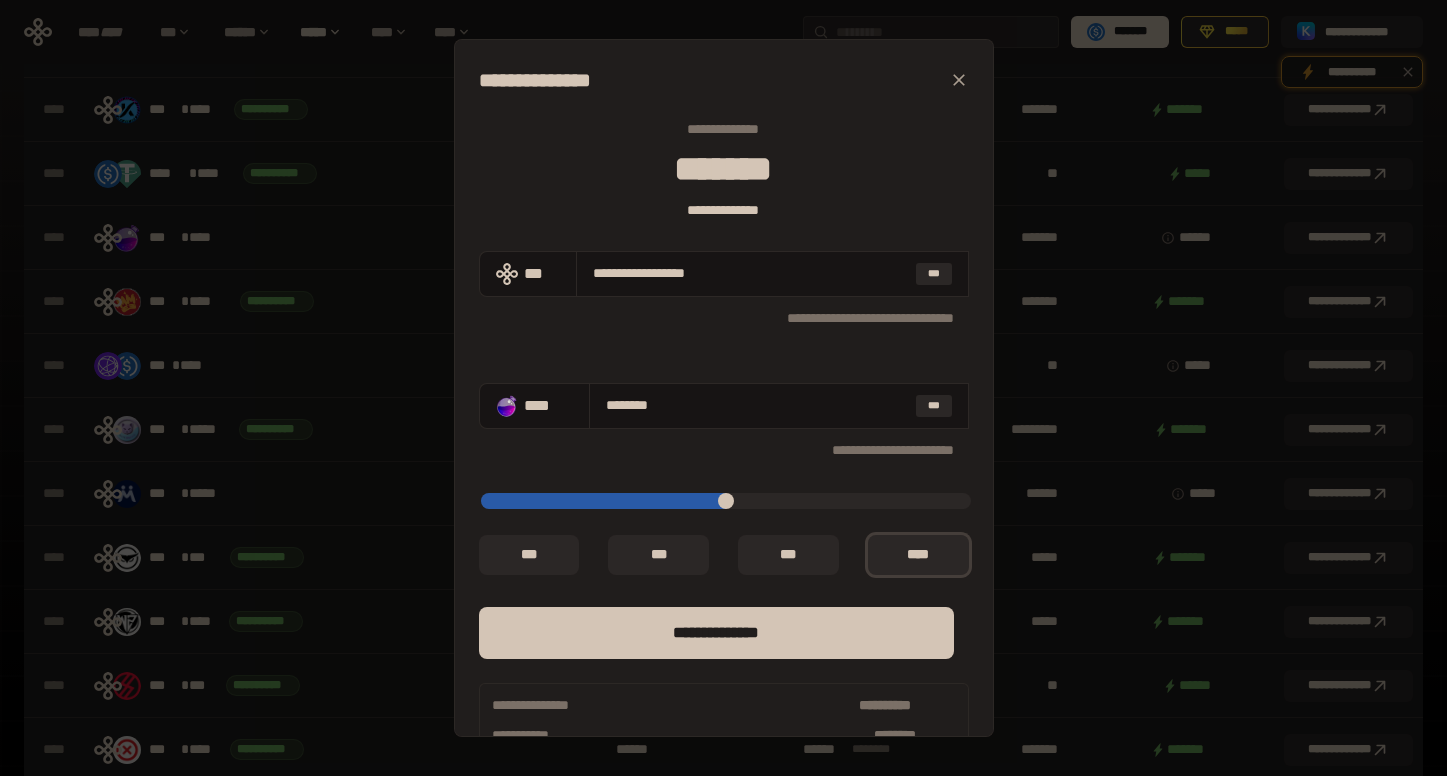 type on "**********" 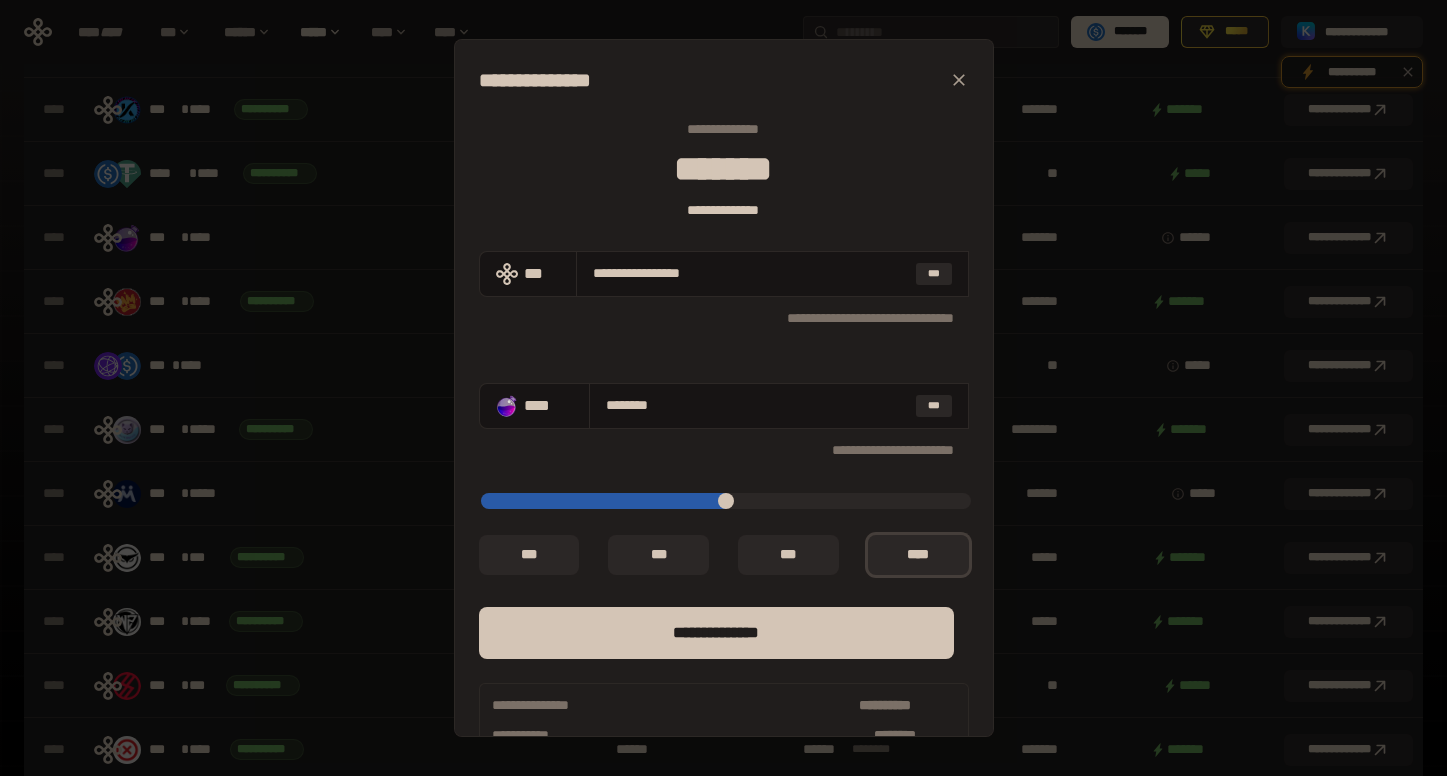 type on "*****" 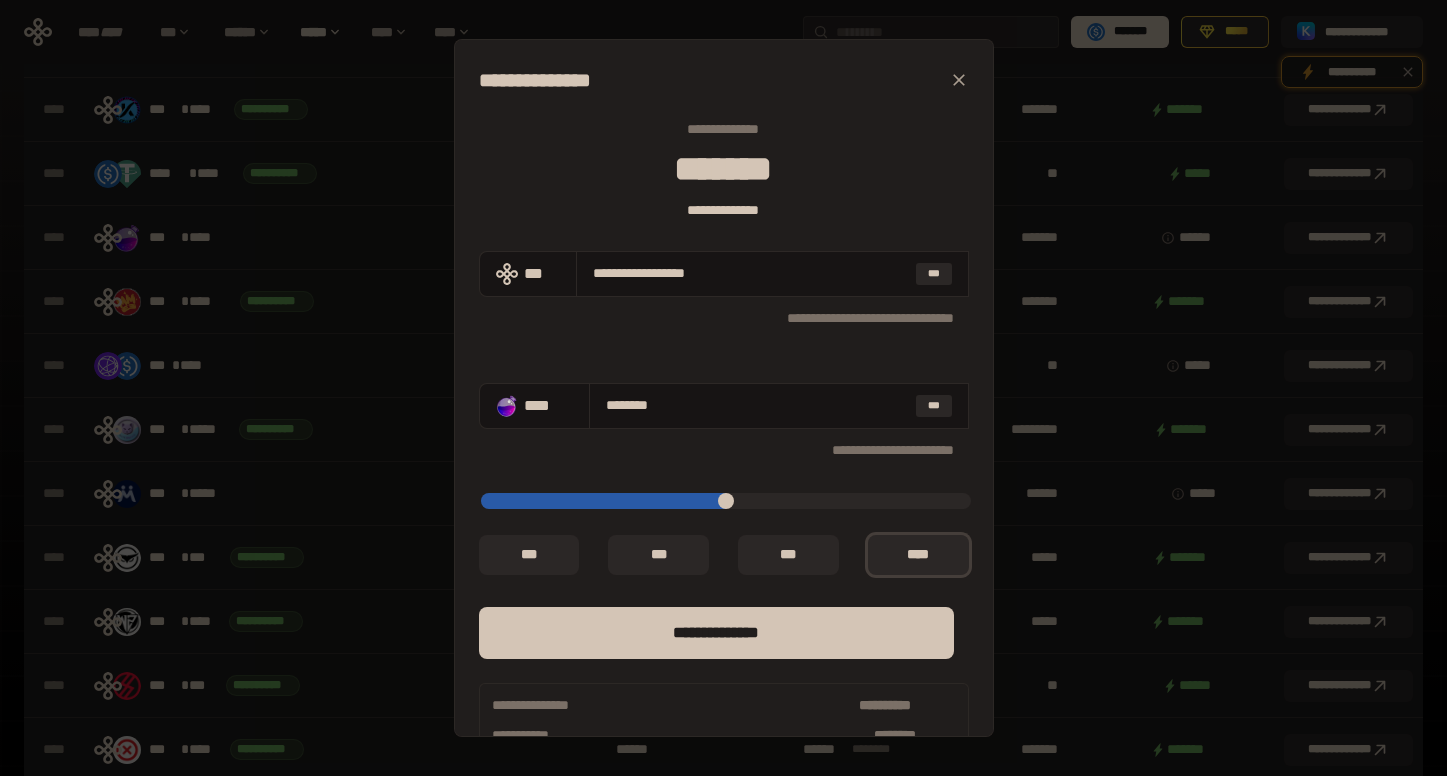 type on "*****" 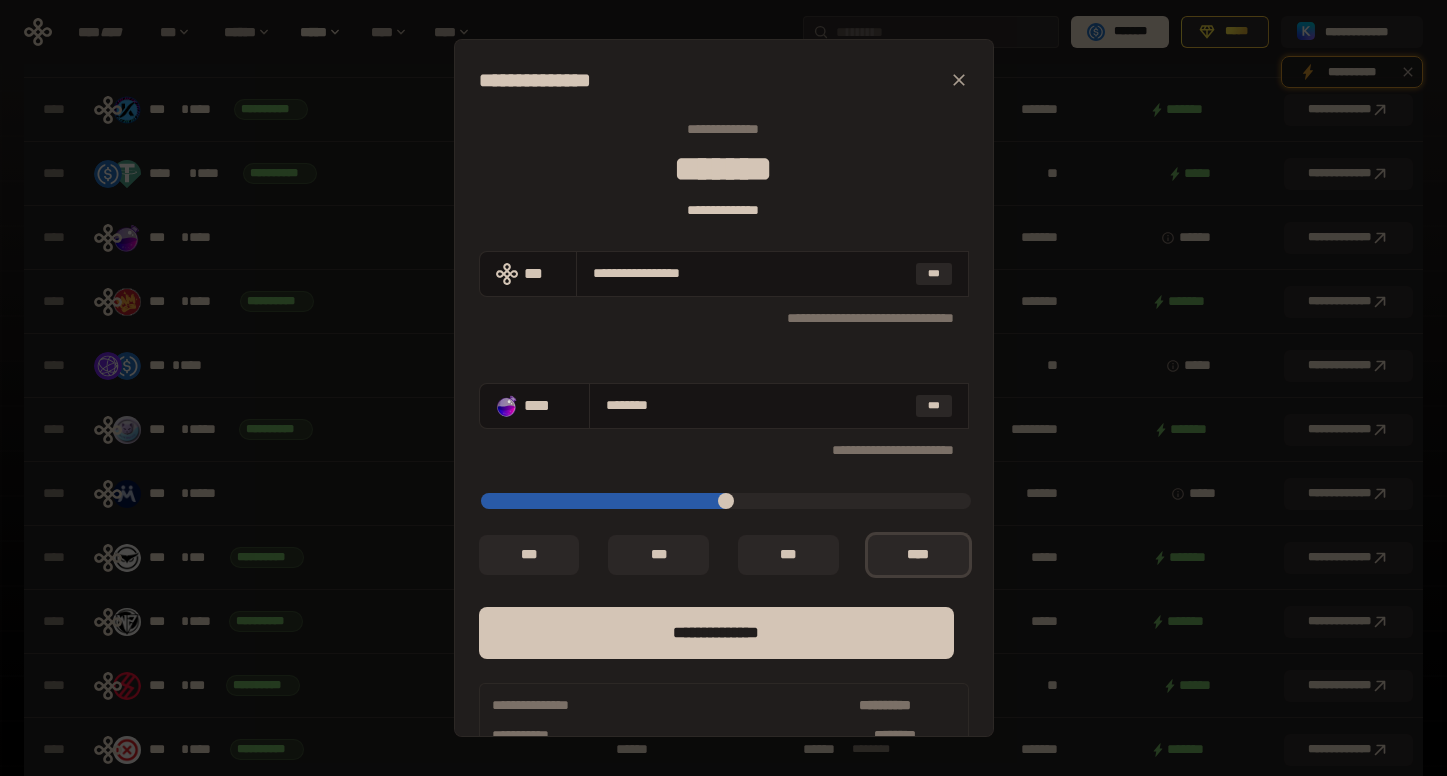type on "*****" 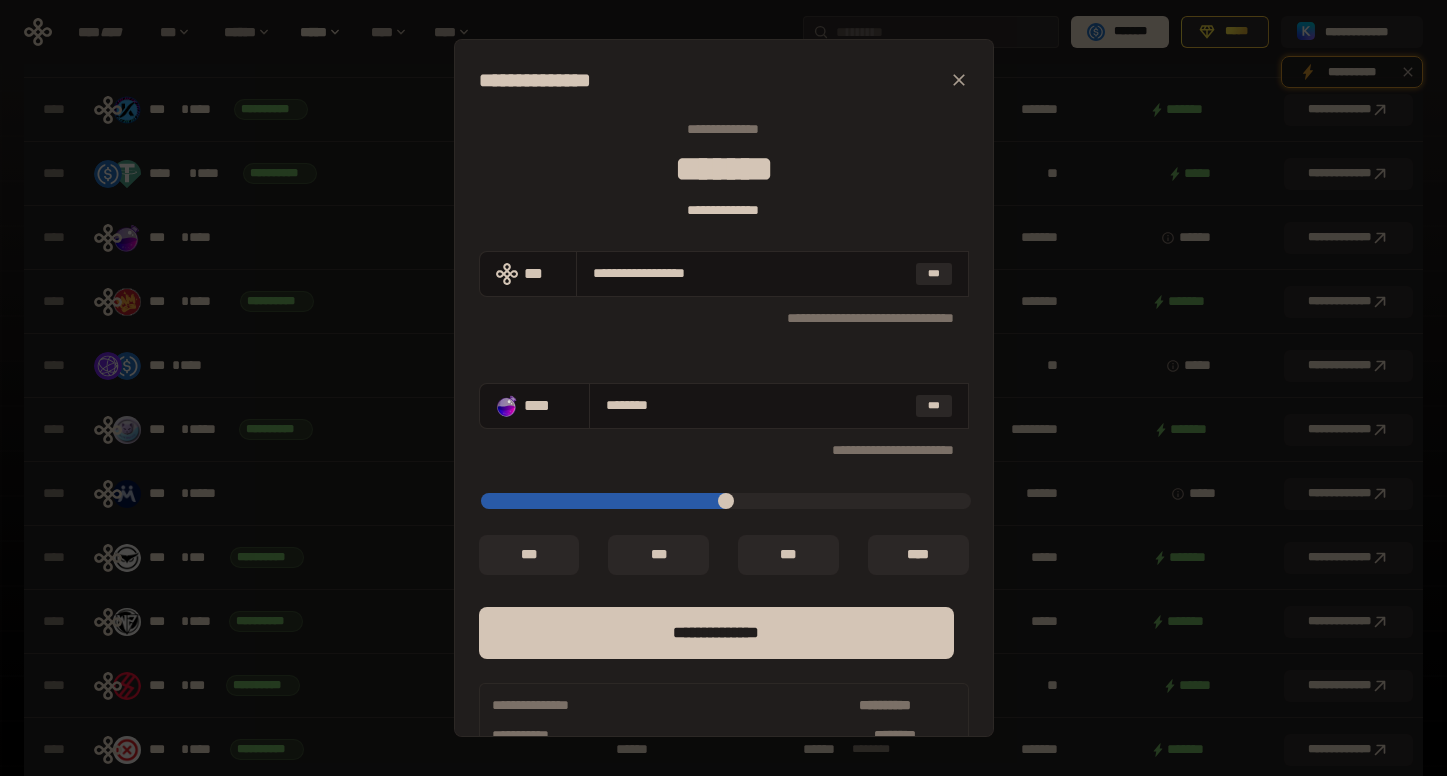 type on "*****" 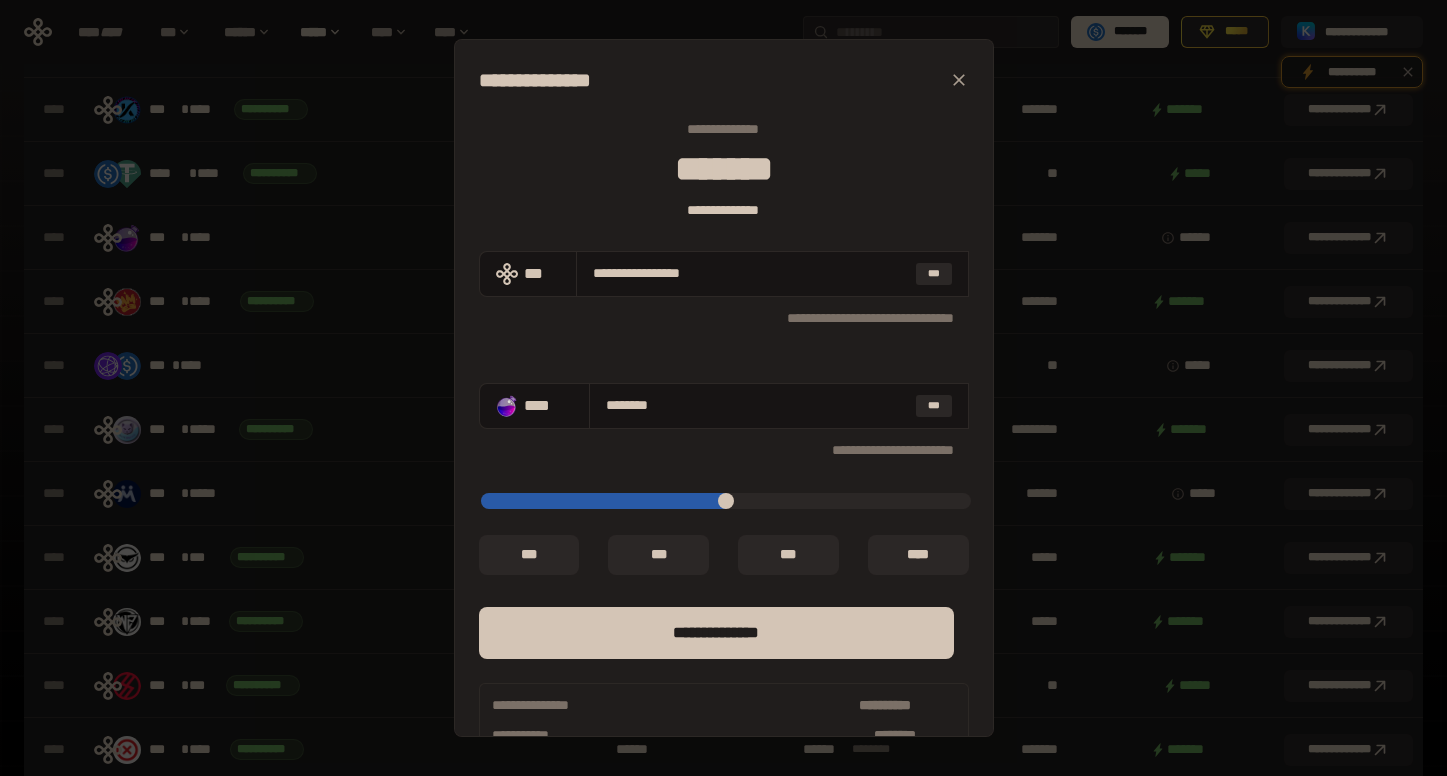 type on "*****" 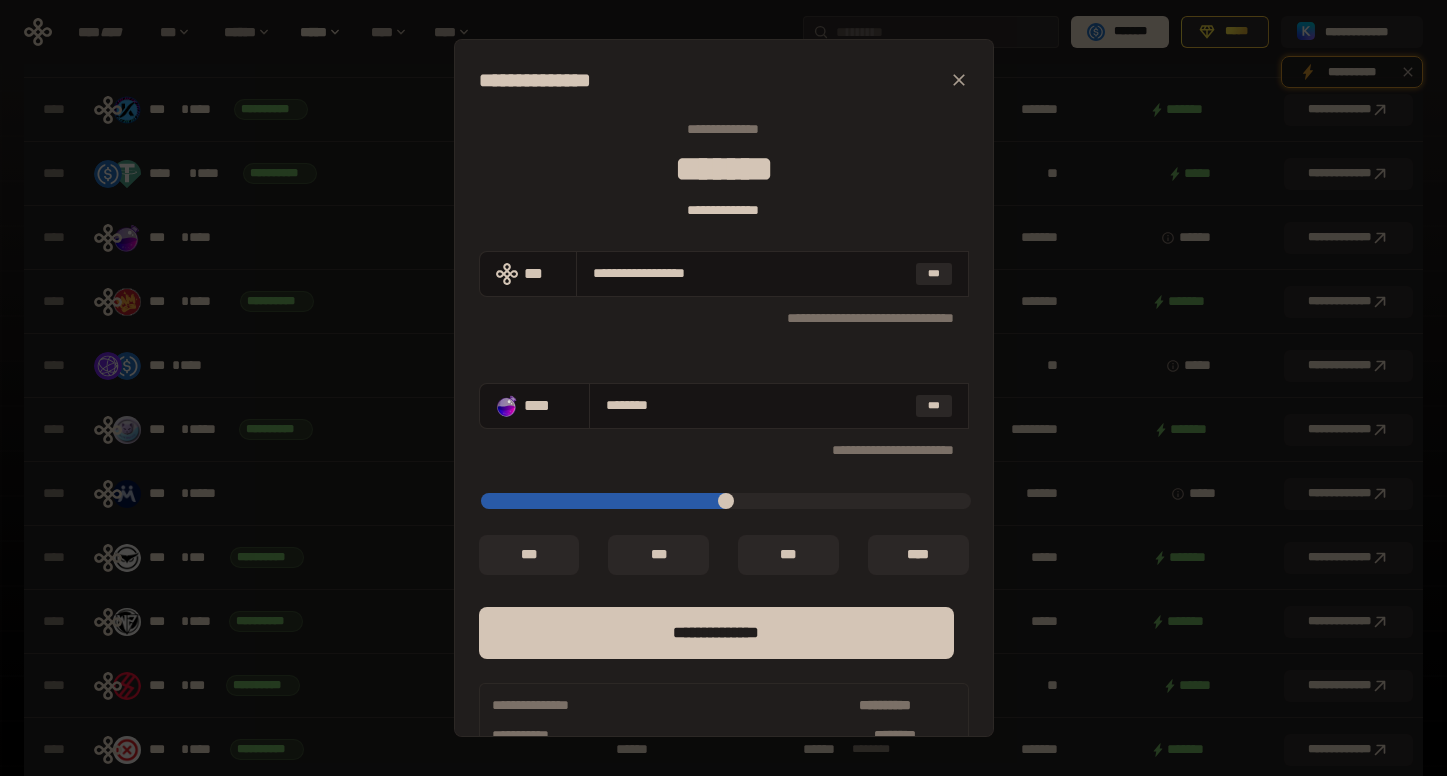 type on "**********" 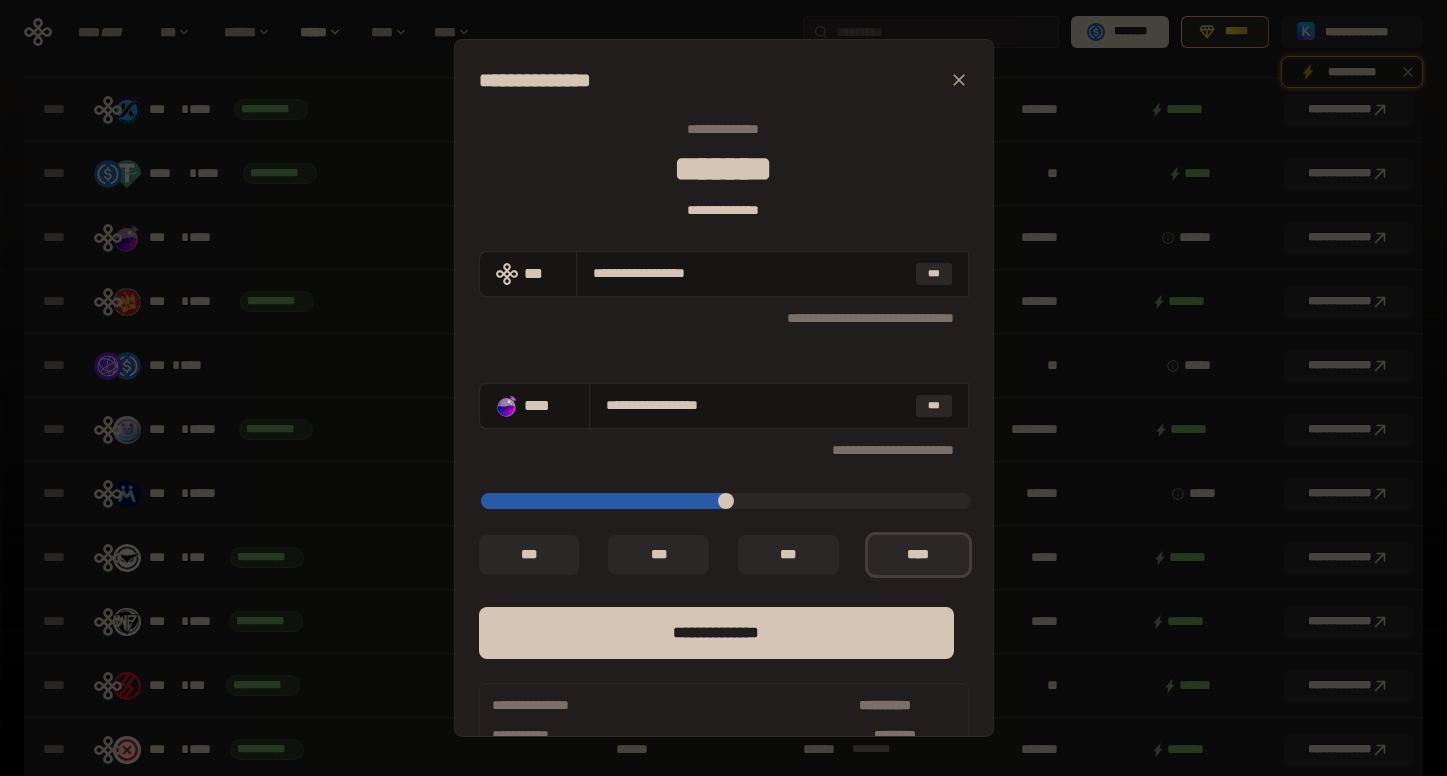 drag, startPoint x: 948, startPoint y: 504, endPoint x: 1023, endPoint y: 489, distance: 76.48529 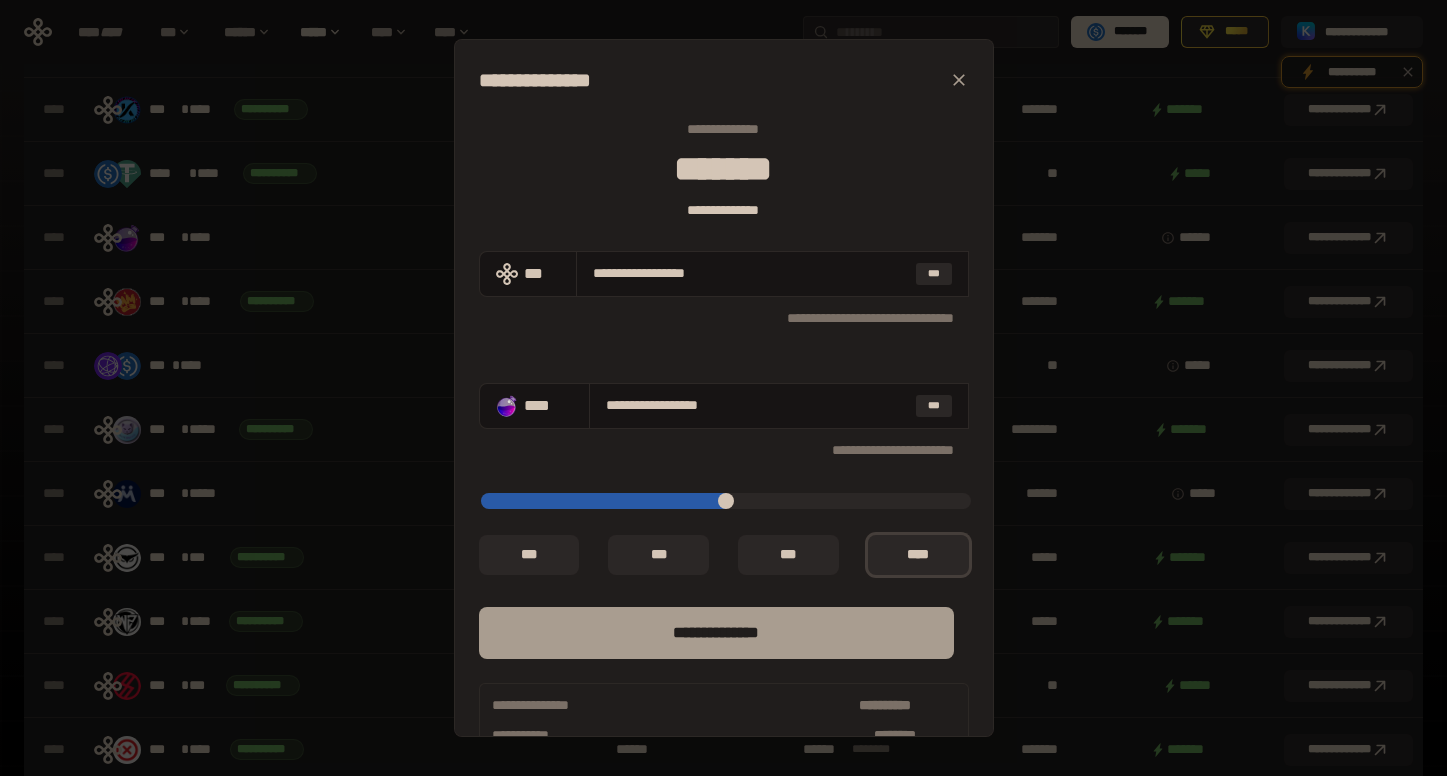click on "**** *********" at bounding box center [716, 633] 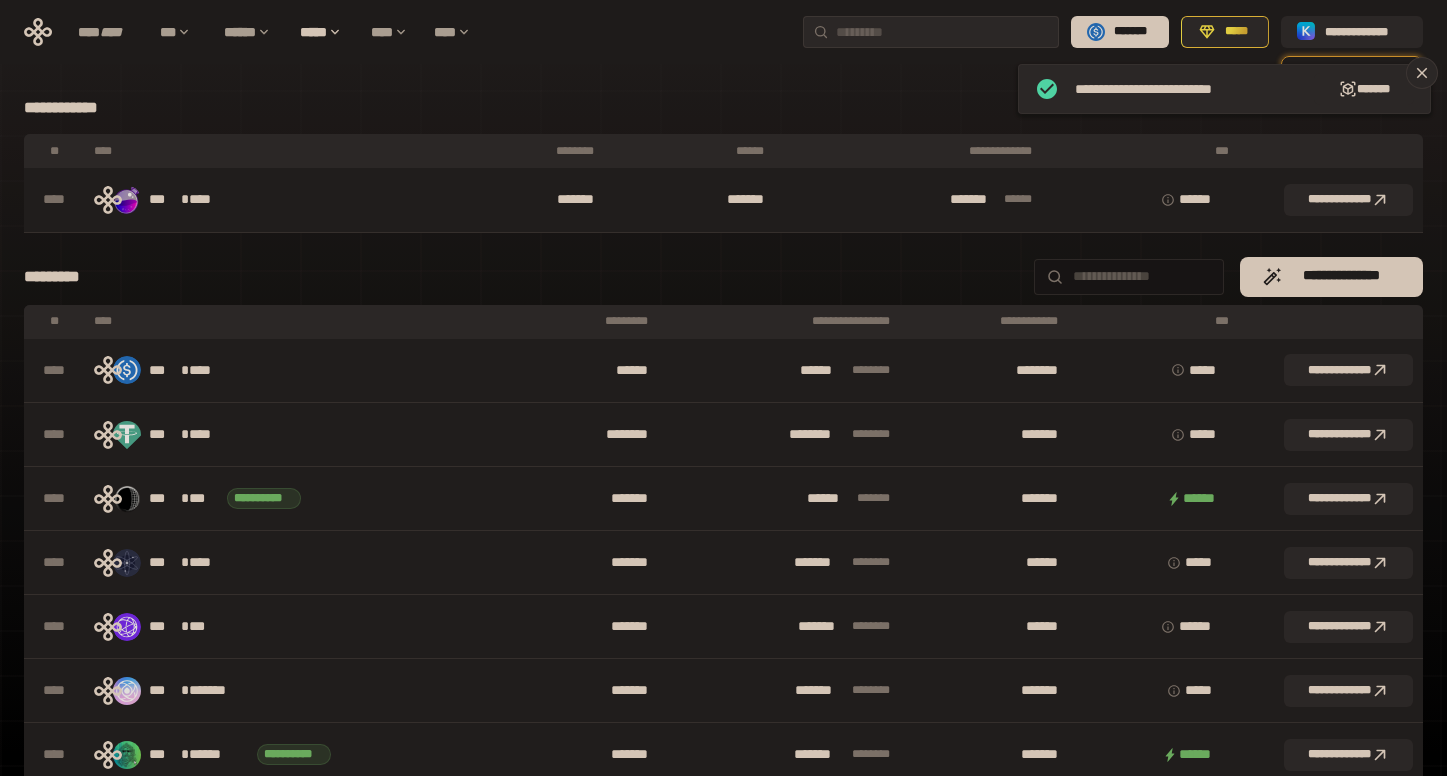 scroll, scrollTop: 0, scrollLeft: 0, axis: both 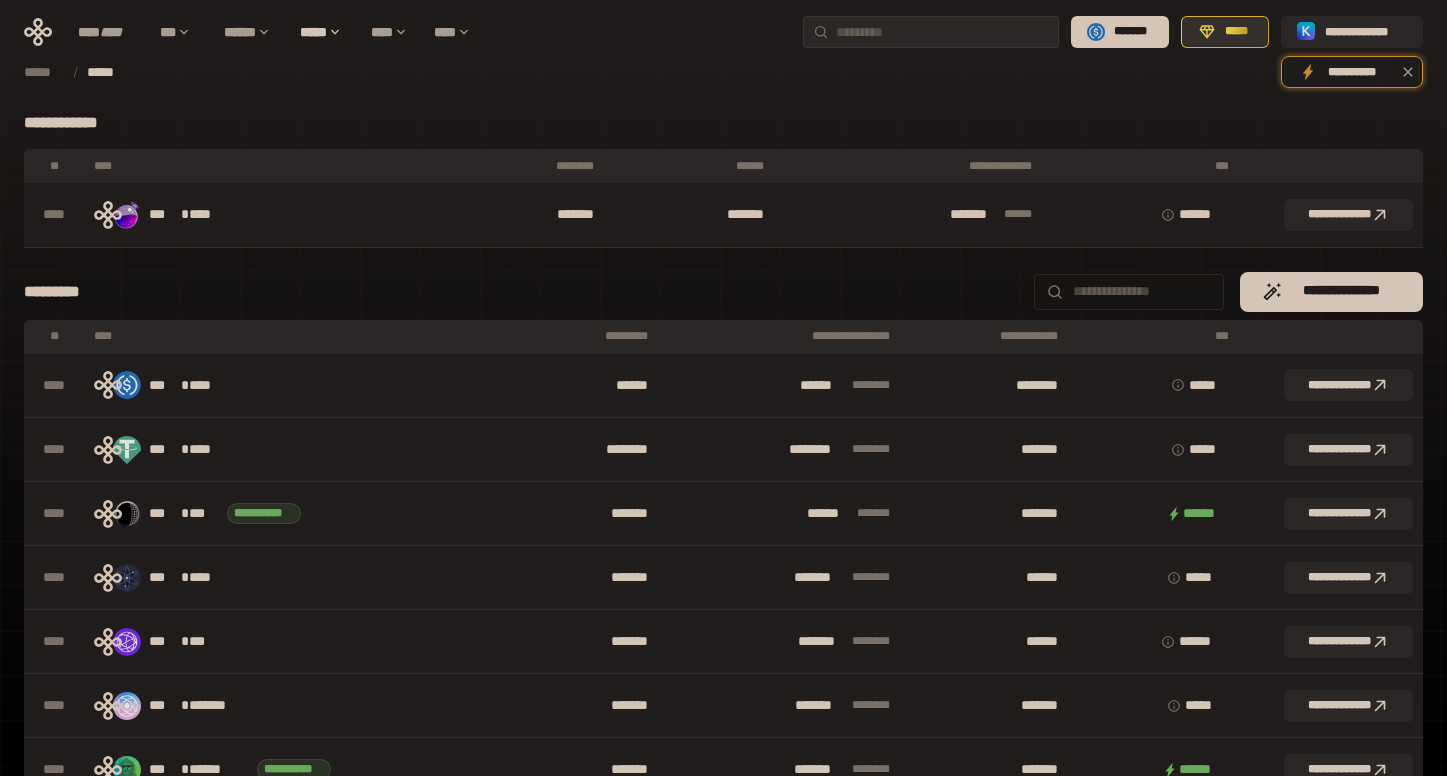 click on "*****" at bounding box center (1225, 32) 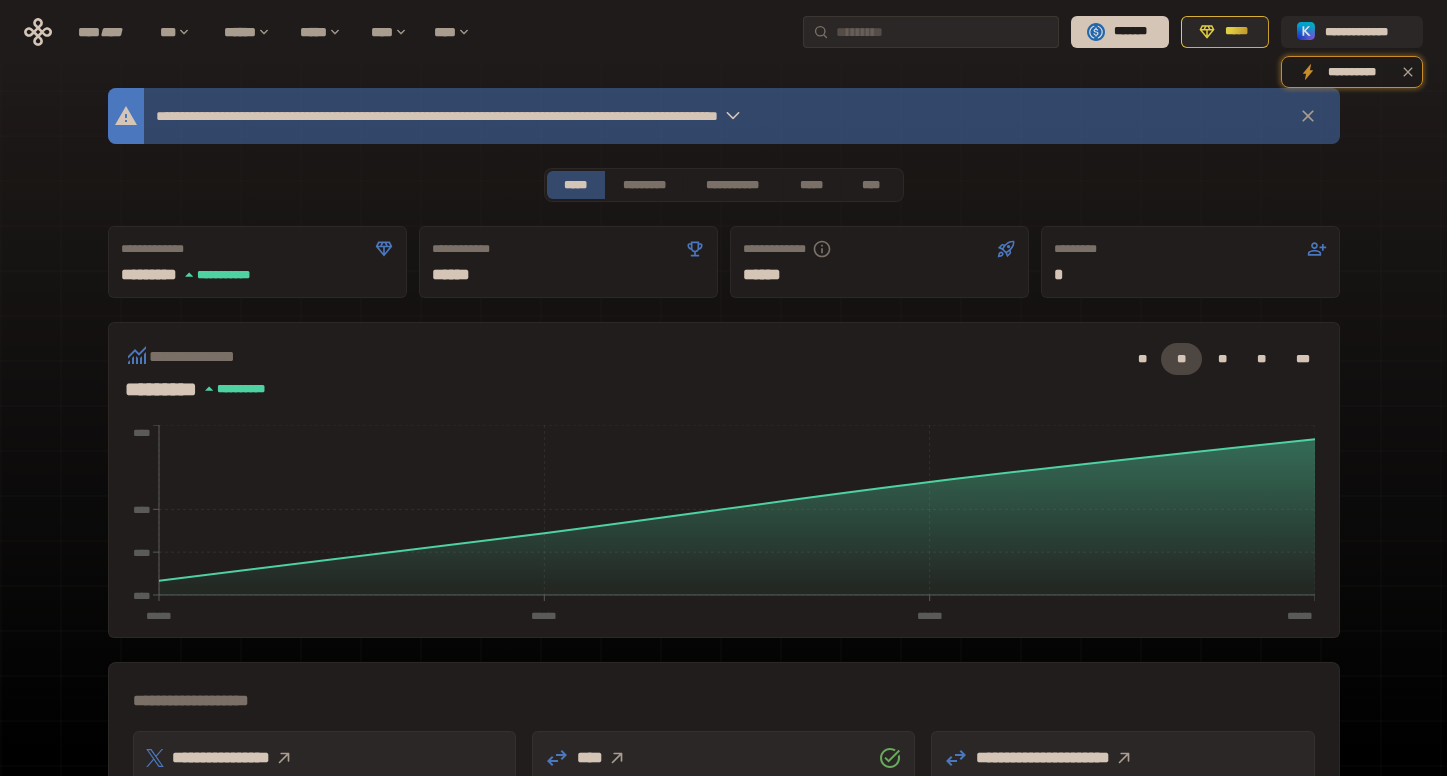click on "**********" at bounding box center (560, 116) 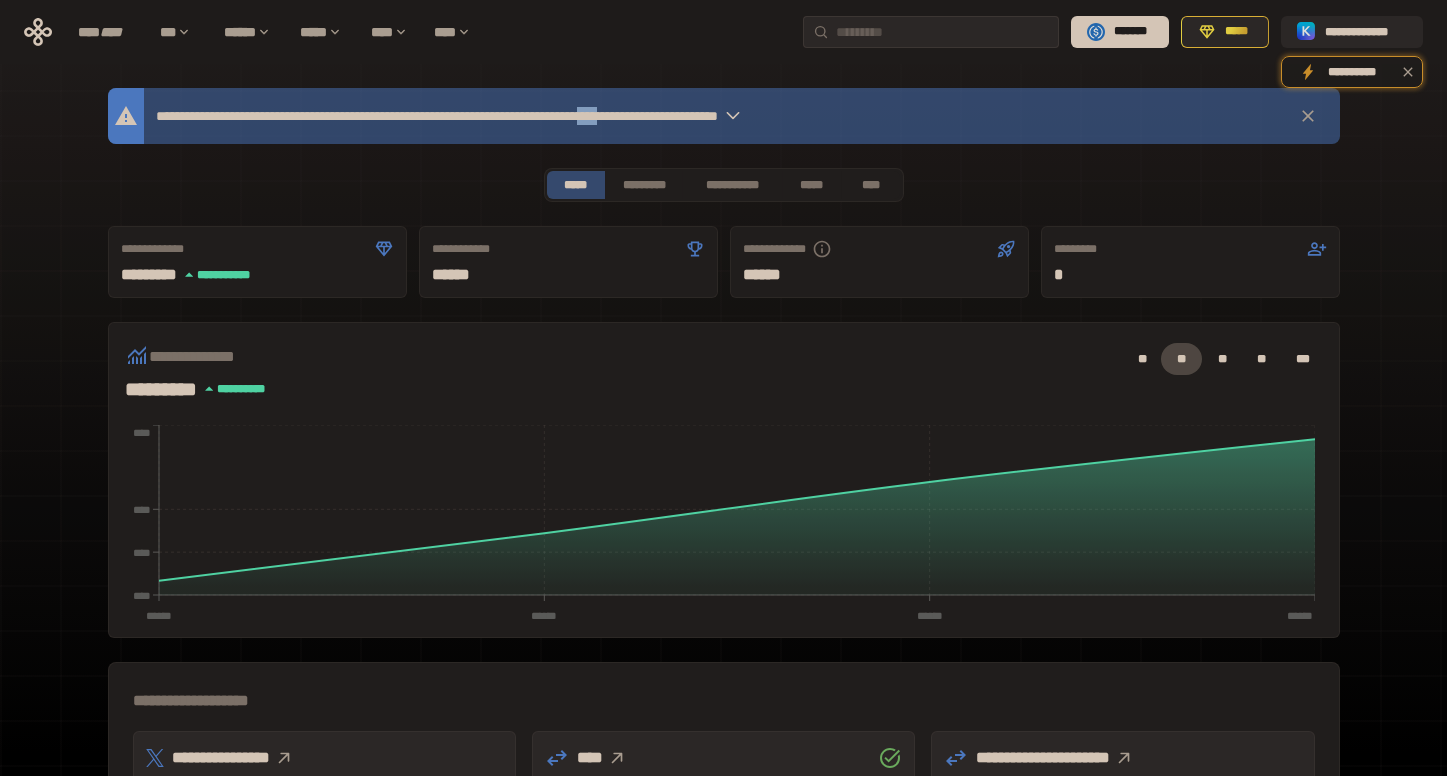 click on "**********" at bounding box center [560, 116] 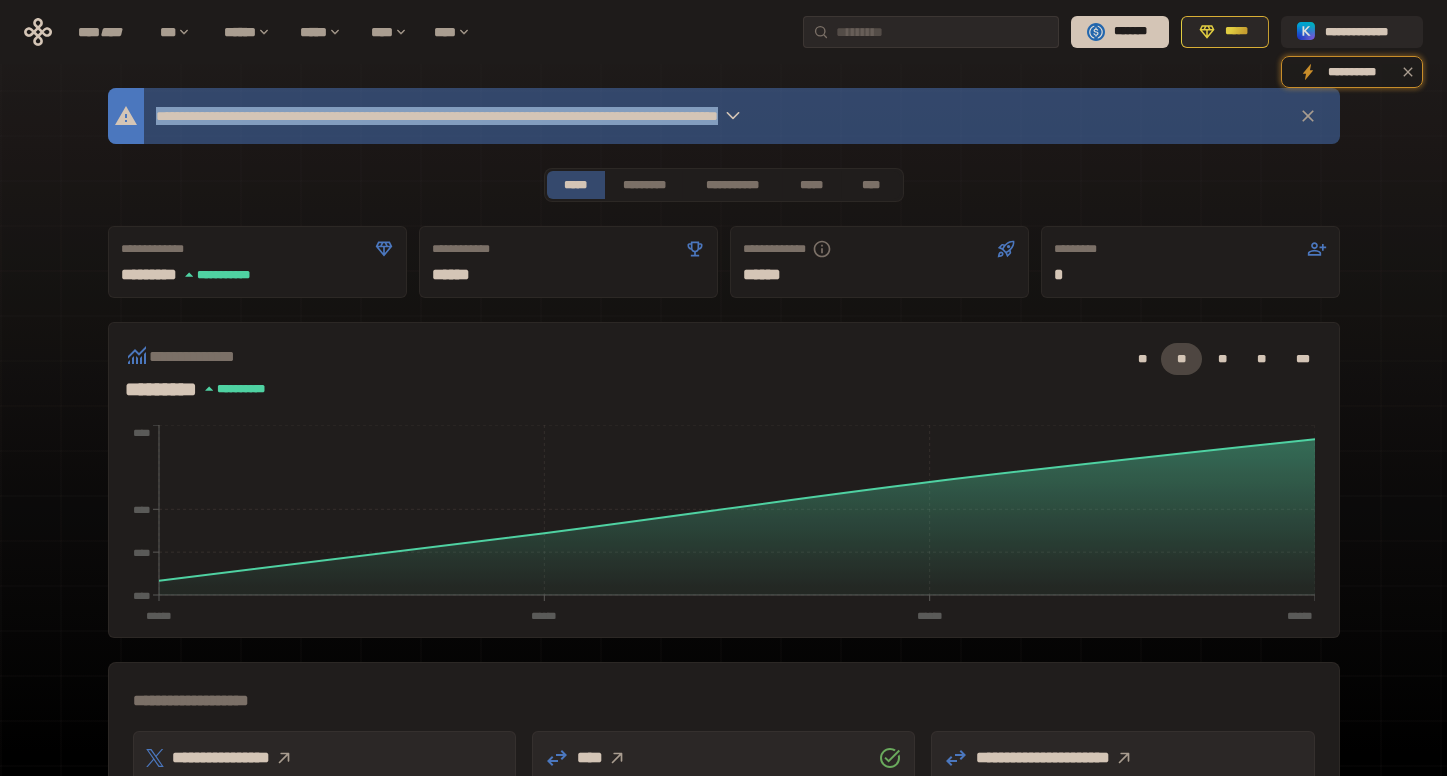 click on "**********" at bounding box center (560, 116) 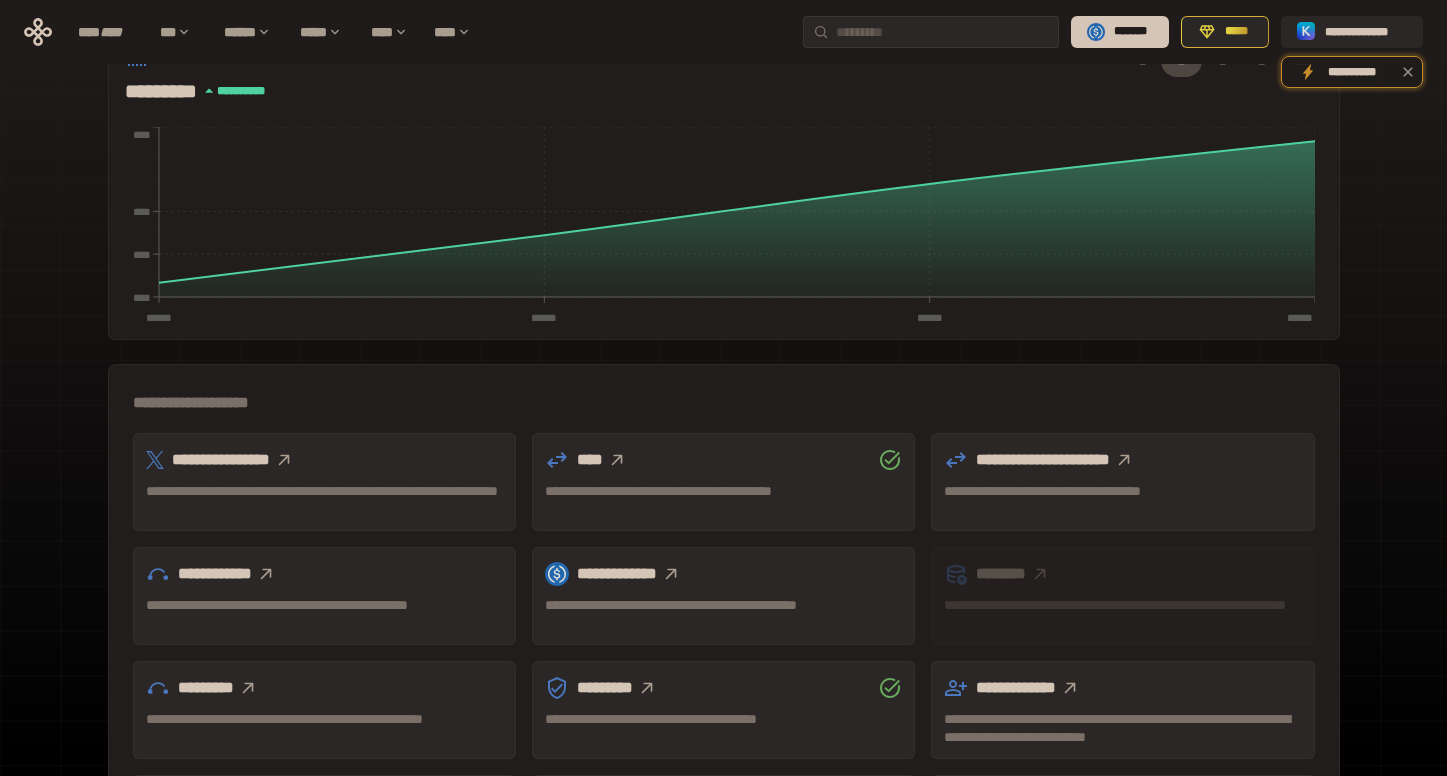 scroll, scrollTop: 512, scrollLeft: 0, axis: vertical 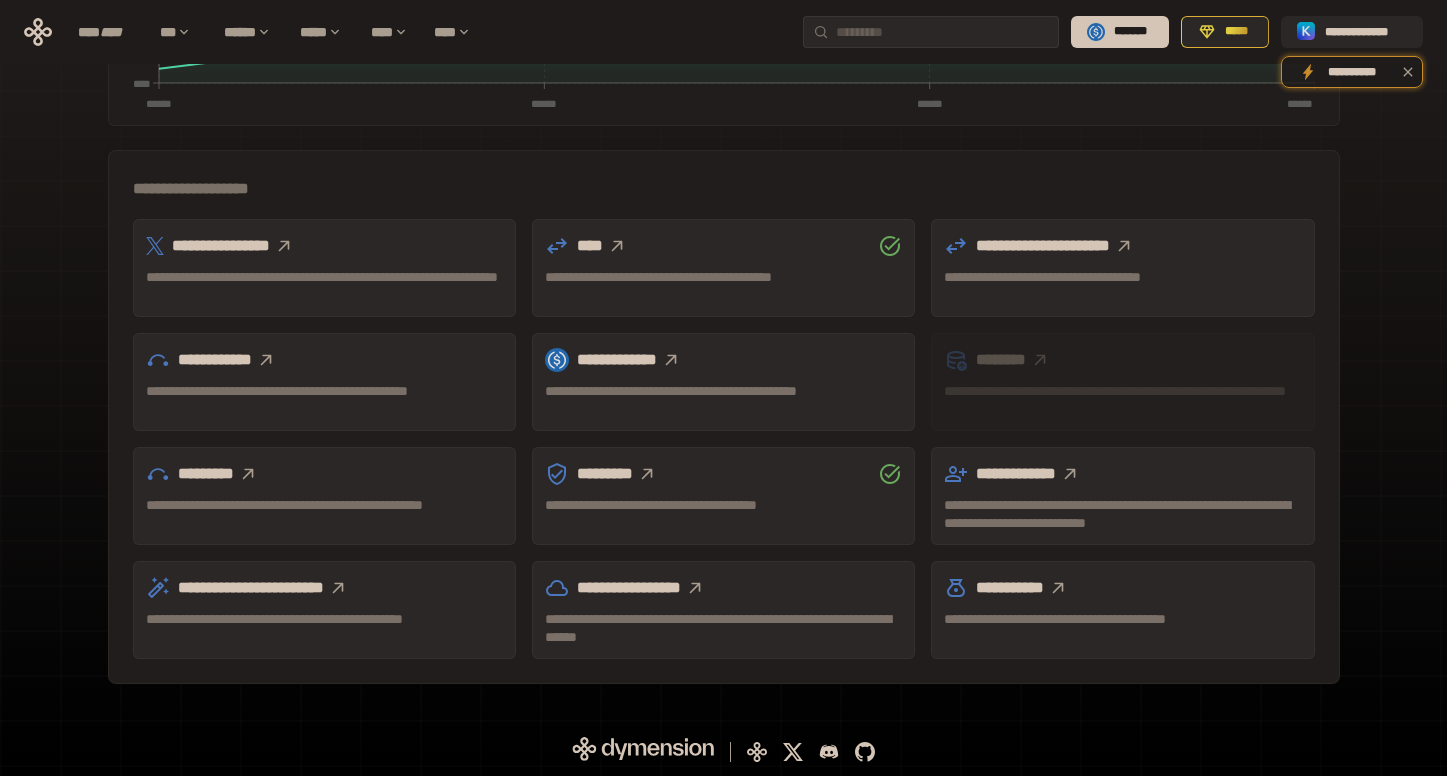 click on "**********" at bounding box center [324, 286] 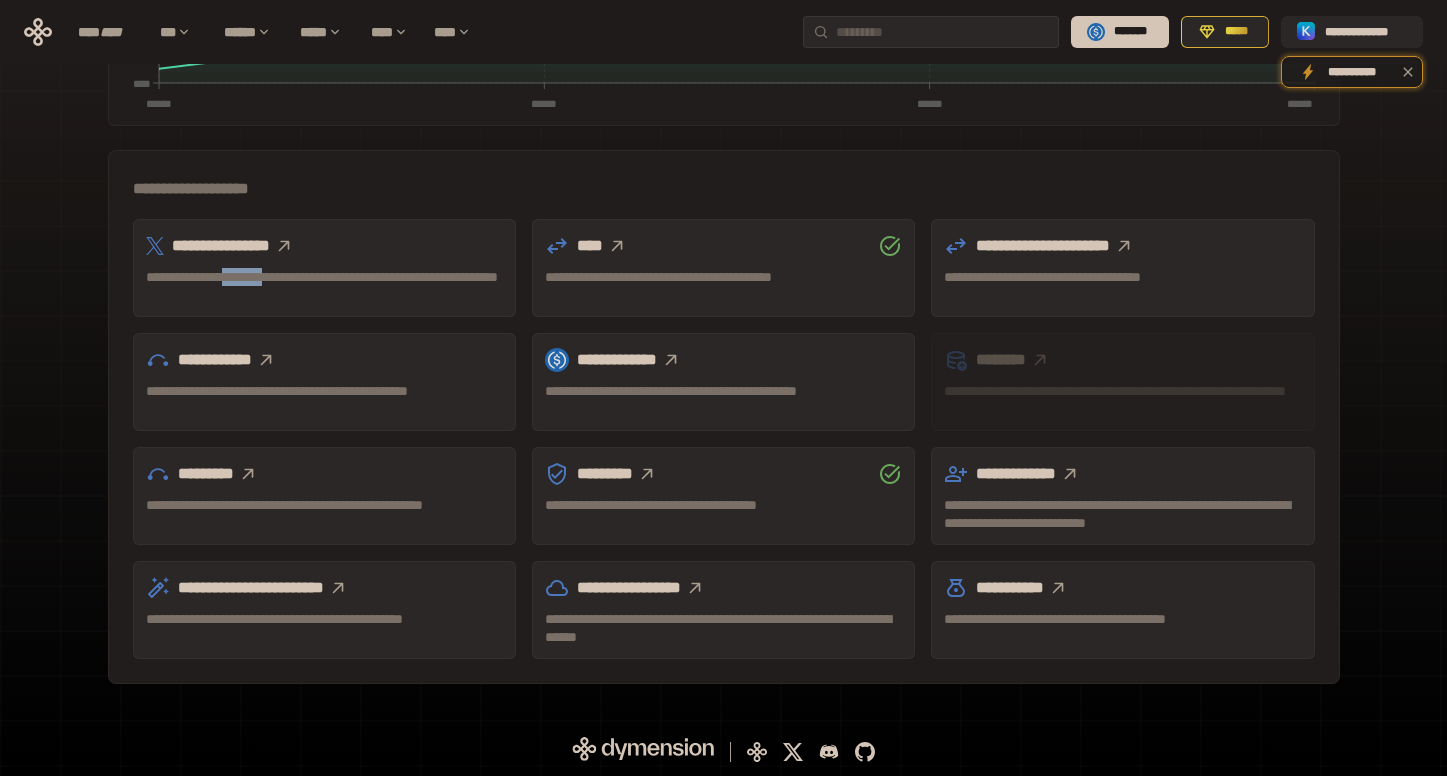 click on "**********" at bounding box center [324, 286] 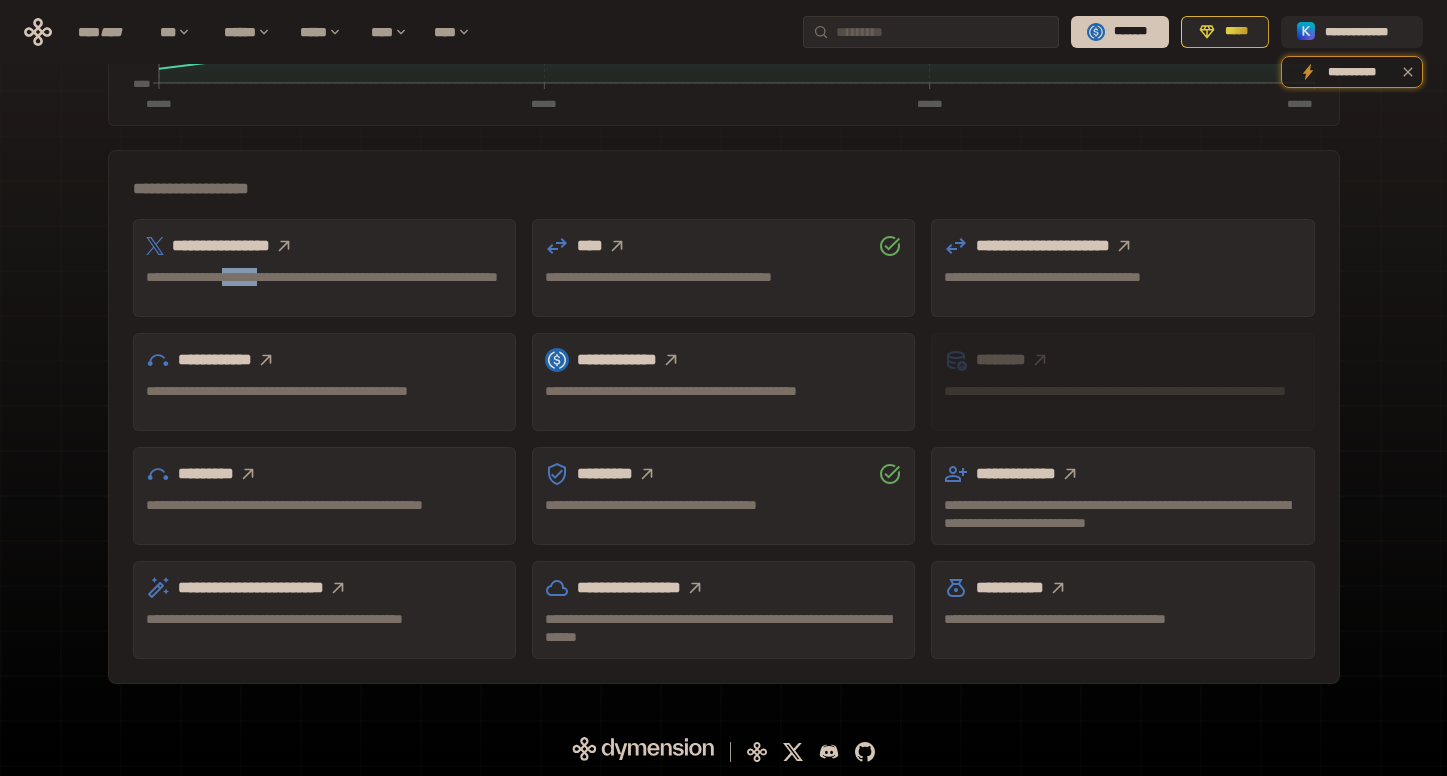 click on "**********" at bounding box center [324, 286] 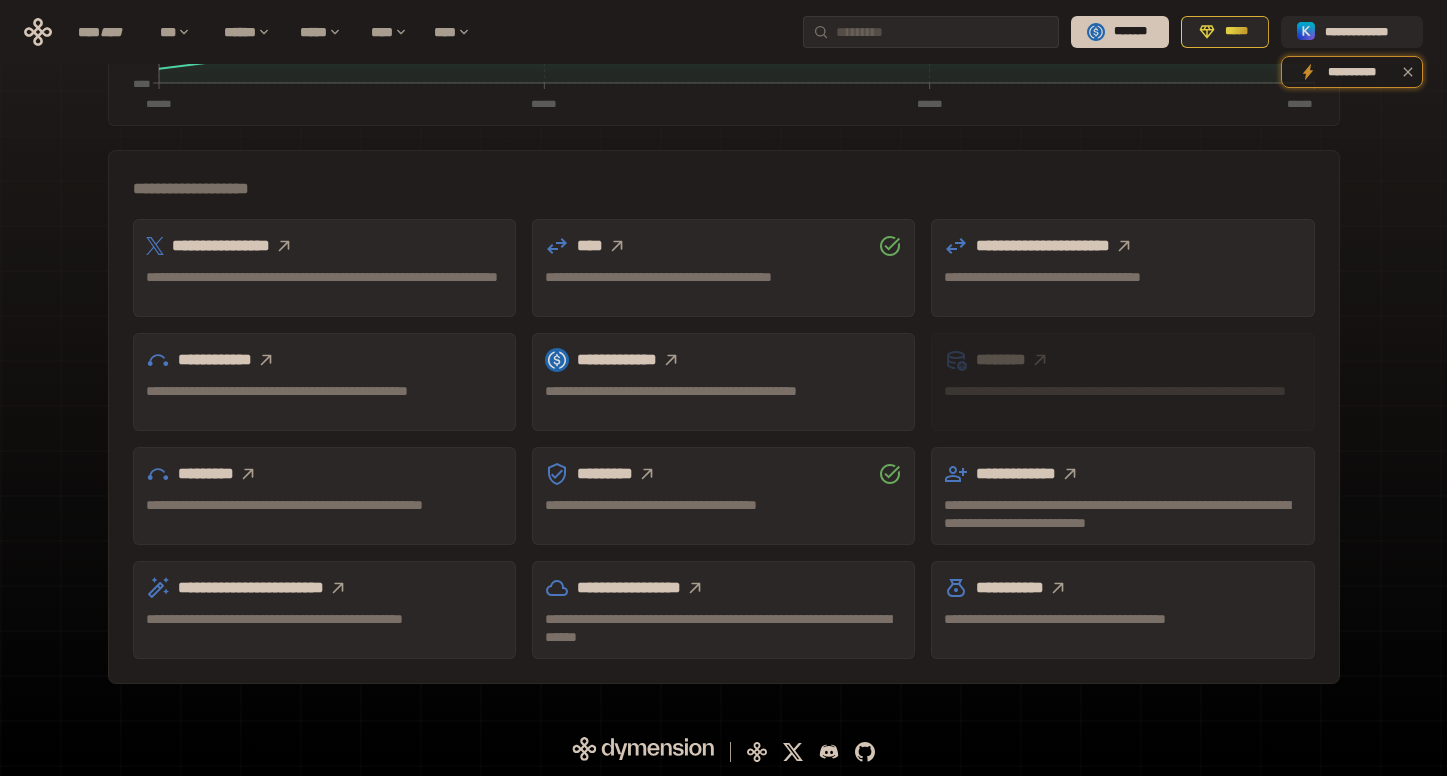 click on "**********" at bounding box center [324, 286] 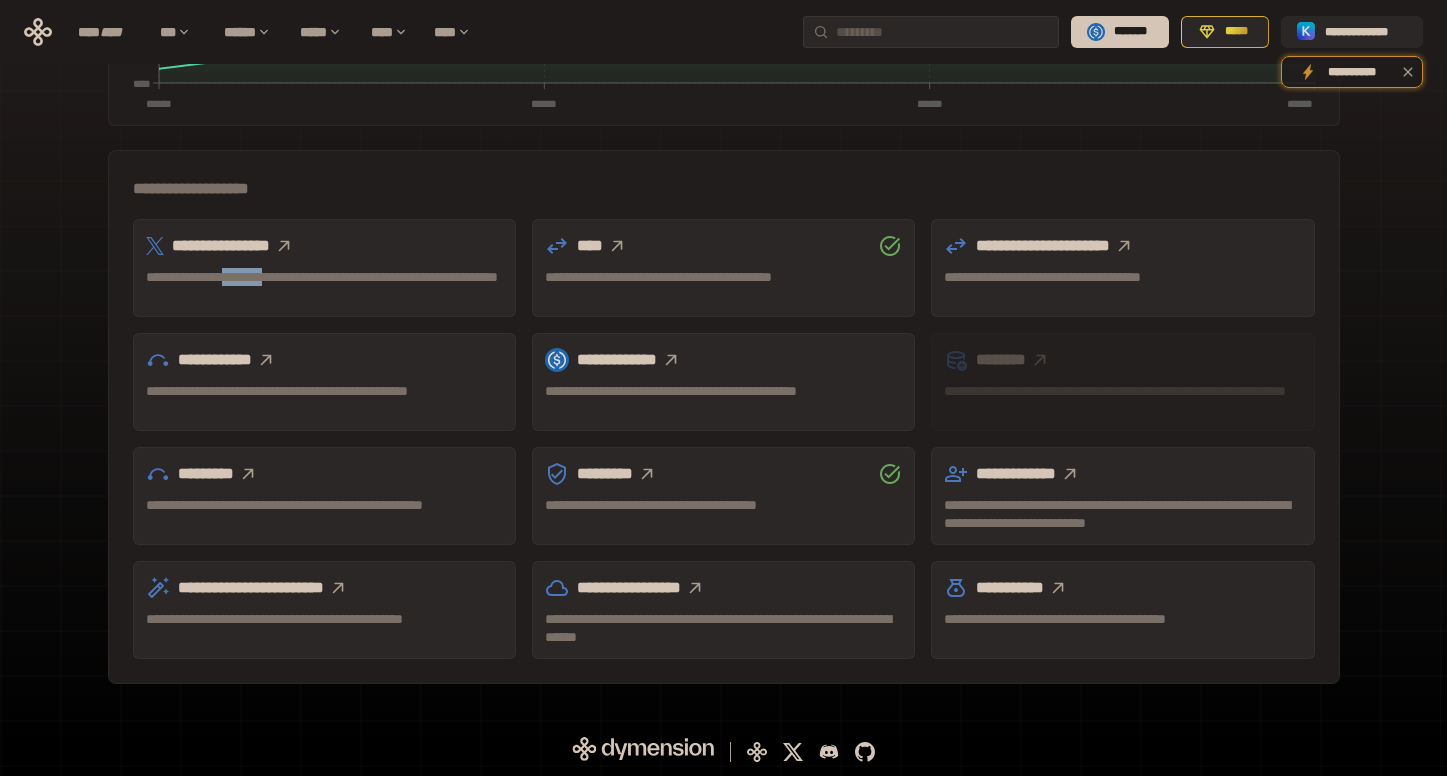click on "**********" at bounding box center (324, 286) 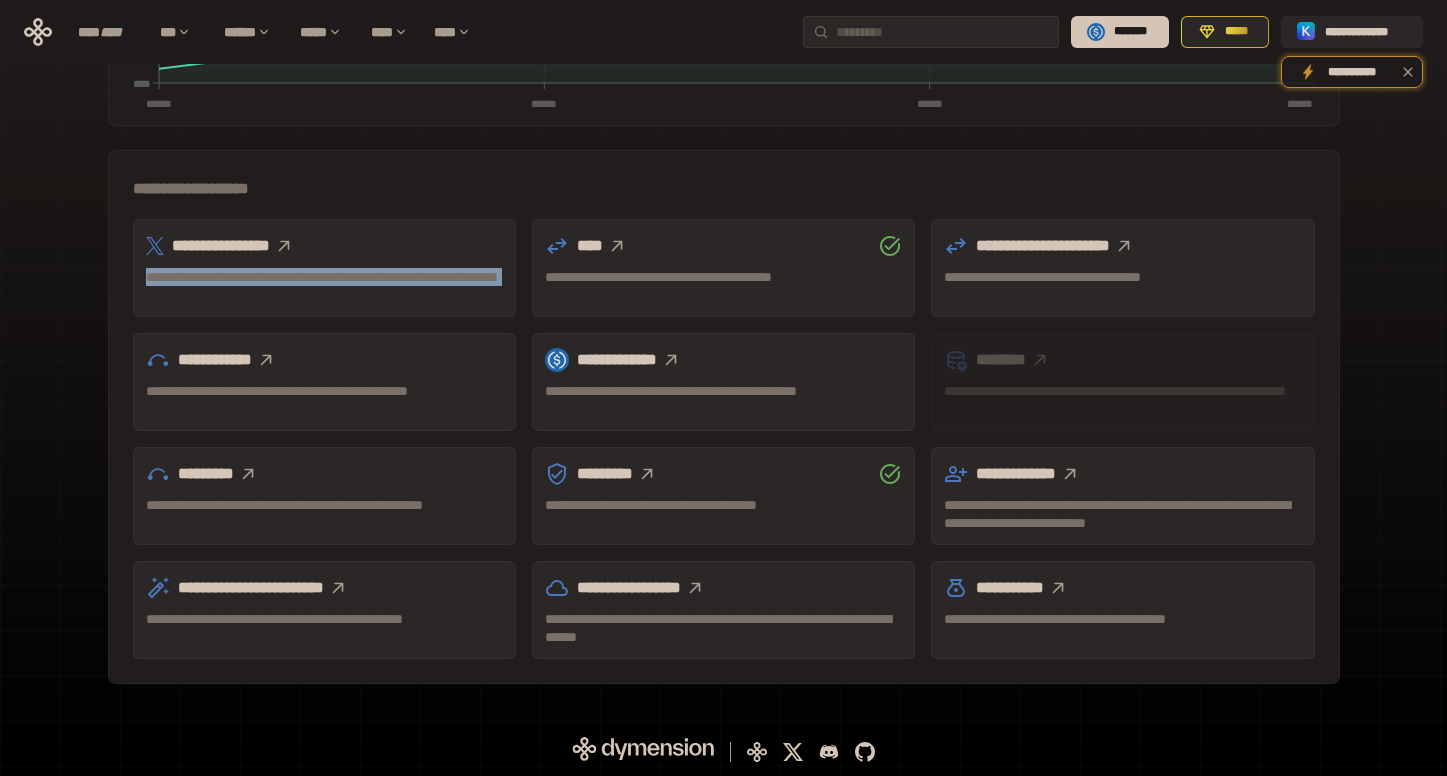 click on "**********" at bounding box center (324, 286) 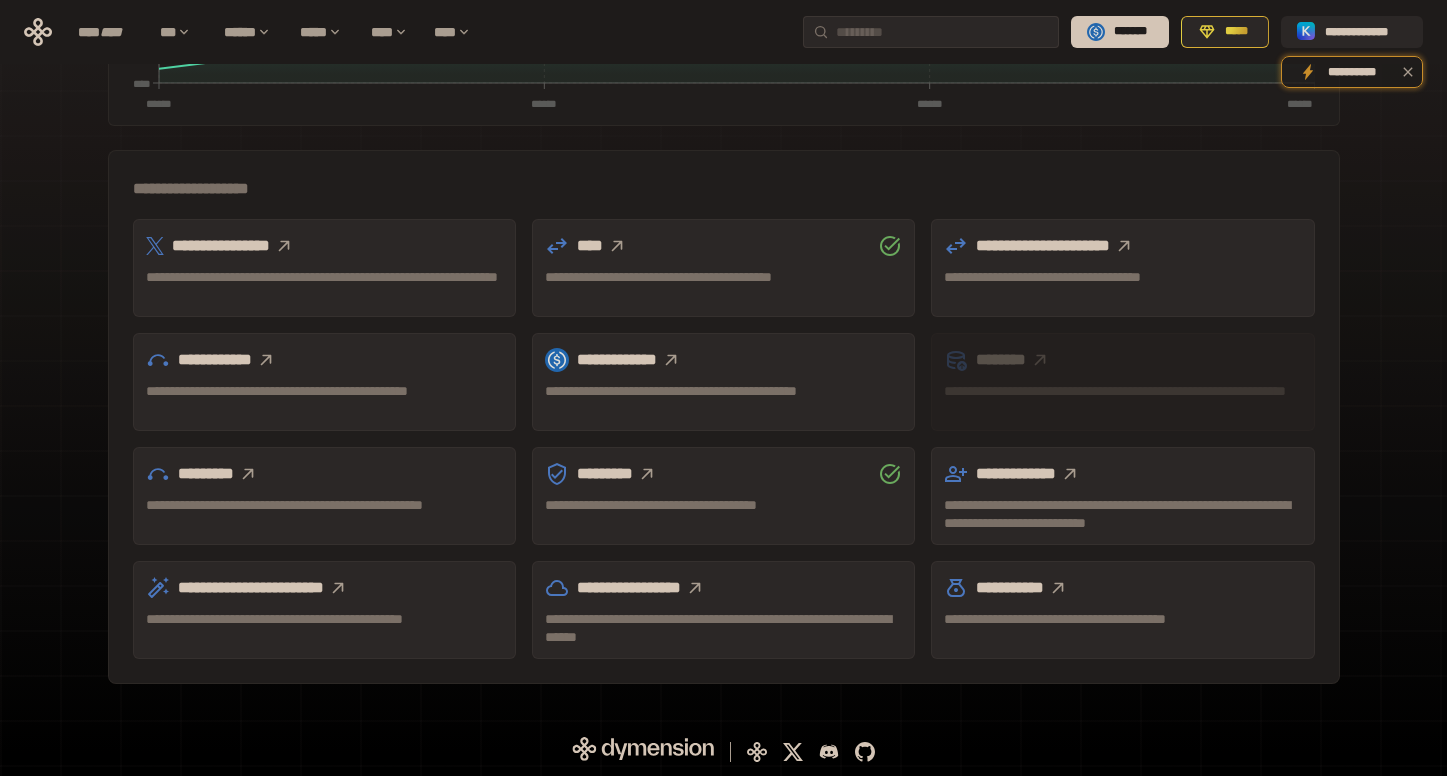 click 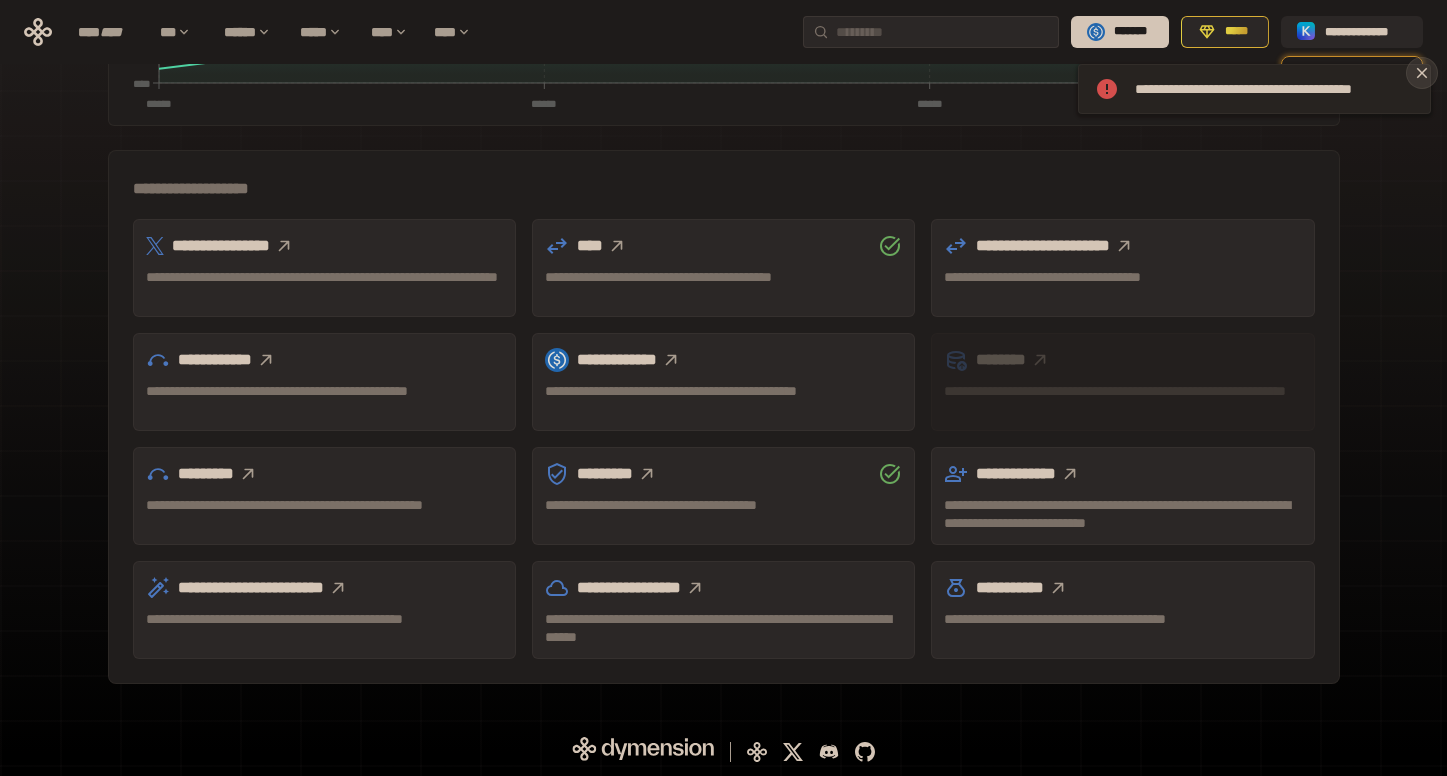 click 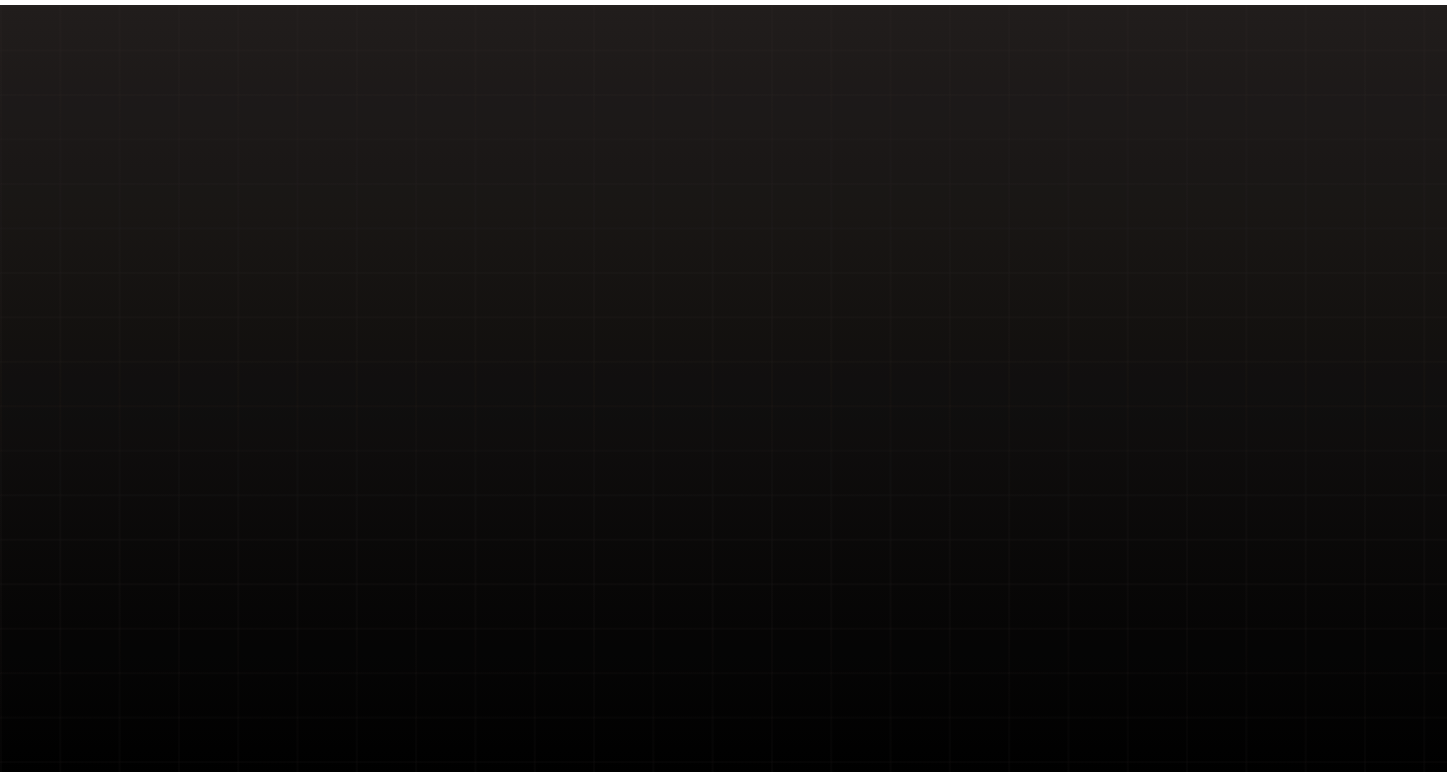 scroll, scrollTop: 0, scrollLeft: 0, axis: both 